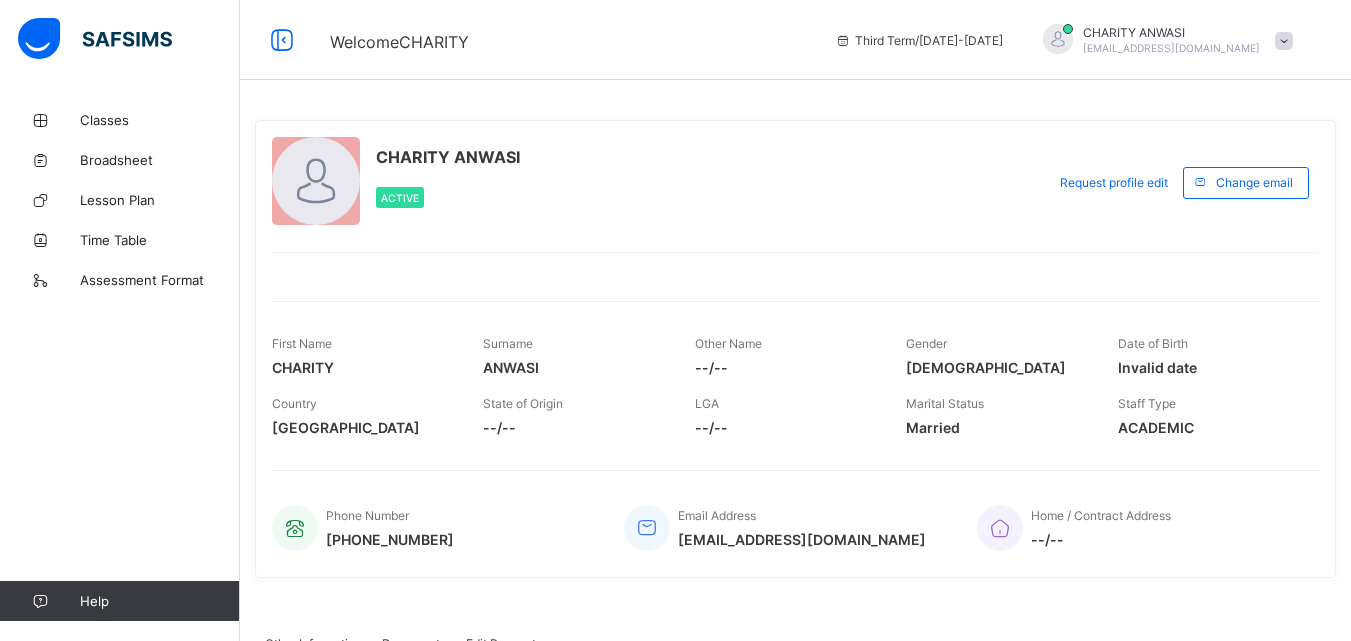 scroll, scrollTop: 0, scrollLeft: 0, axis: both 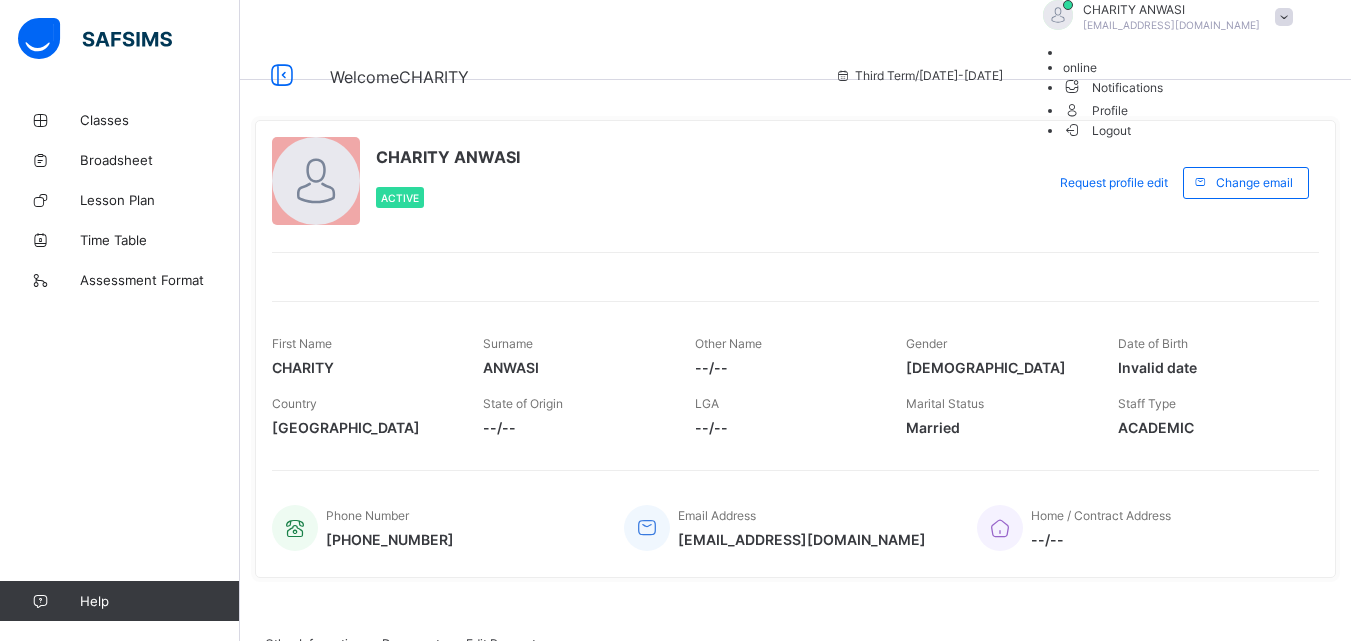 click on "Logout" at bounding box center (1097, 130) 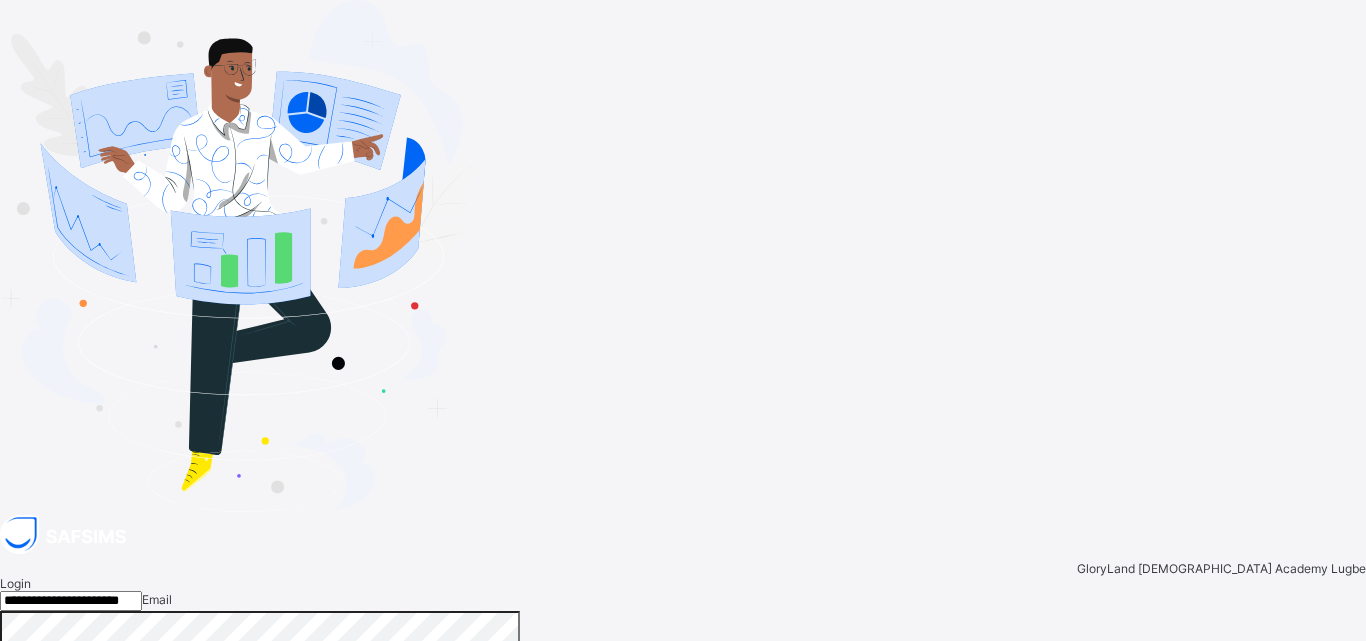 click at bounding box center [683, 591] 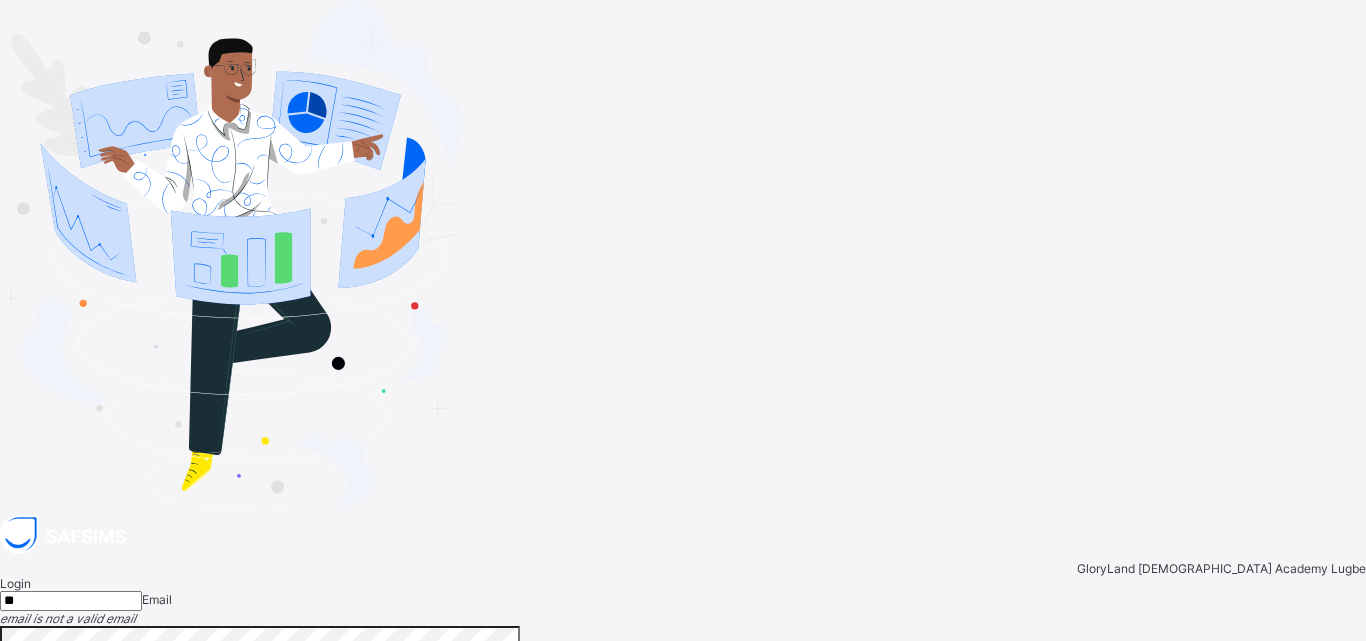 type on "*" 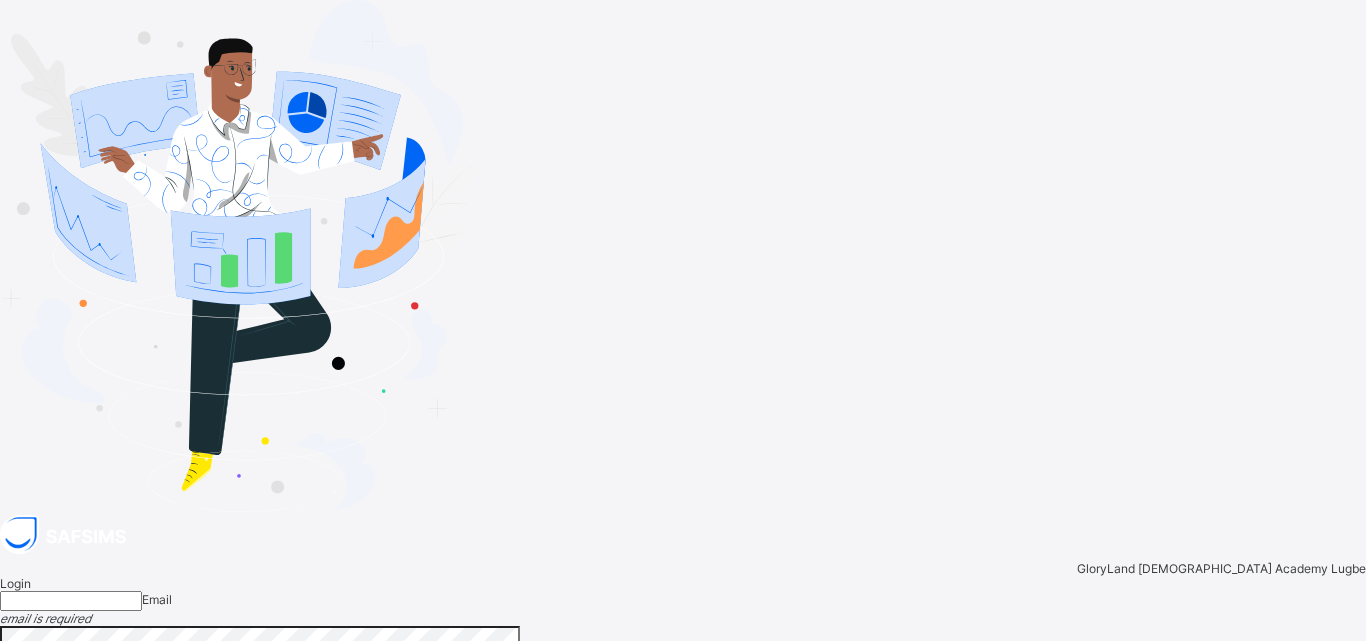 type on "**********" 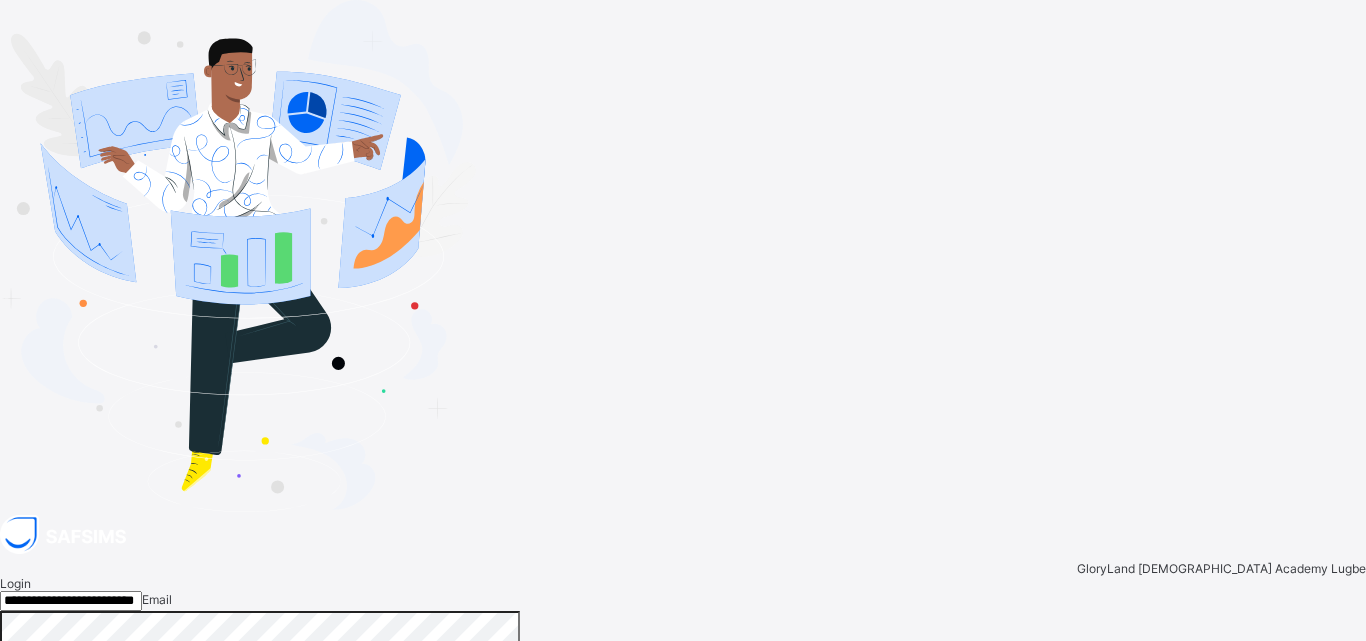 click at bounding box center [1357, 718] 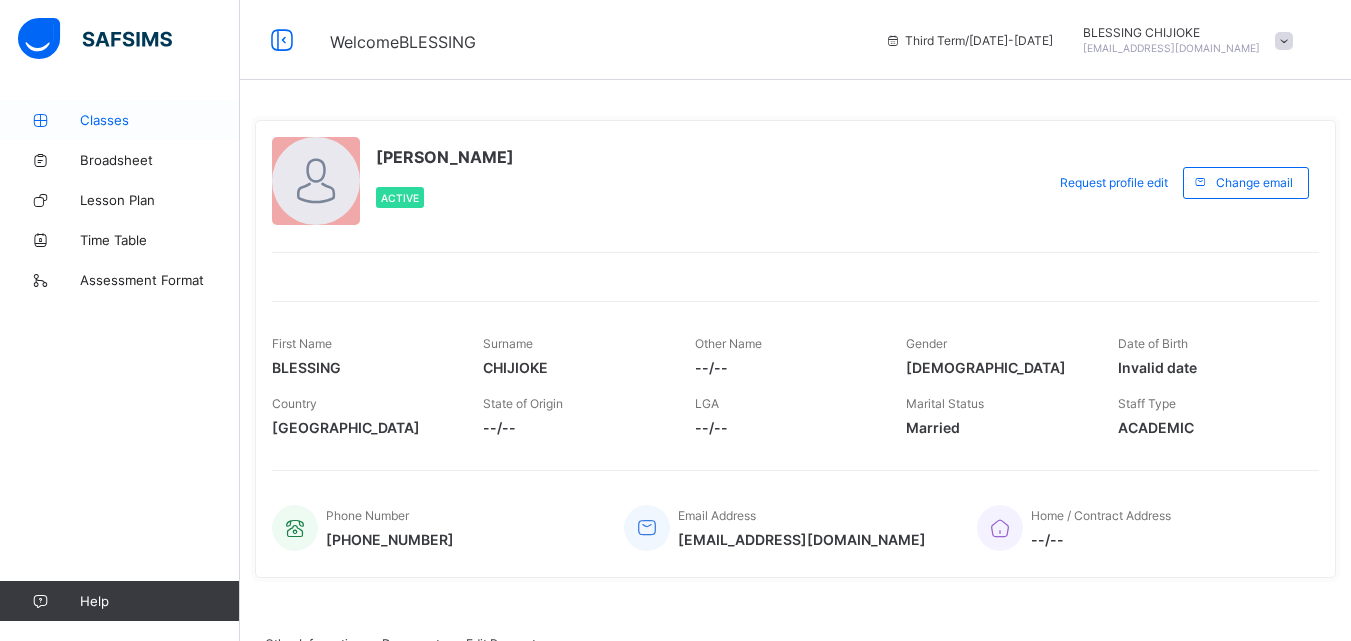 click on "Classes" at bounding box center (160, 120) 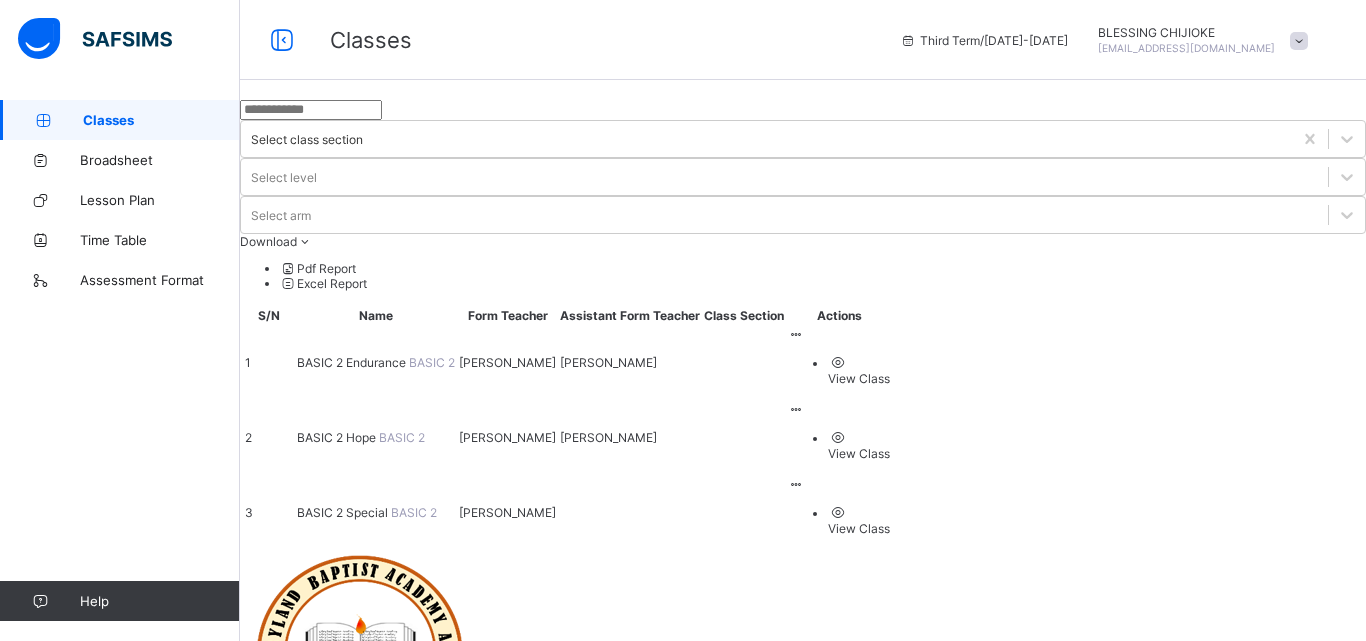 click on "BASIC 2   Hope" at bounding box center (338, 437) 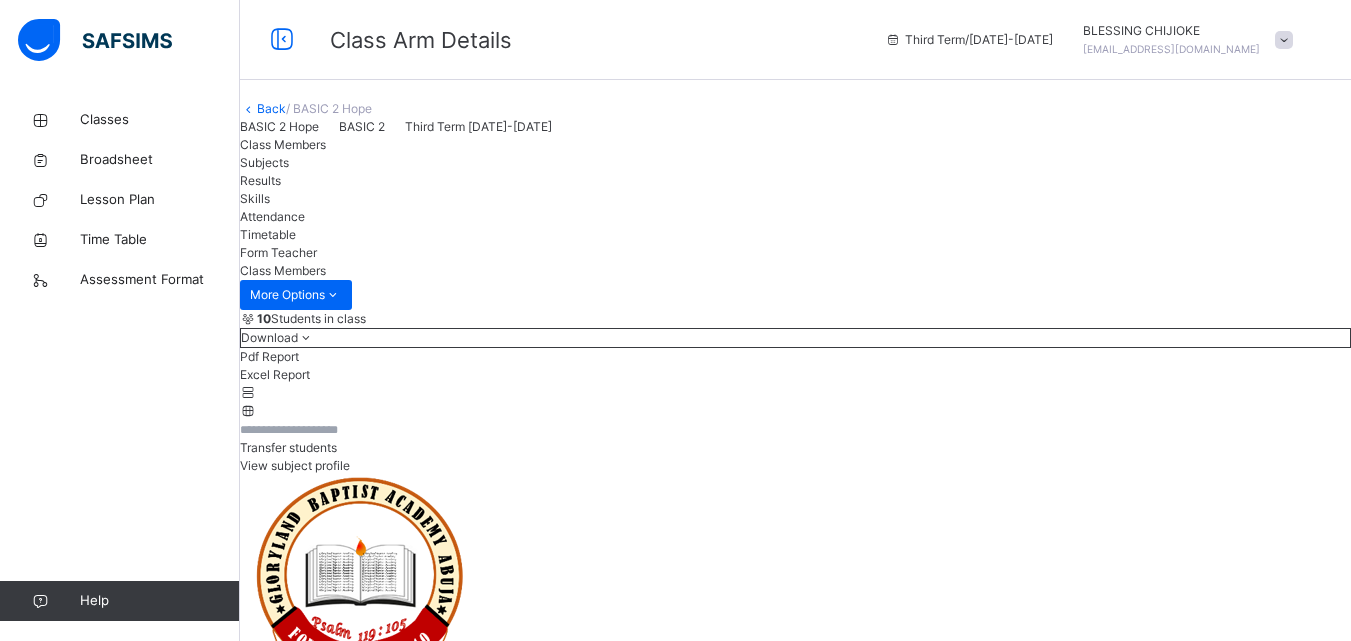click on "Subjects" at bounding box center [264, 162] 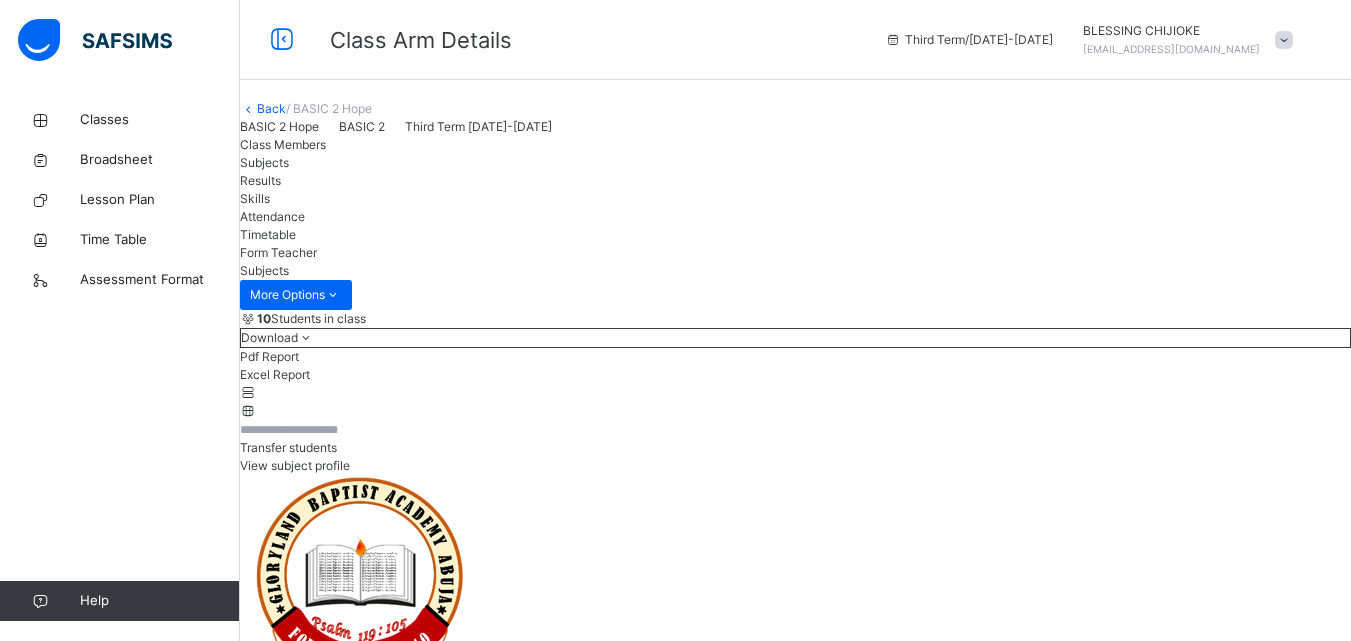 click on "Subjects" at bounding box center (264, 162) 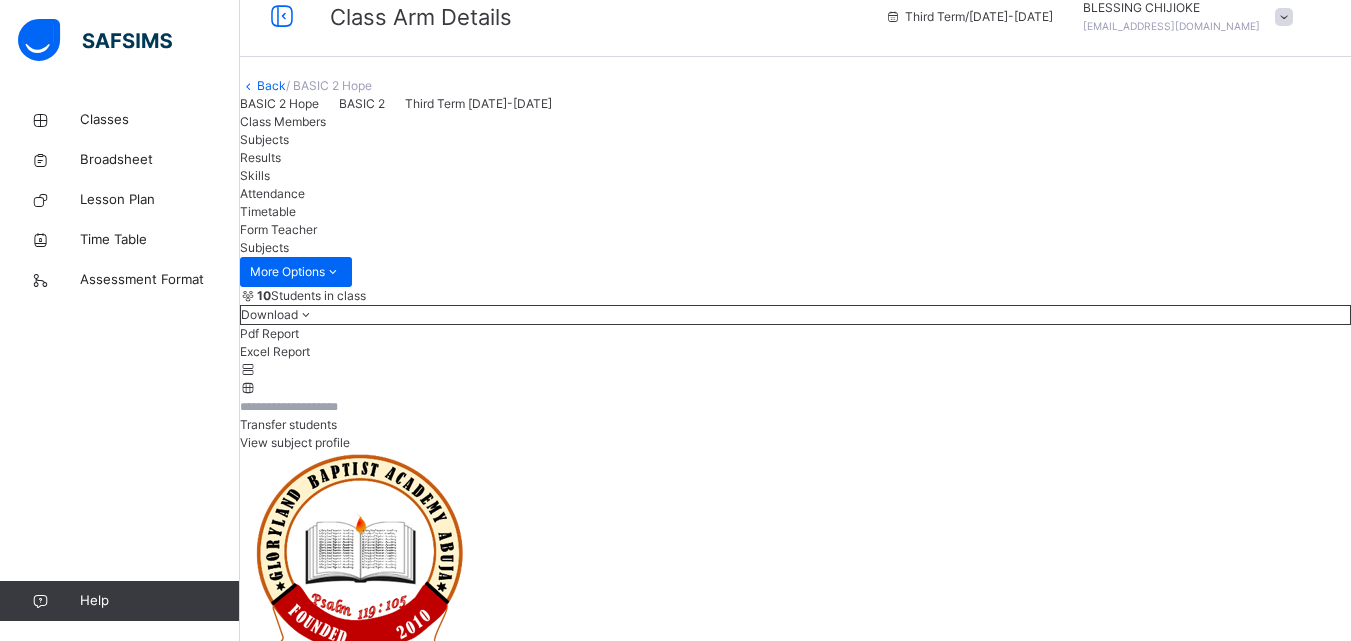 click on "Assess Students" at bounding box center [1289, 2149] 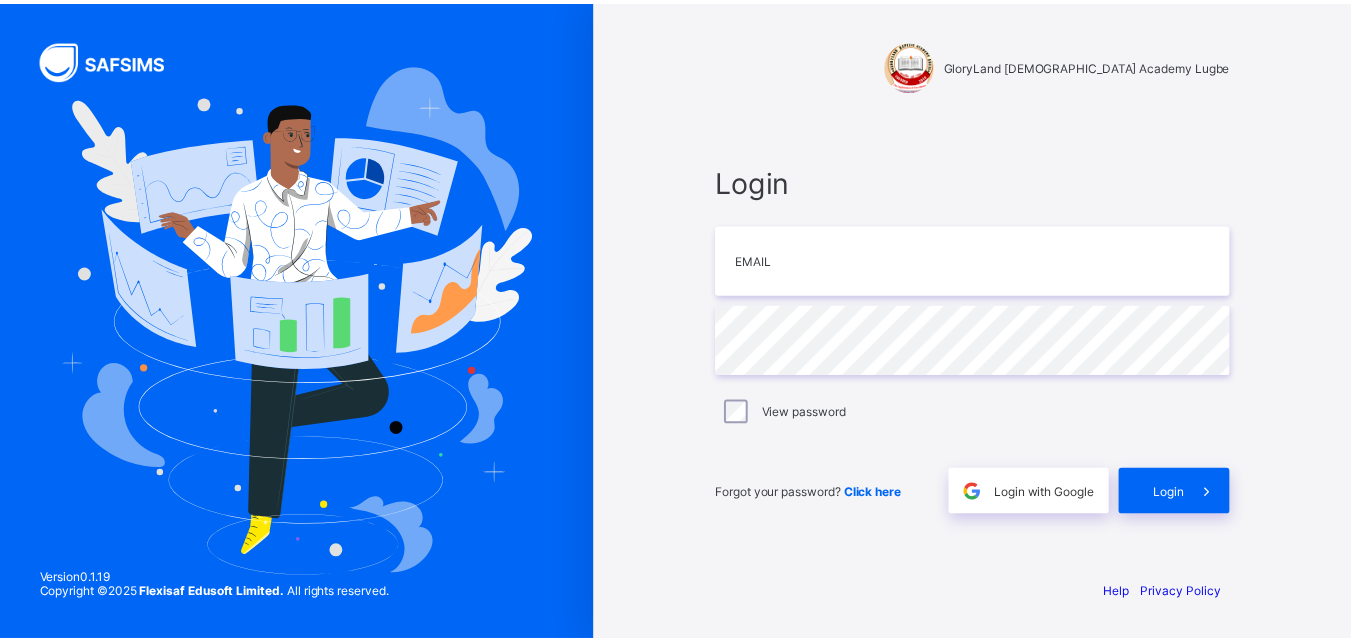 scroll, scrollTop: 0, scrollLeft: 0, axis: both 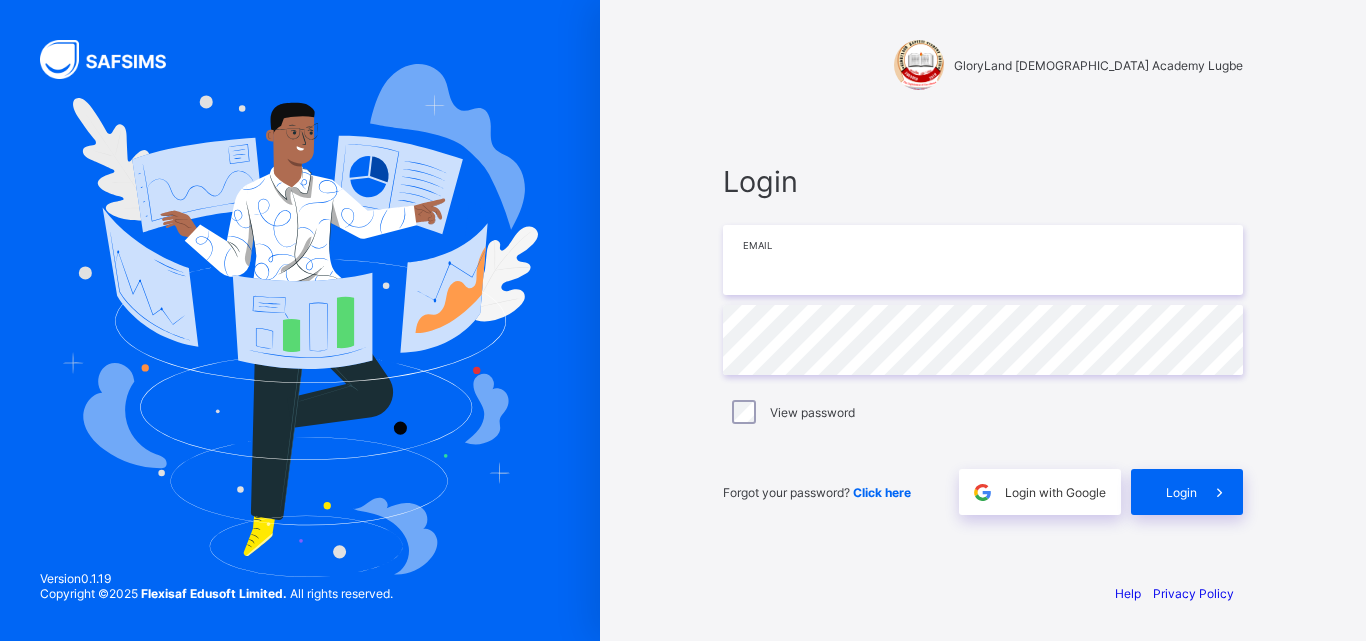 type on "**********" 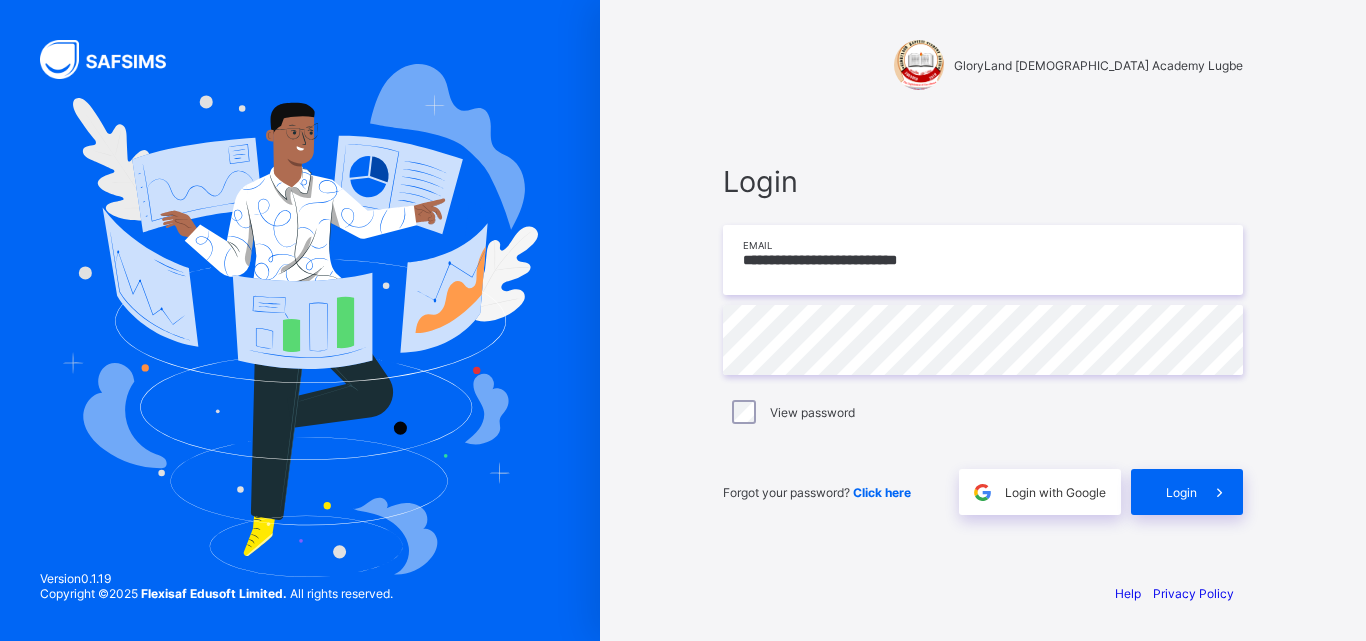click on "**********" at bounding box center [983, 260] 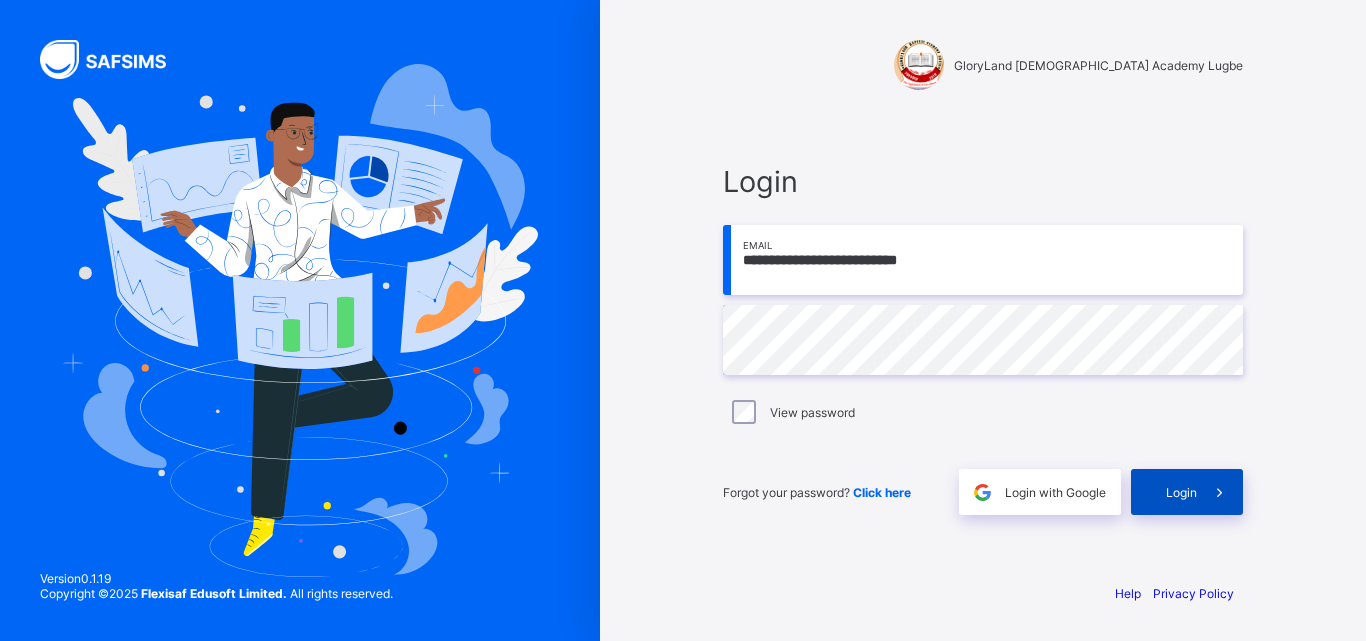 click on "Login" at bounding box center [1181, 492] 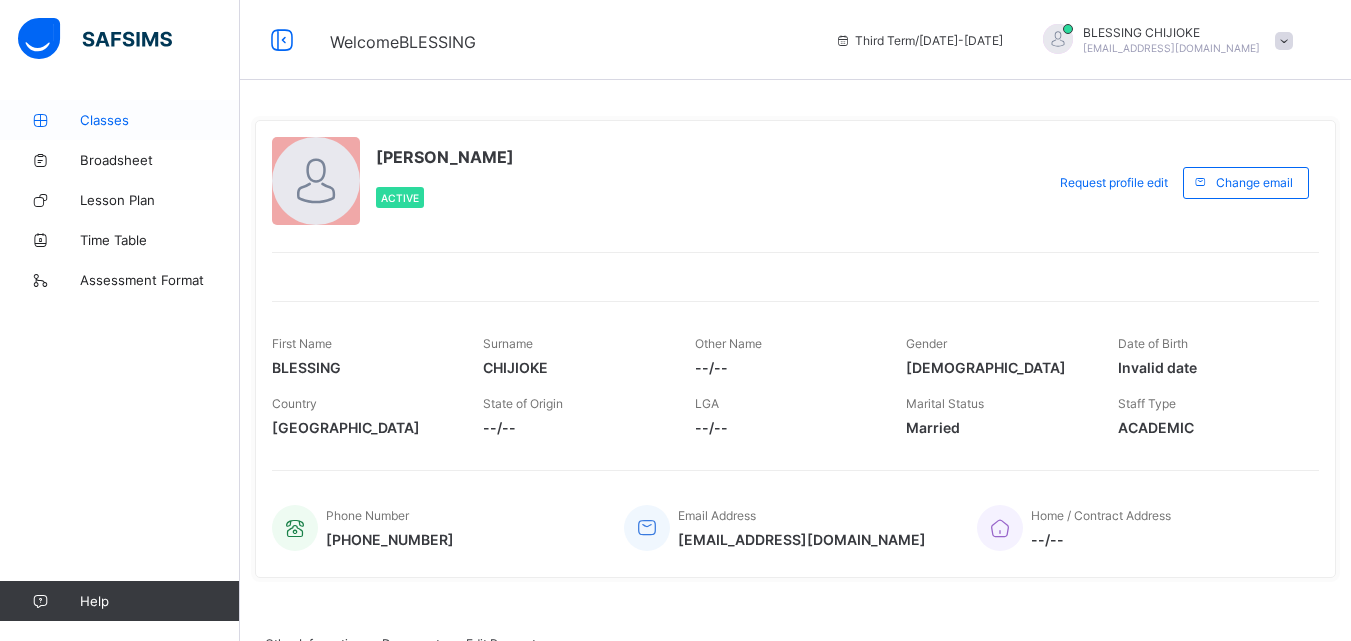click on "Classes" at bounding box center [160, 120] 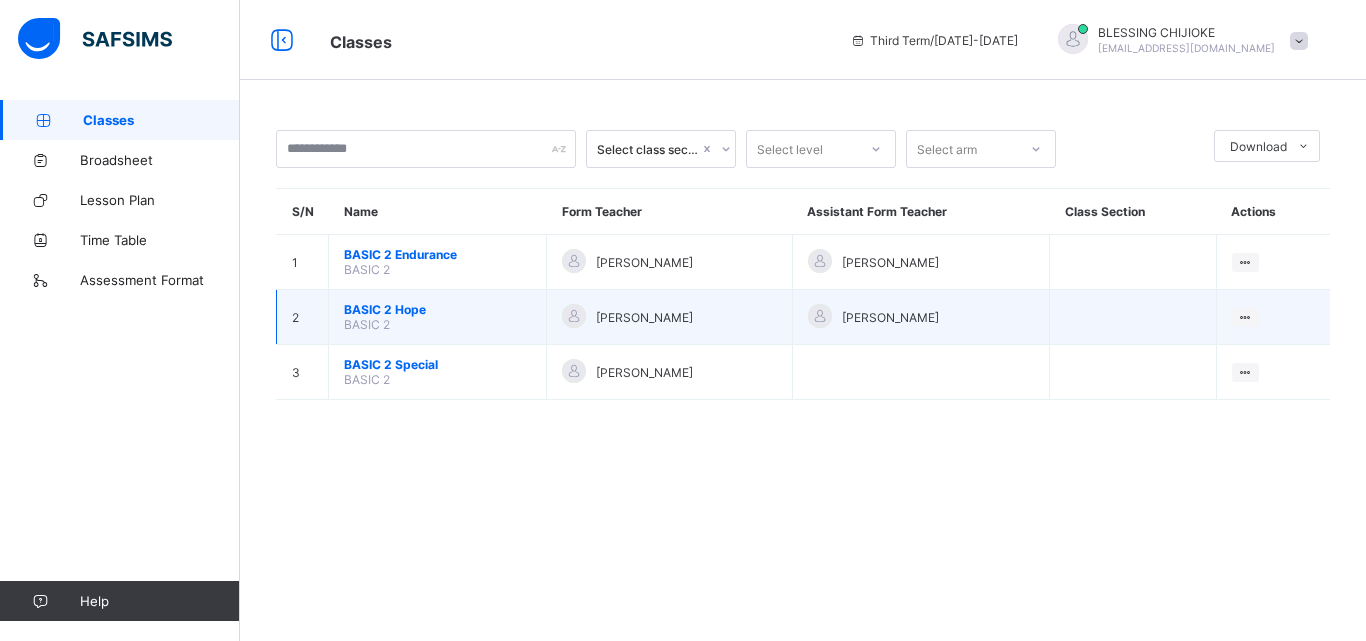 click on "BASIC 2   Hope   BASIC 2" at bounding box center (438, 317) 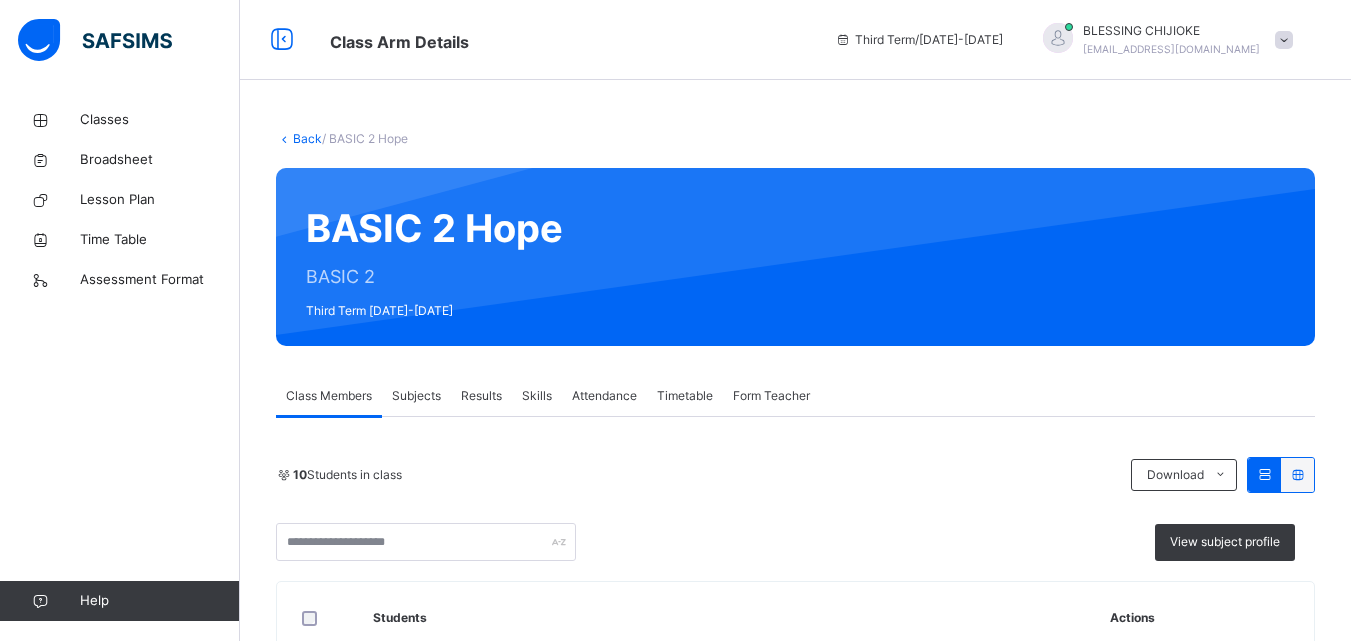 click at bounding box center (318, 618) 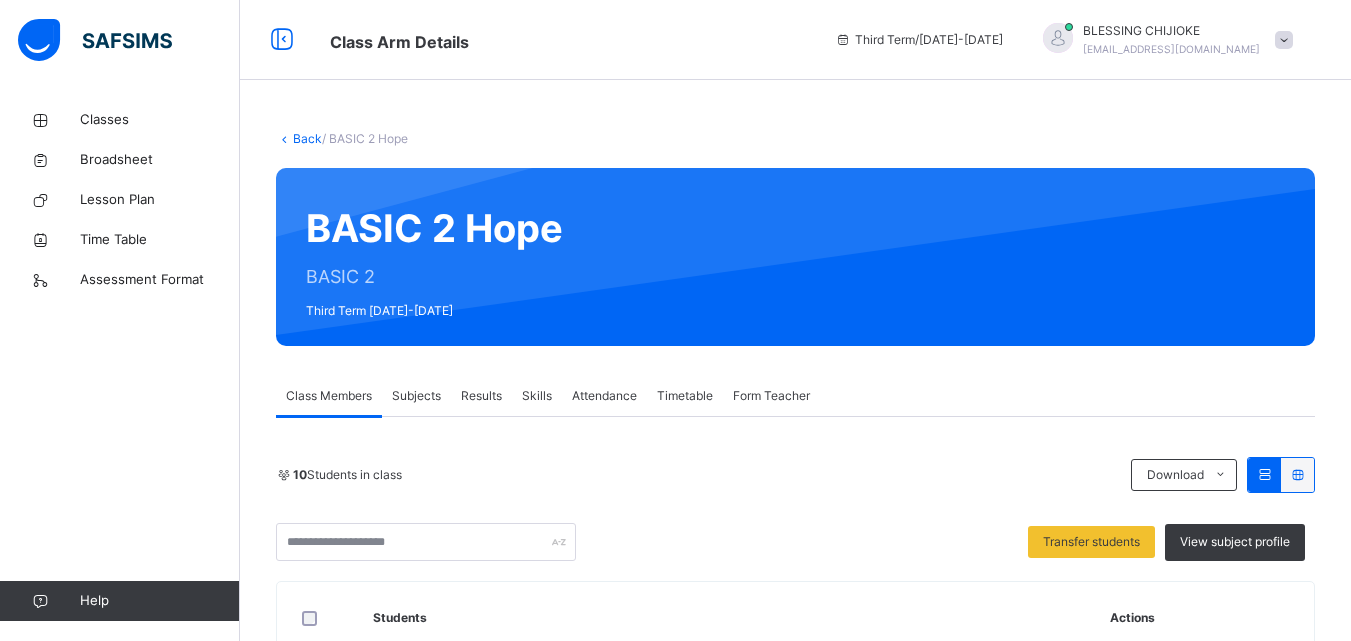 click on "Subjects" at bounding box center (416, 396) 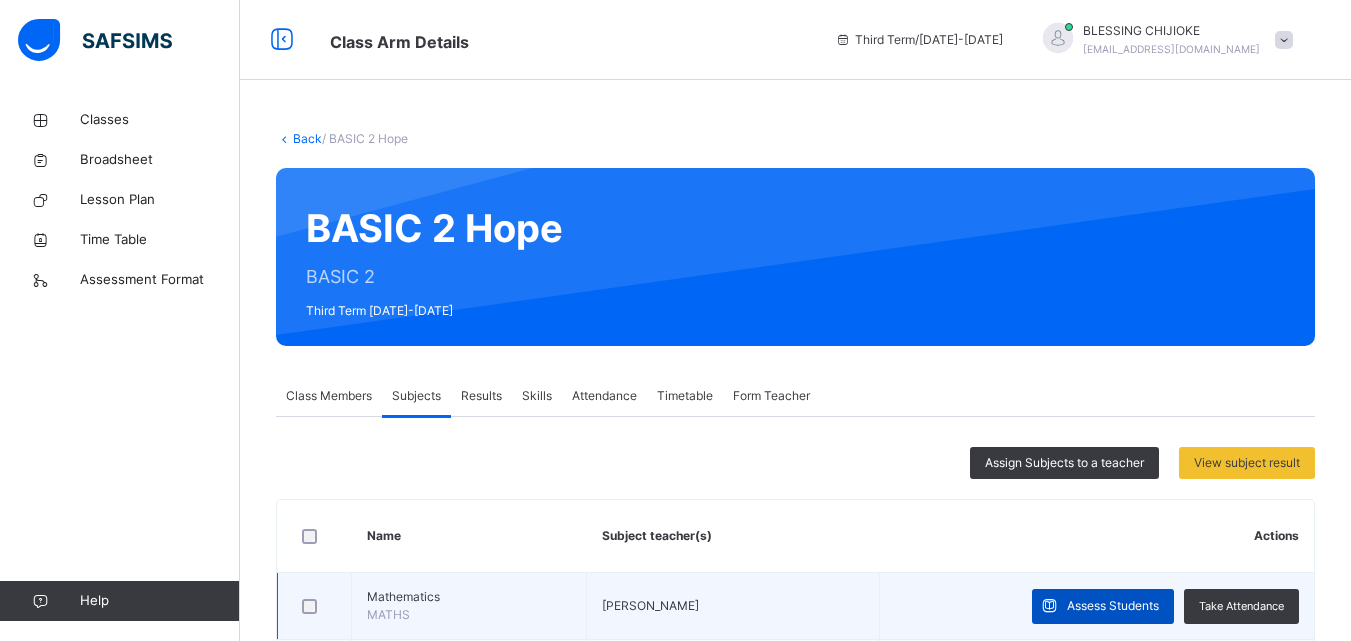 click on "Assess Students" at bounding box center (1113, 606) 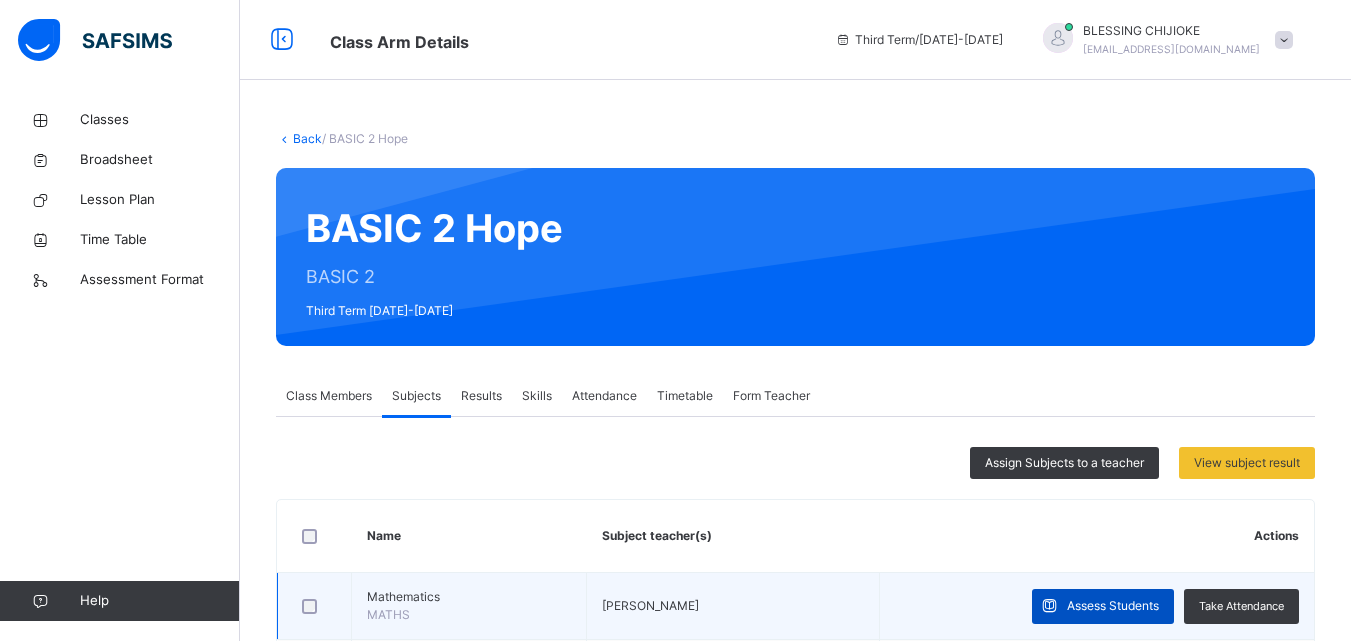 click on "Assess Students" at bounding box center [1113, 606] 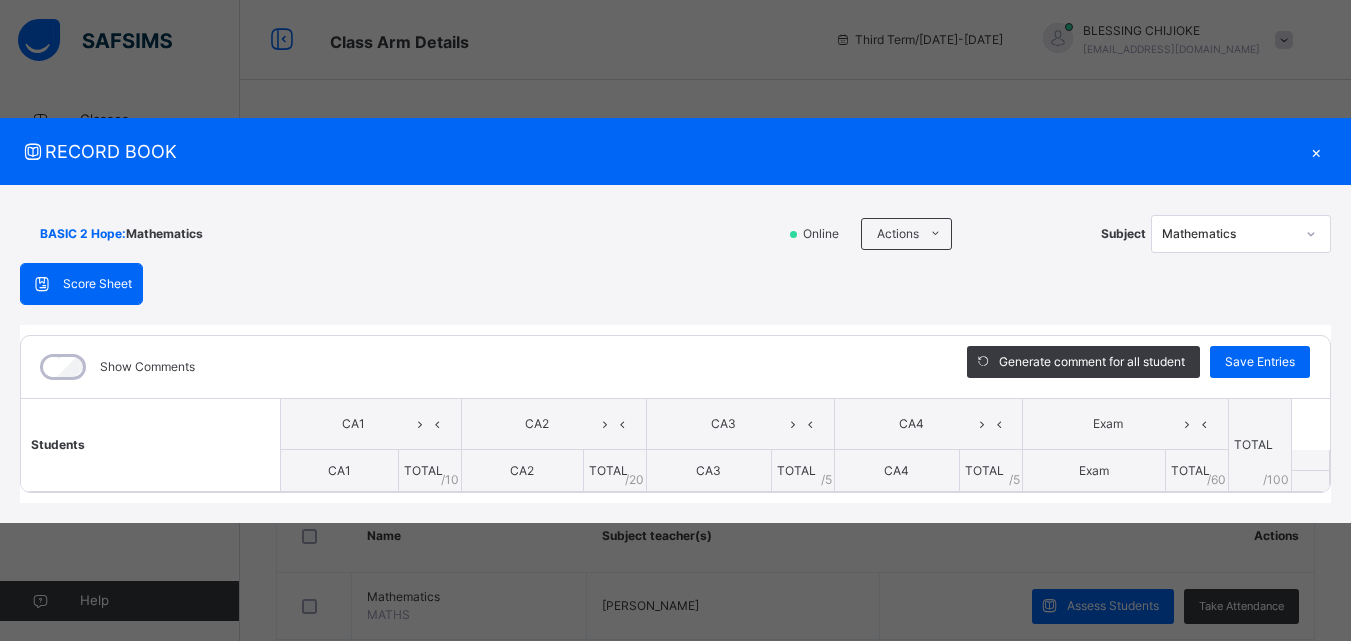 click at bounding box center [1311, 234] 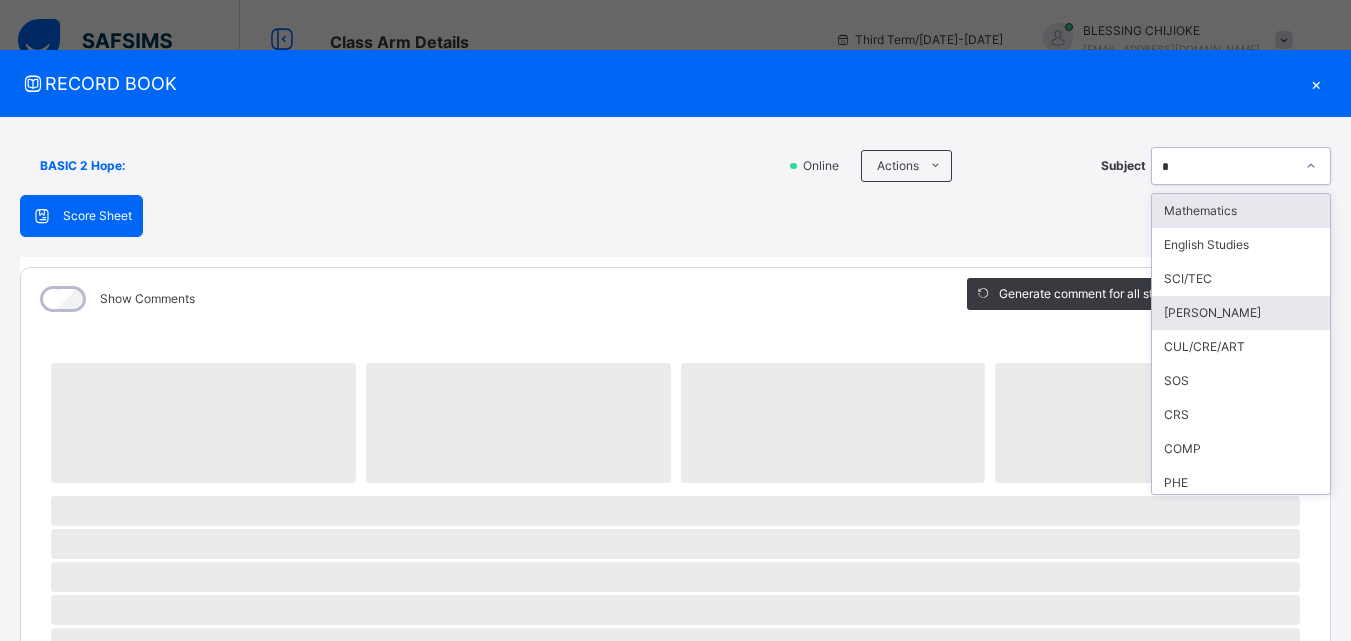 type on "**" 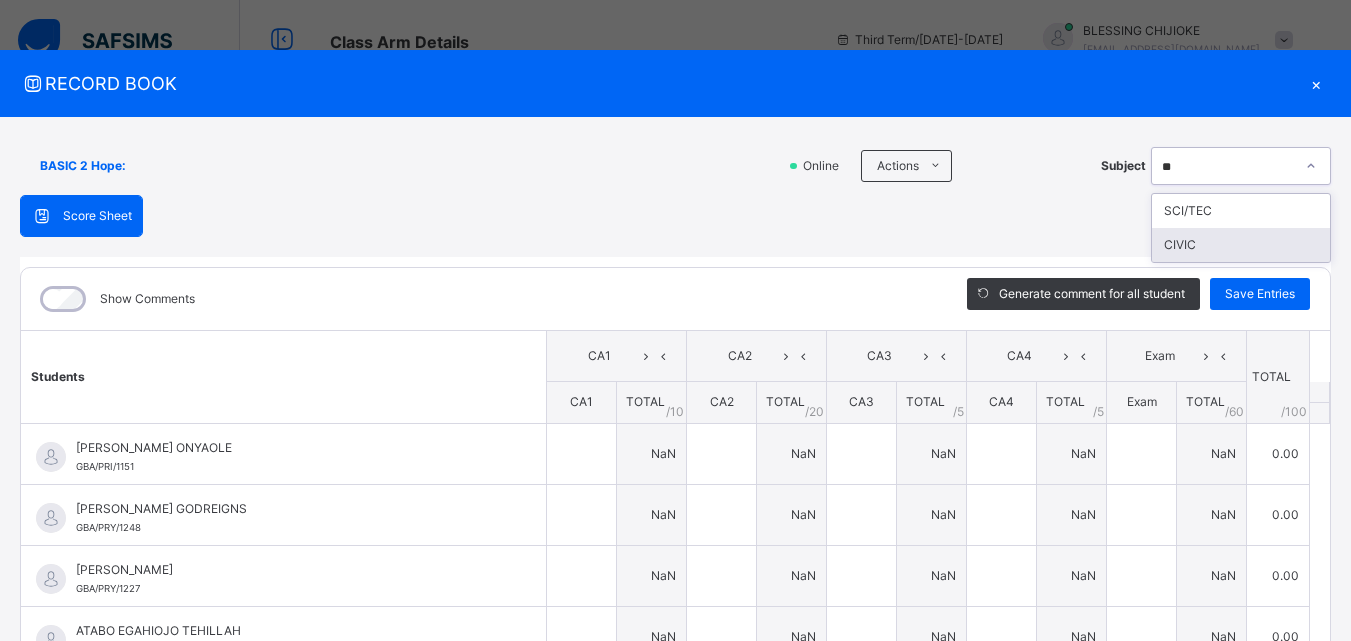 click on "CIVIC" at bounding box center [1241, 245] 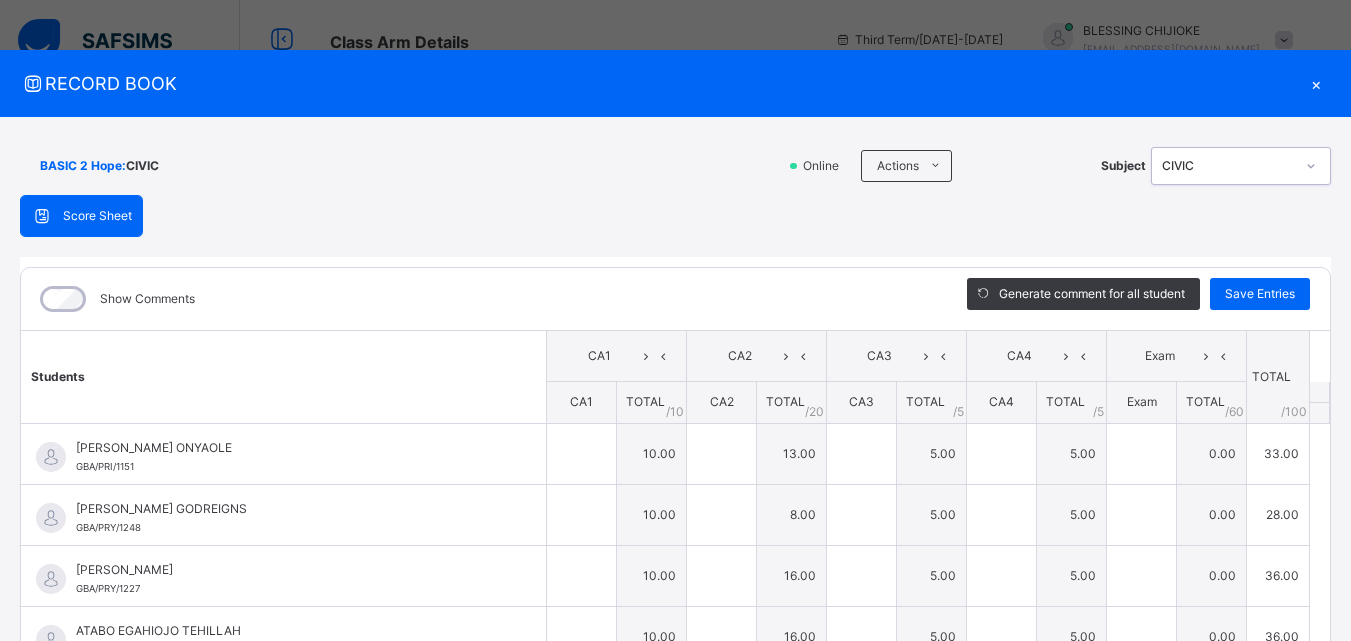 type on "**" 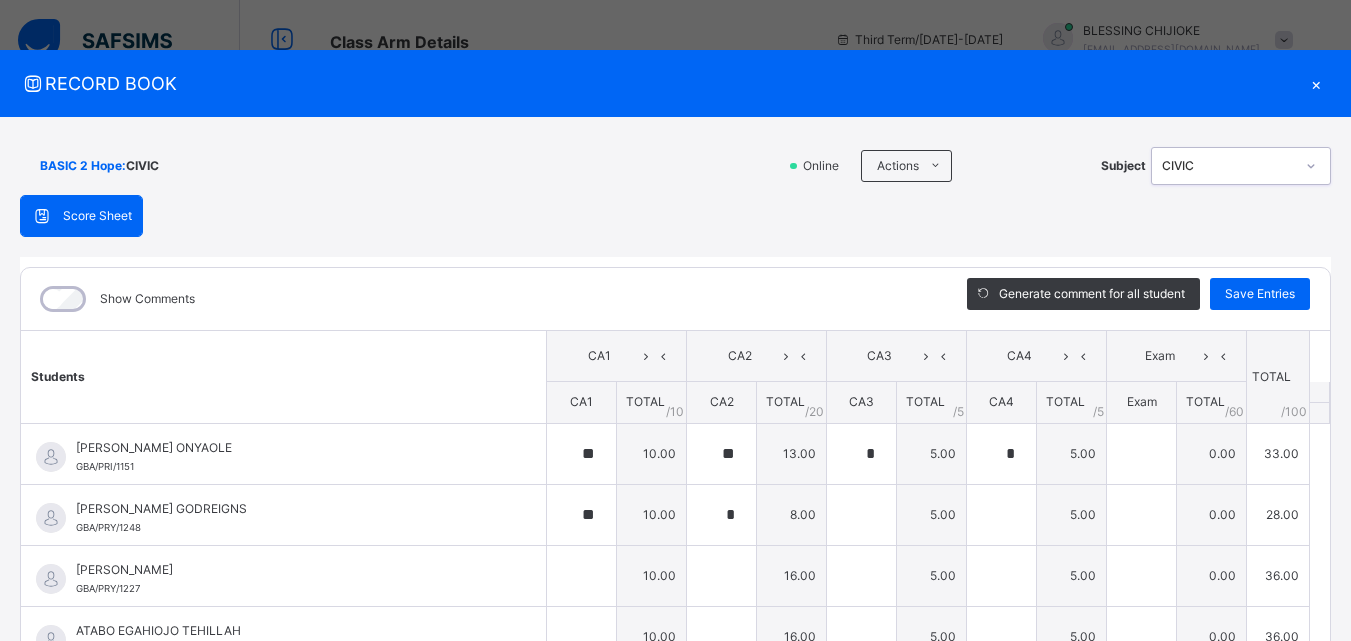 type on "*" 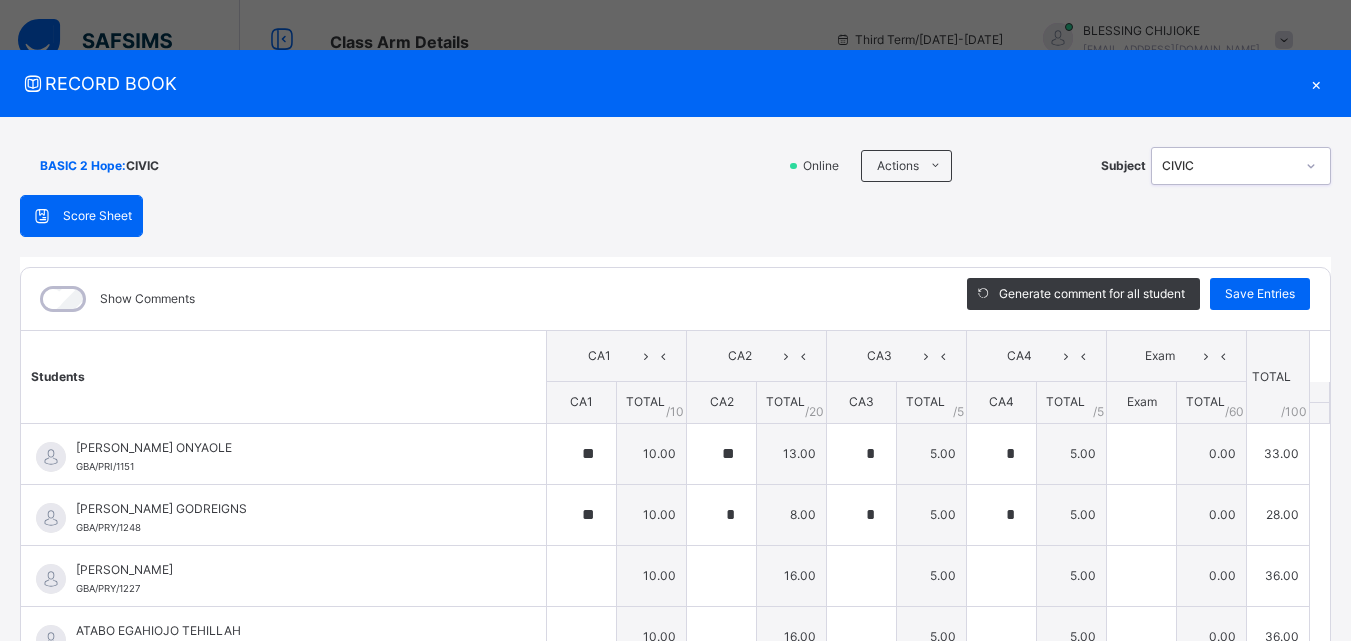 type on "**" 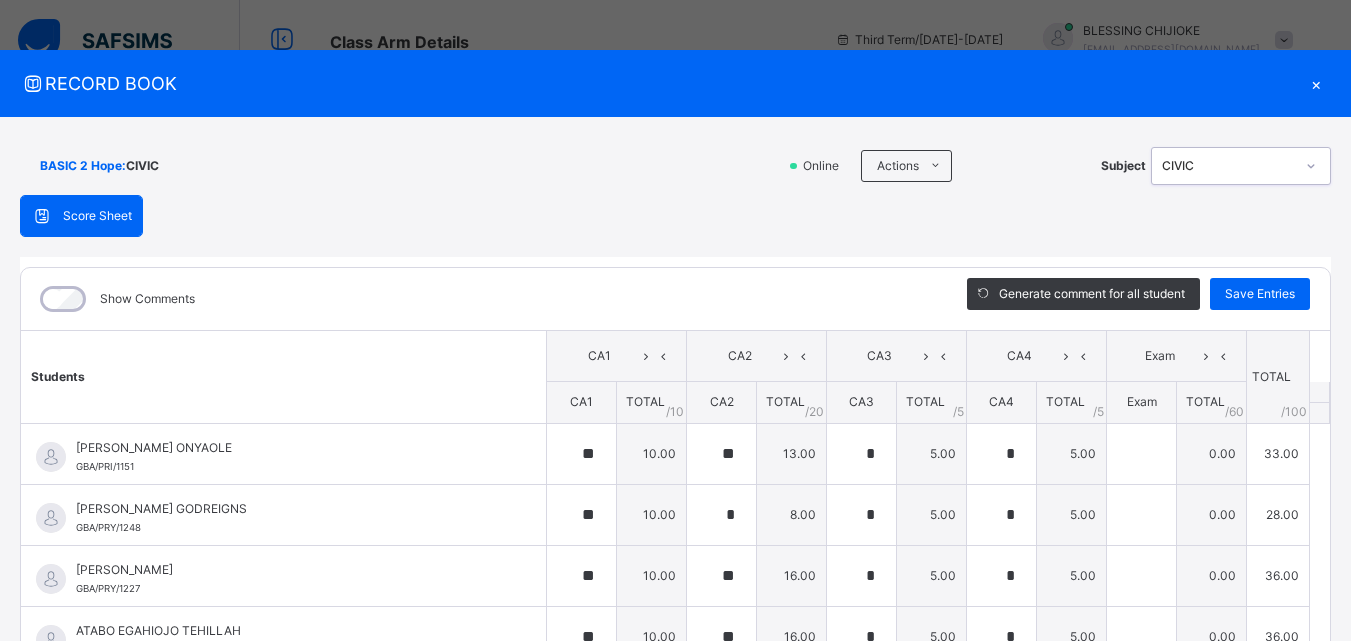 type on "*" 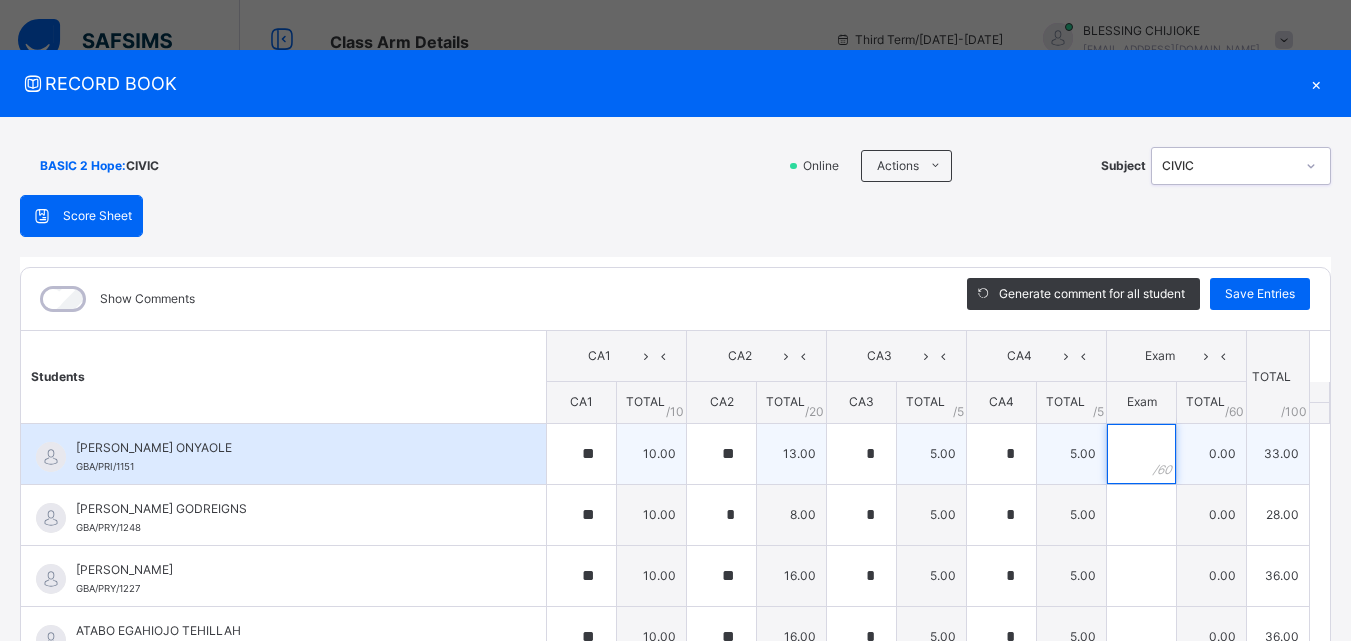 click at bounding box center [1141, 454] 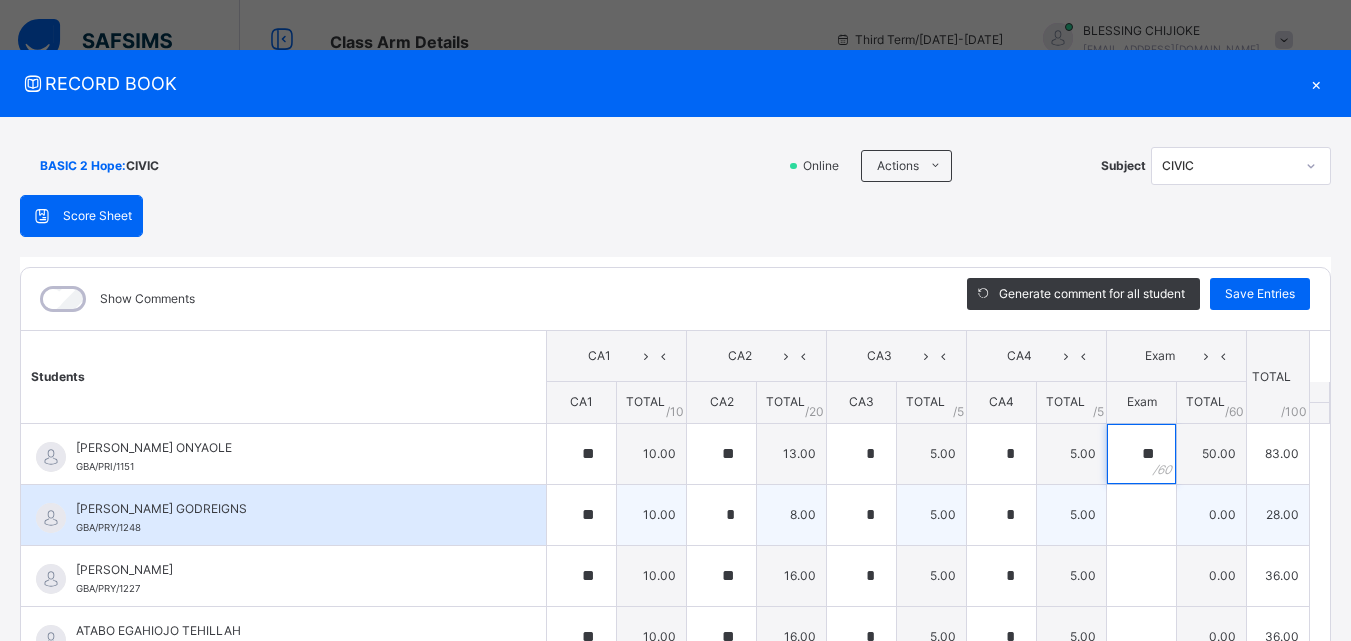 type on "**" 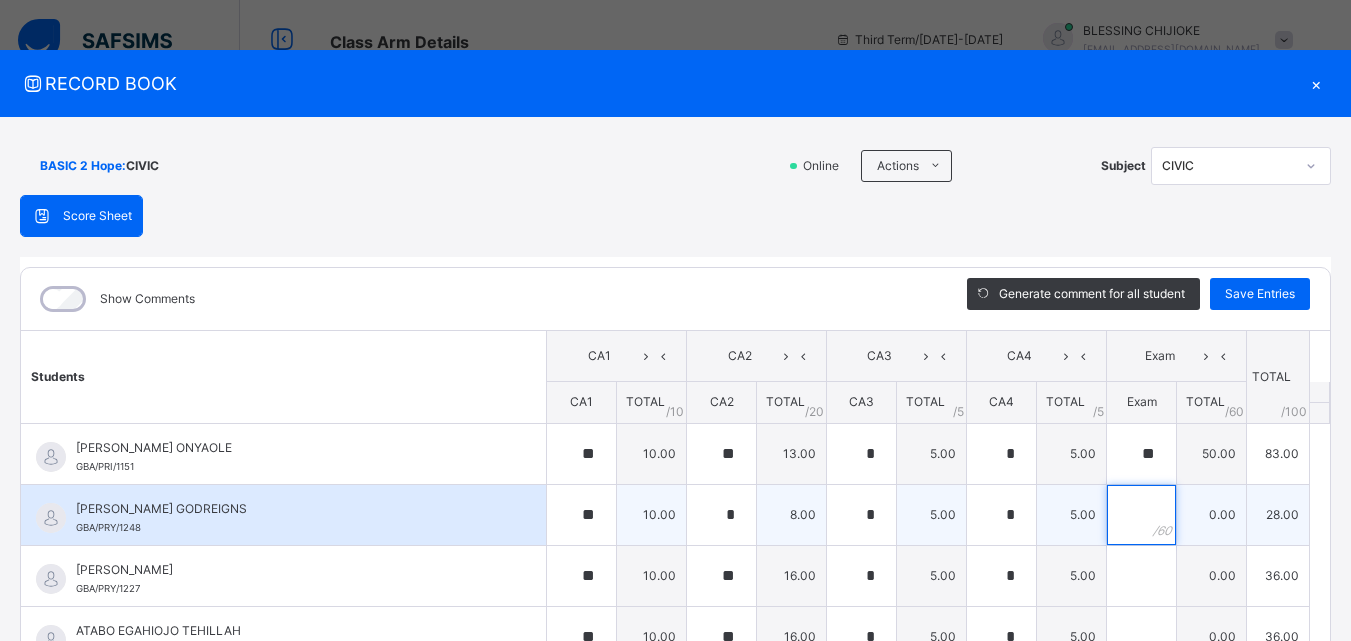 click at bounding box center (1141, 515) 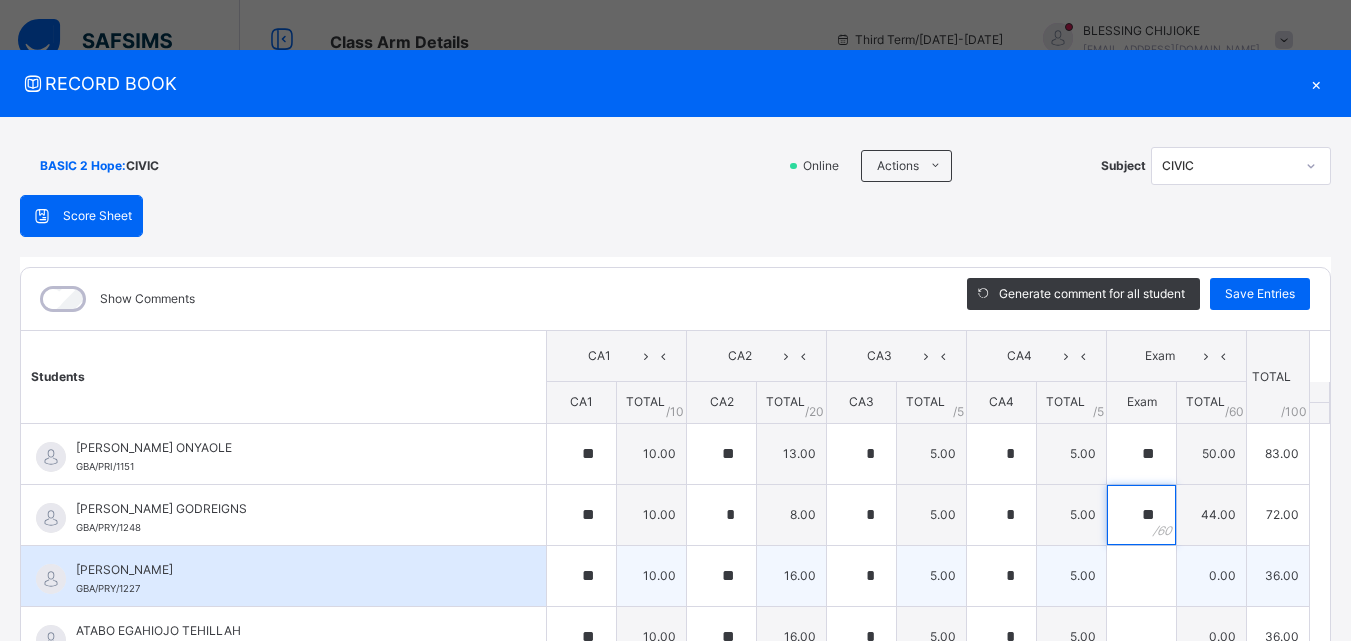 type on "**" 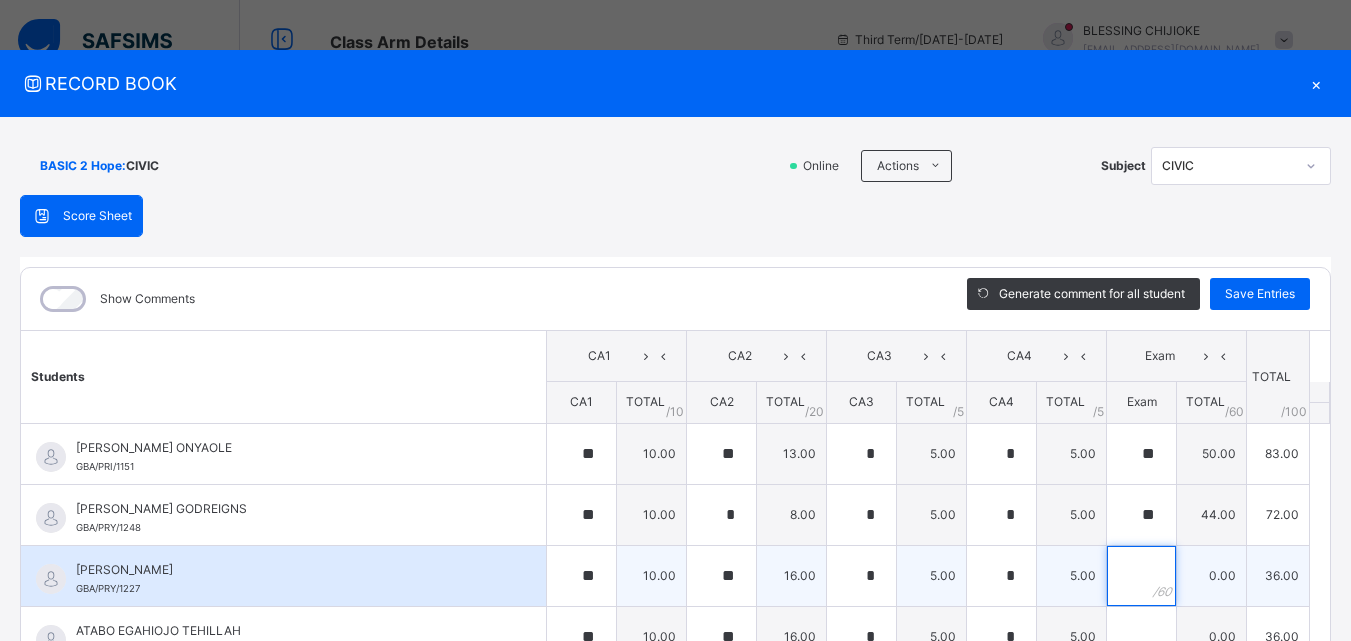 click at bounding box center (1141, 576) 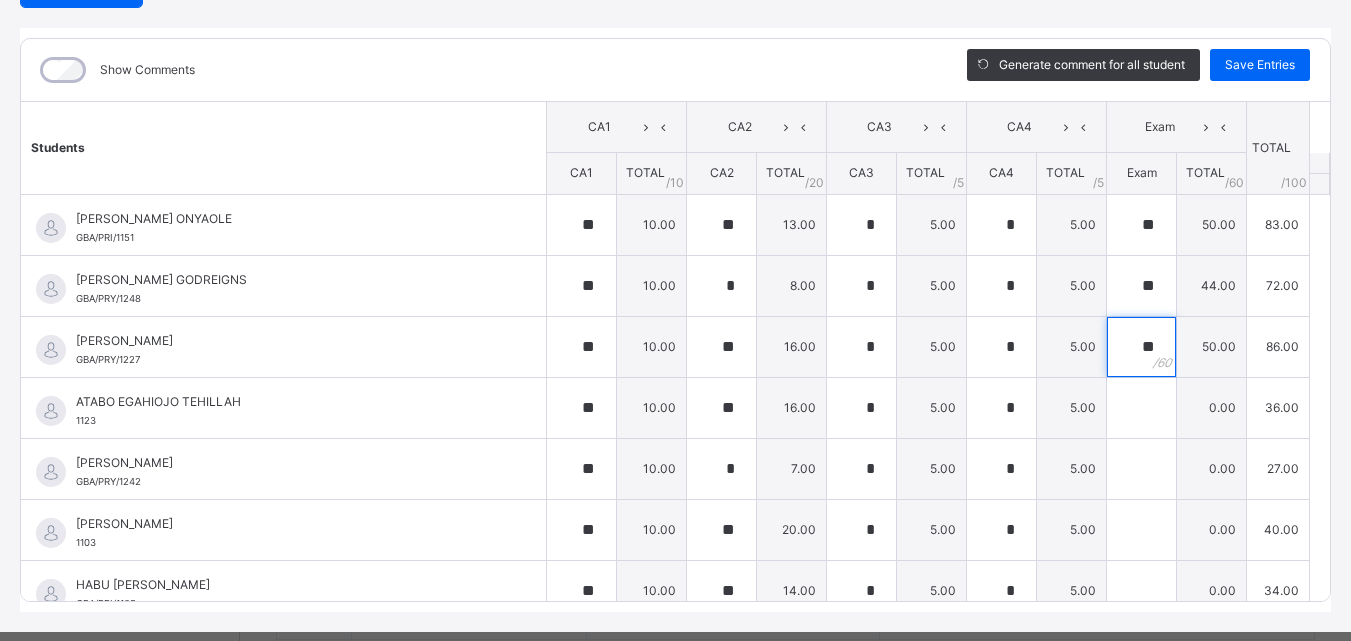 scroll, scrollTop: 270, scrollLeft: 0, axis: vertical 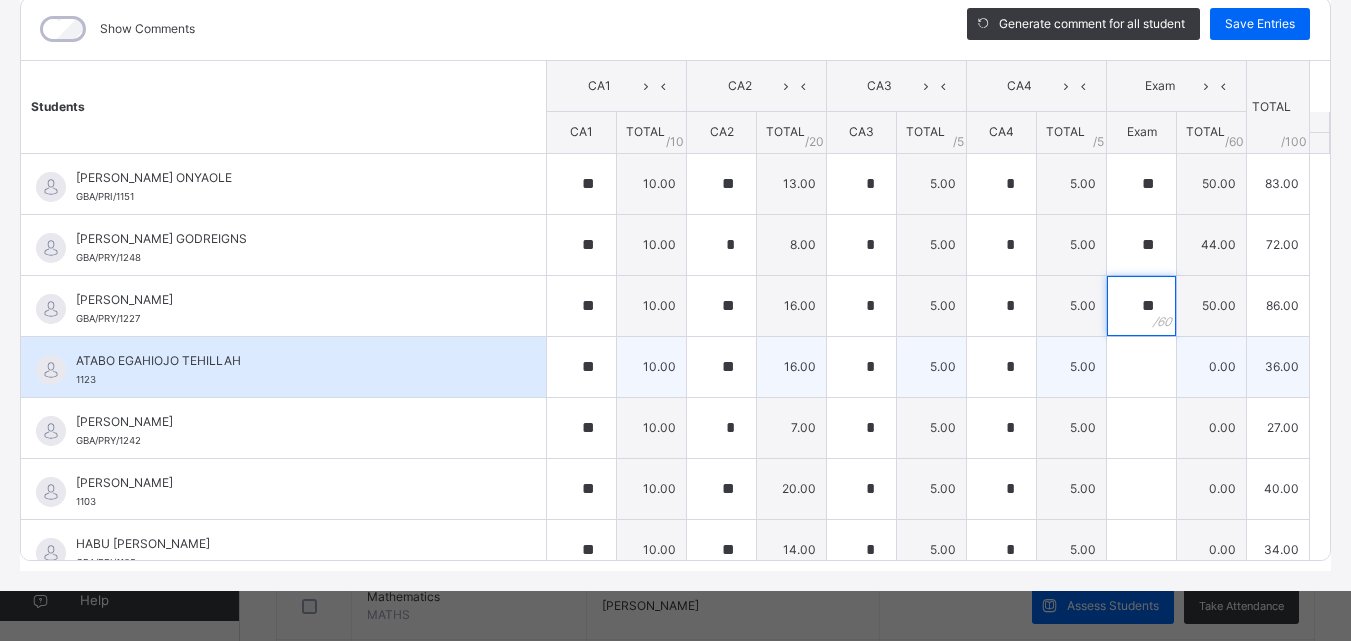 type on "**" 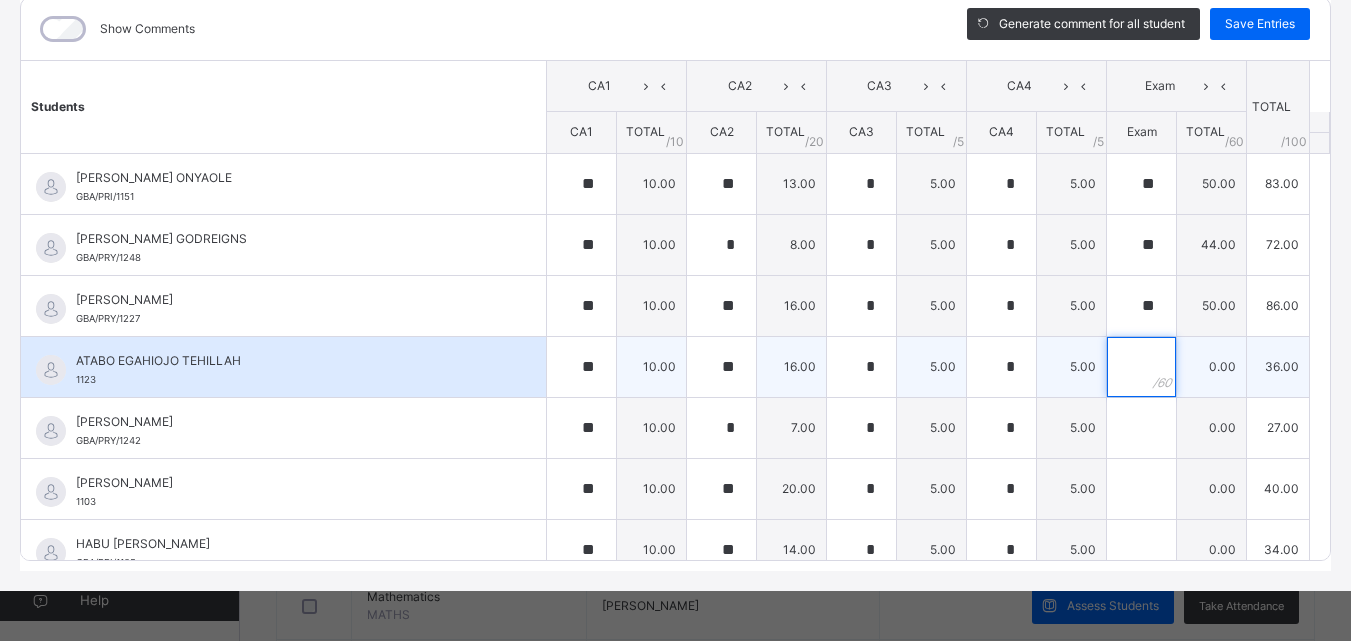 click at bounding box center (1141, 367) 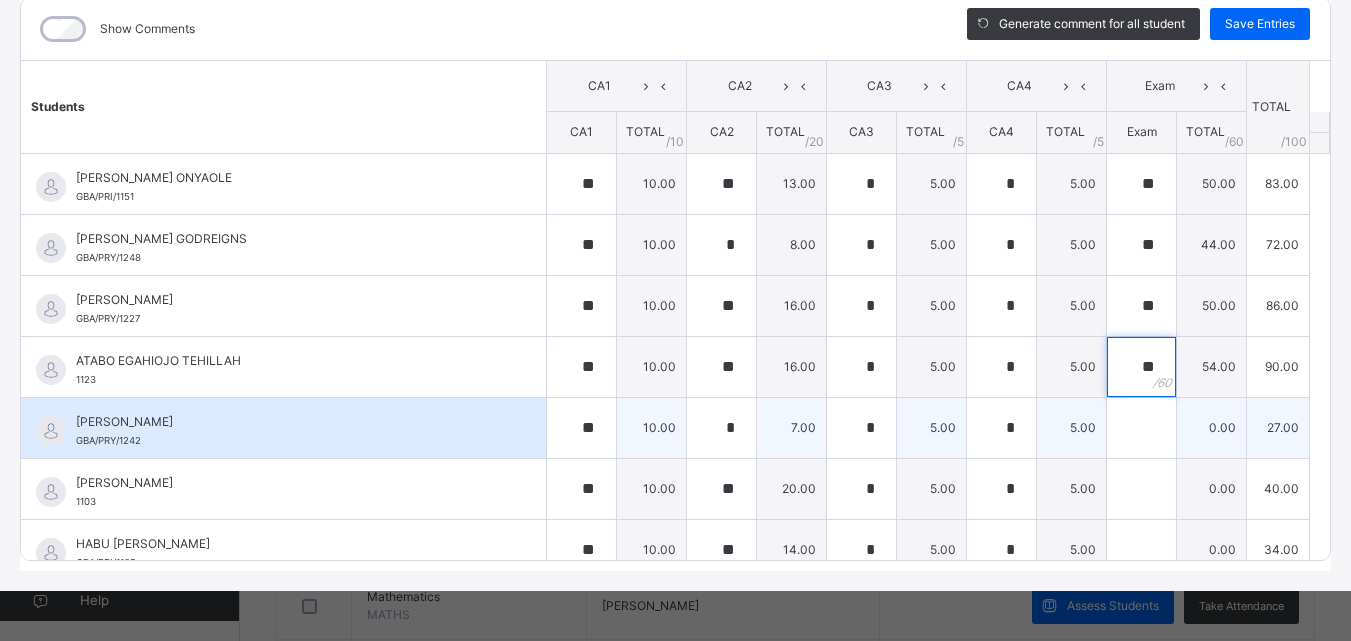 type on "**" 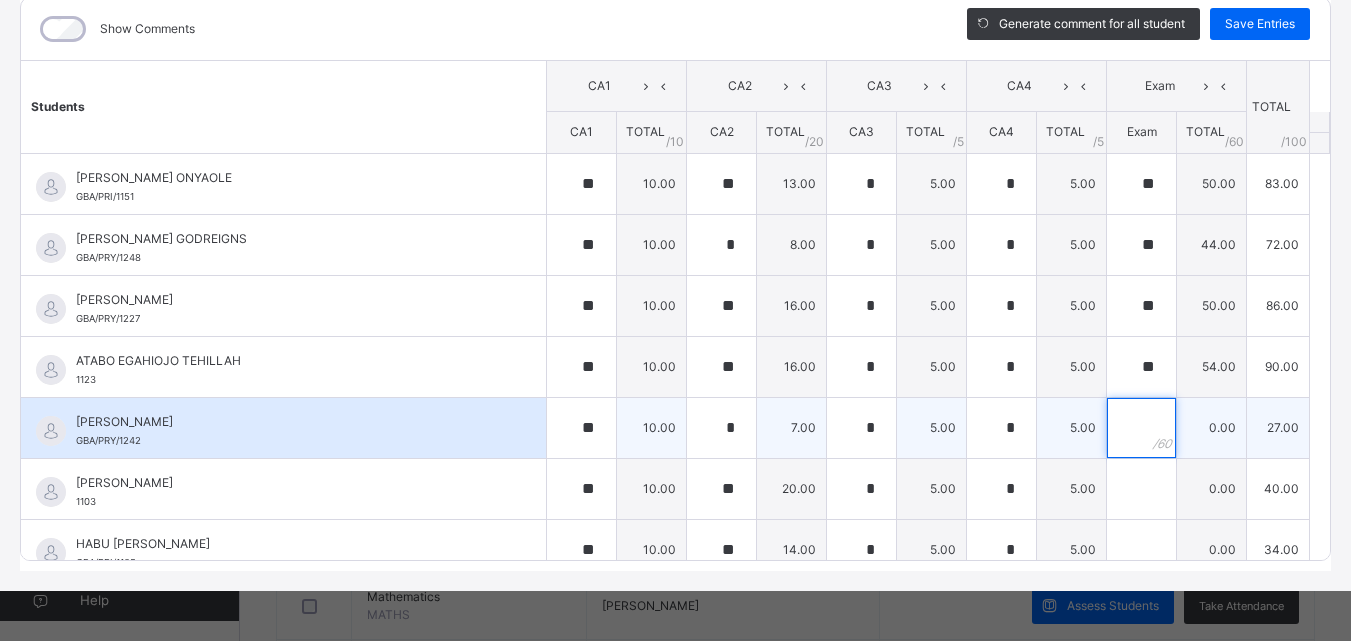click at bounding box center (1141, 428) 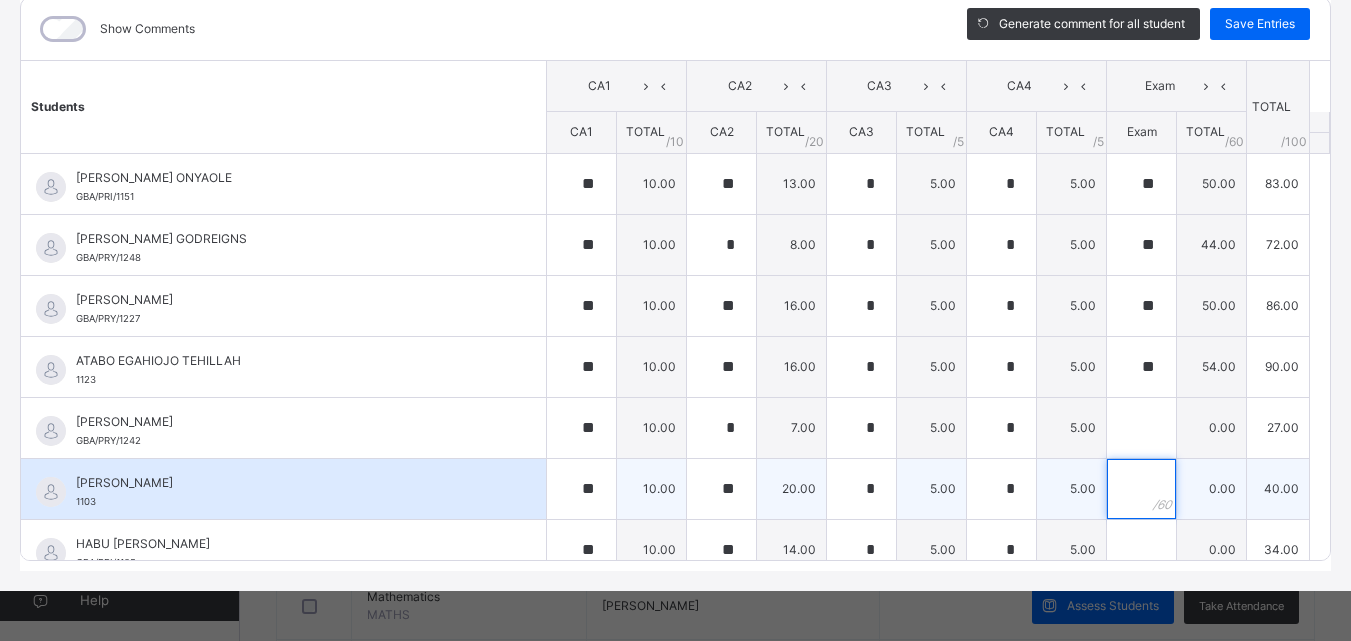 click at bounding box center (1141, 489) 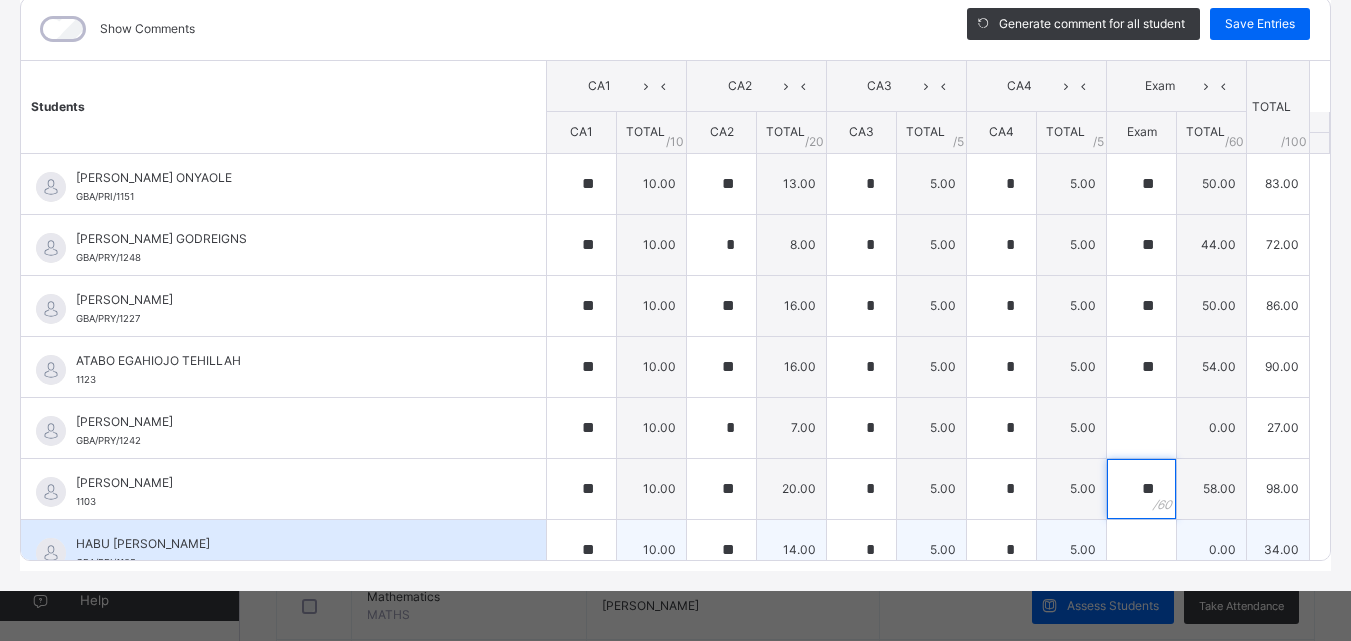 type on "**" 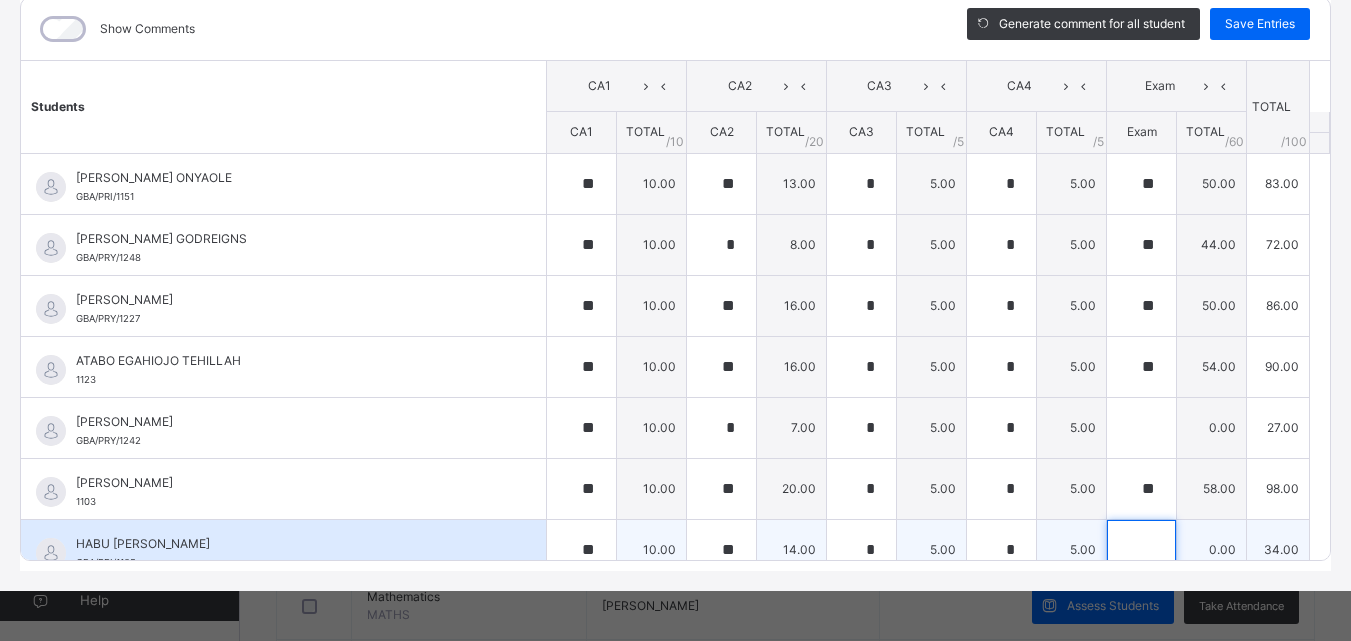 click at bounding box center (1141, 550) 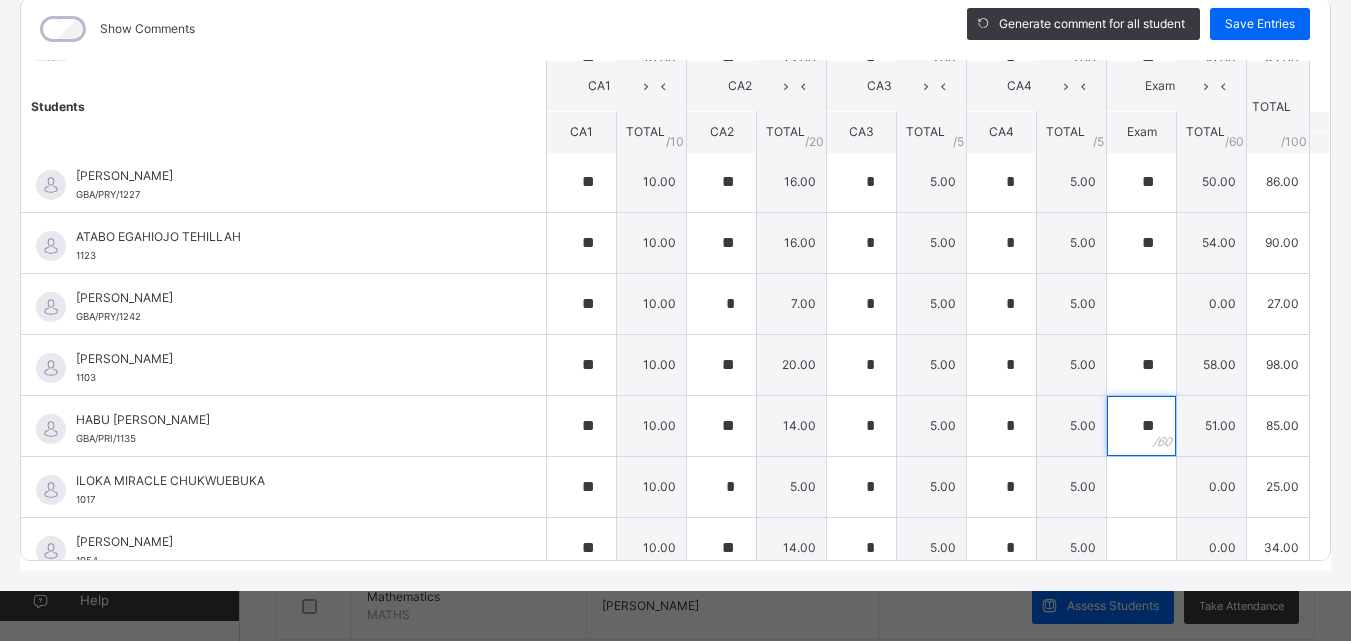 scroll, scrollTop: 204, scrollLeft: 0, axis: vertical 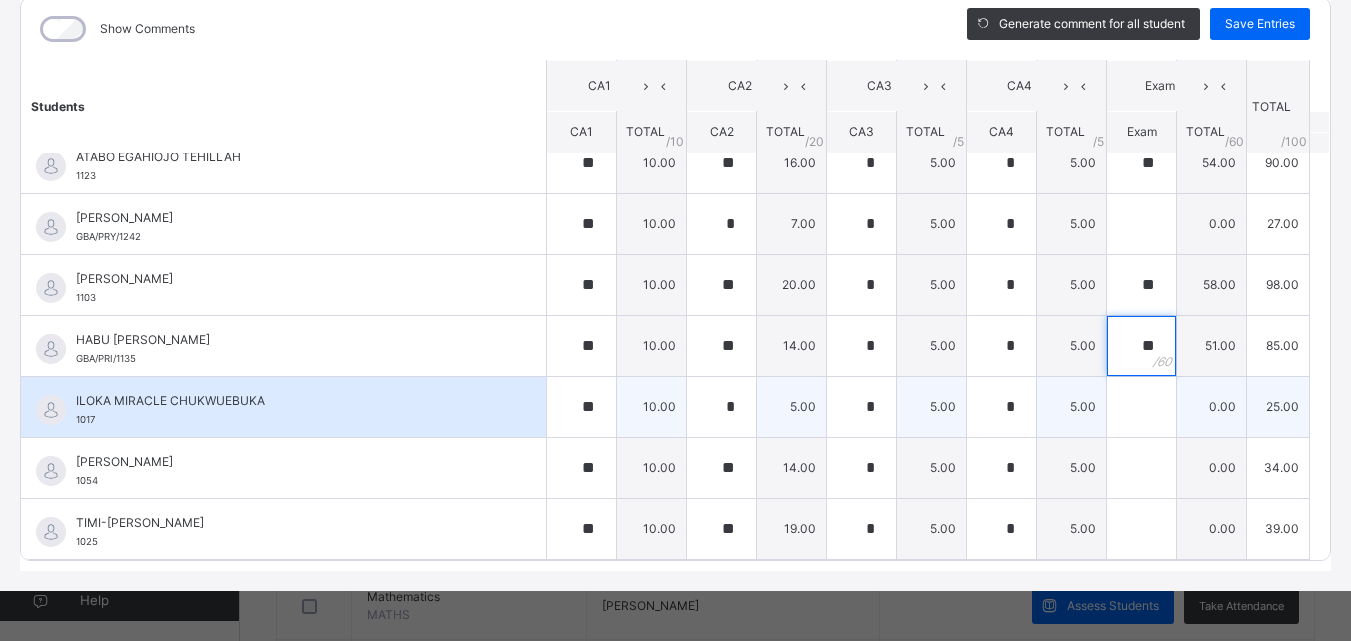 type on "**" 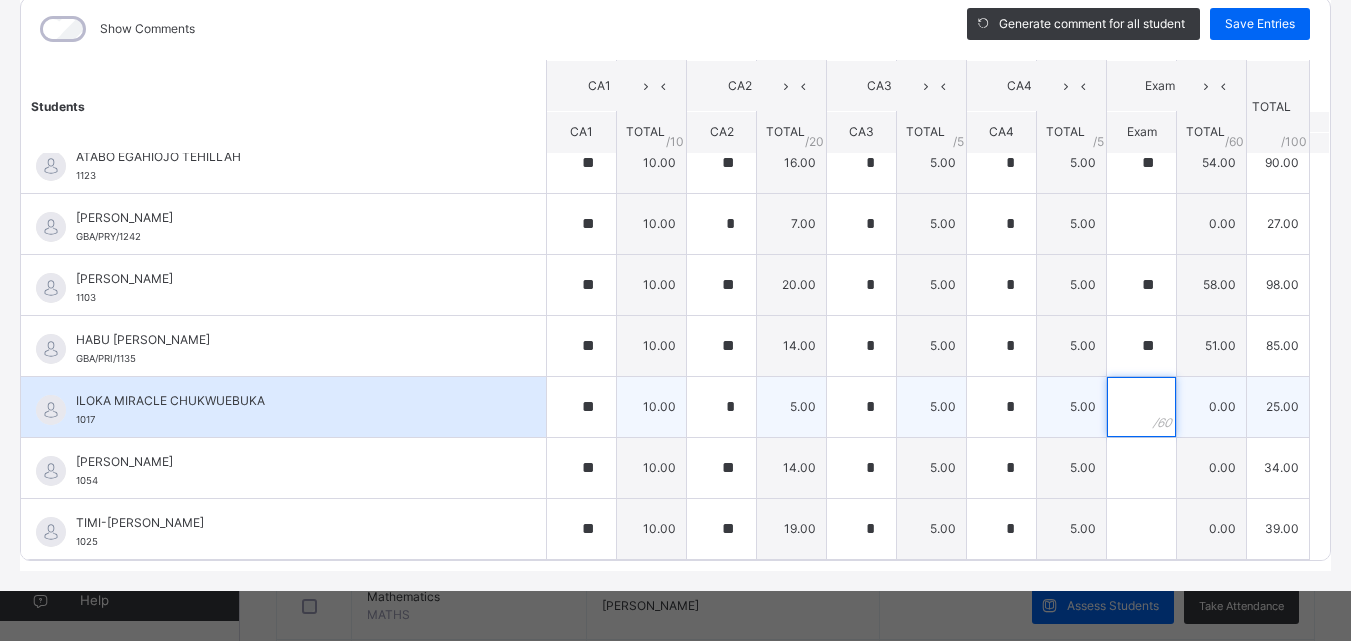 click at bounding box center [1141, 407] 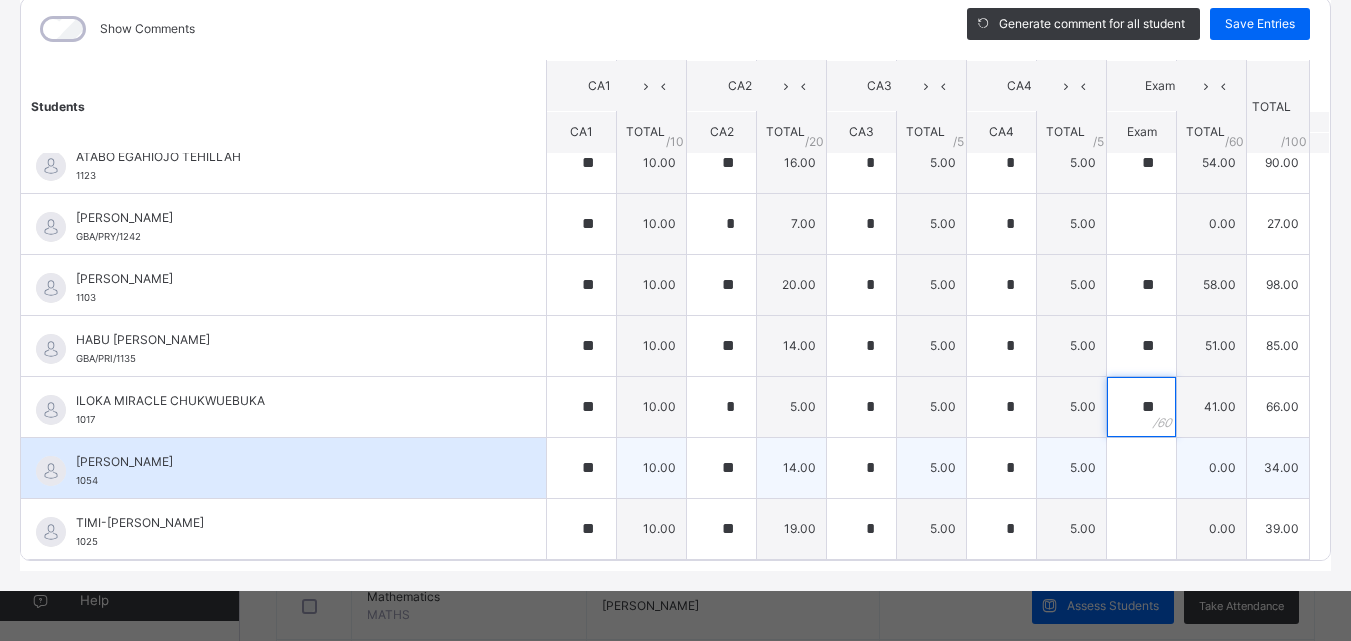 type on "**" 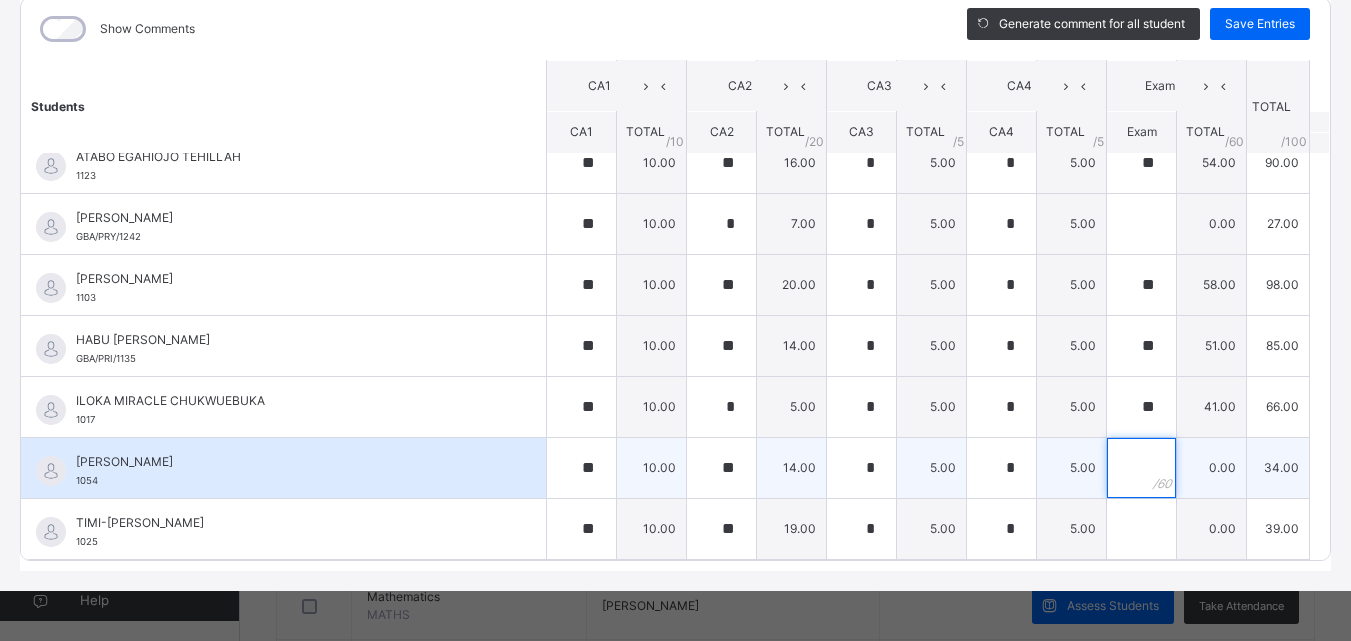 click at bounding box center [1141, 468] 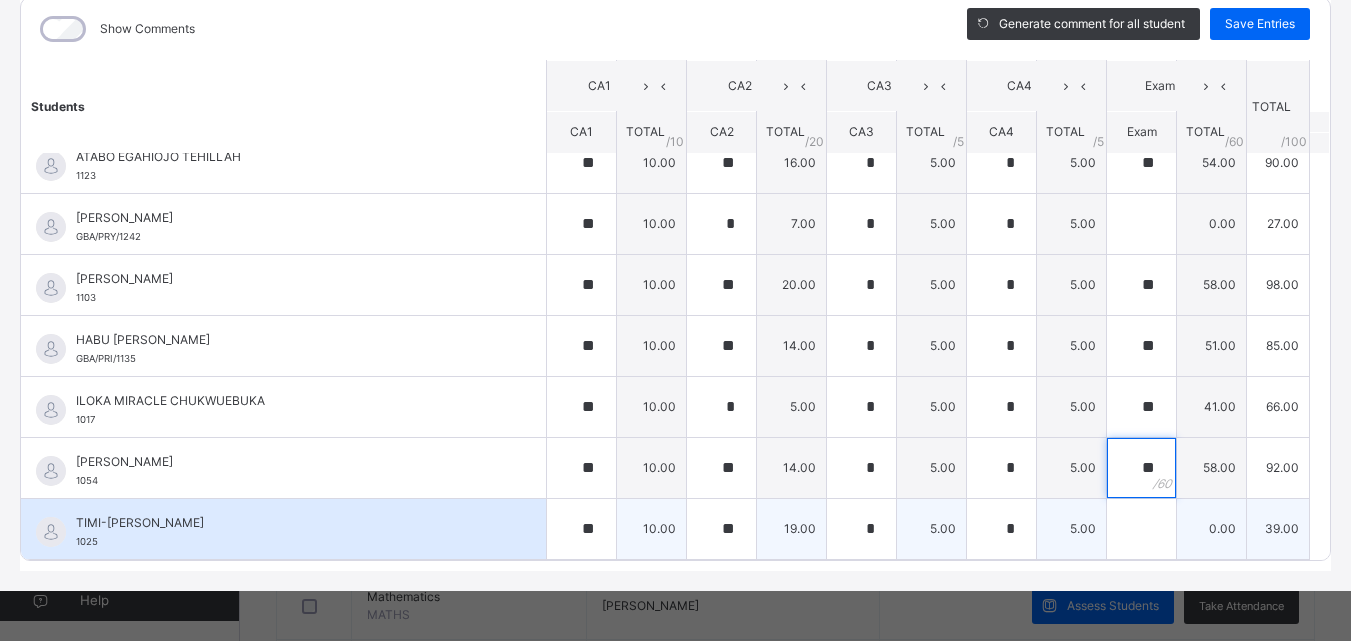 type on "**" 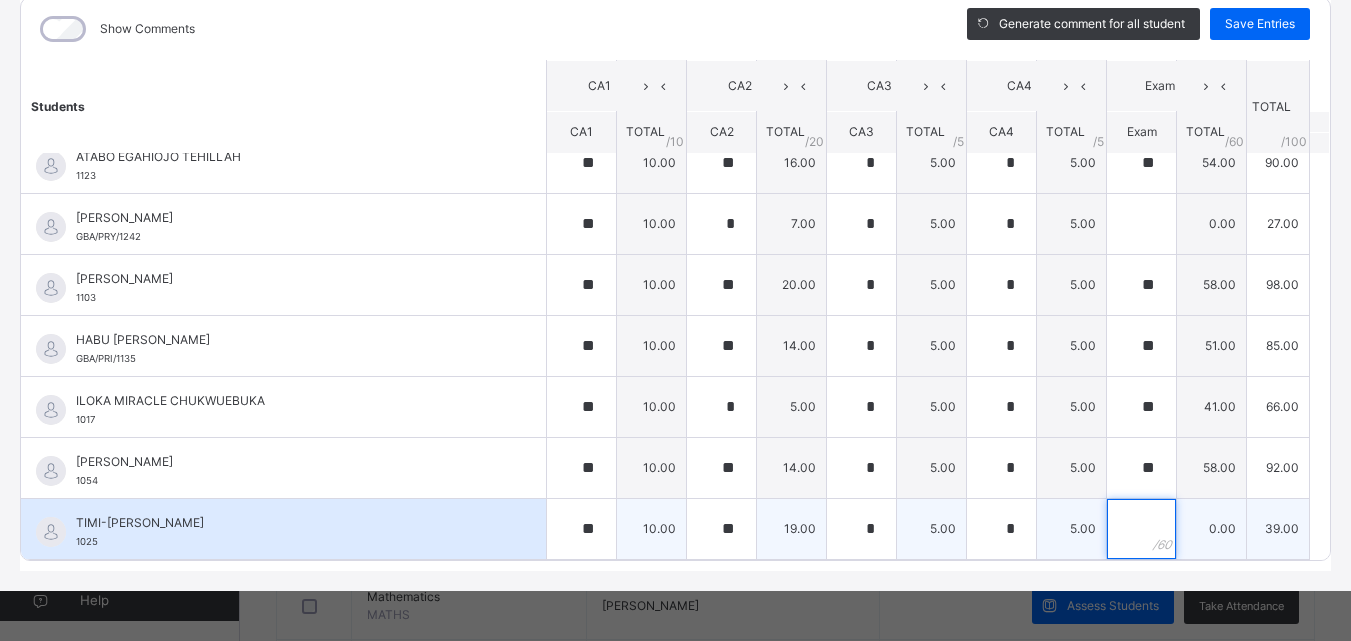click at bounding box center [1141, 529] 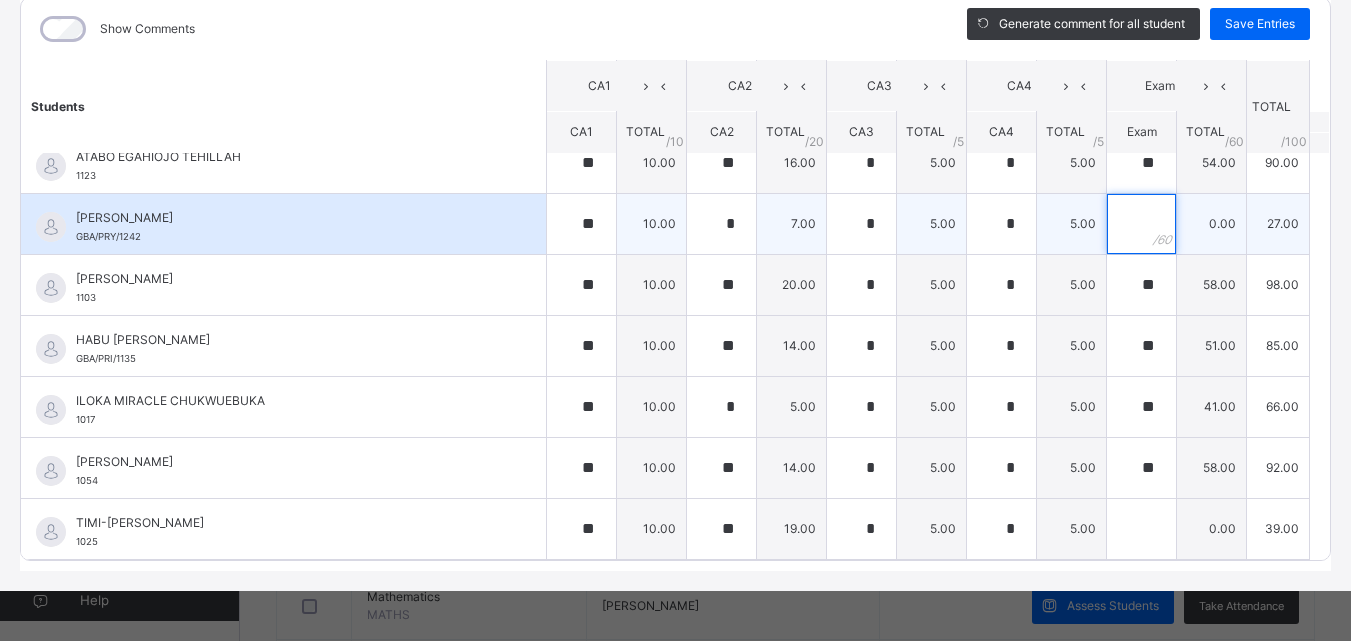 click at bounding box center (1141, 224) 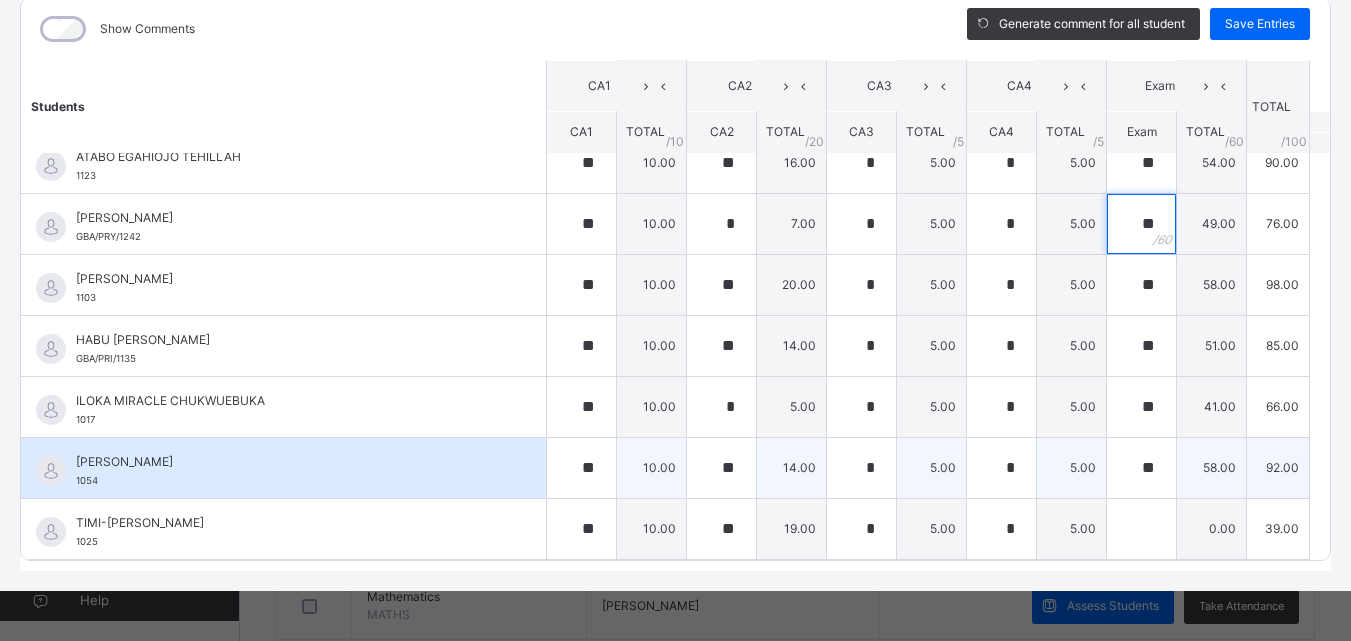 type on "**" 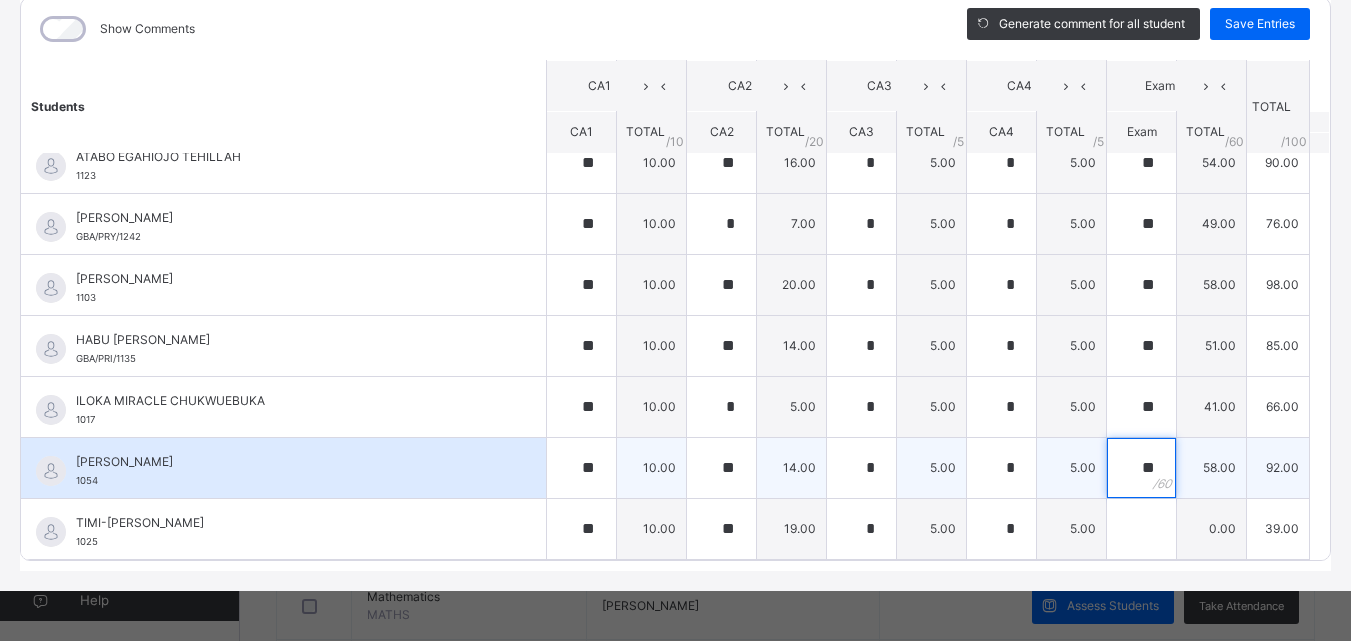 click on "**" at bounding box center [1141, 468] 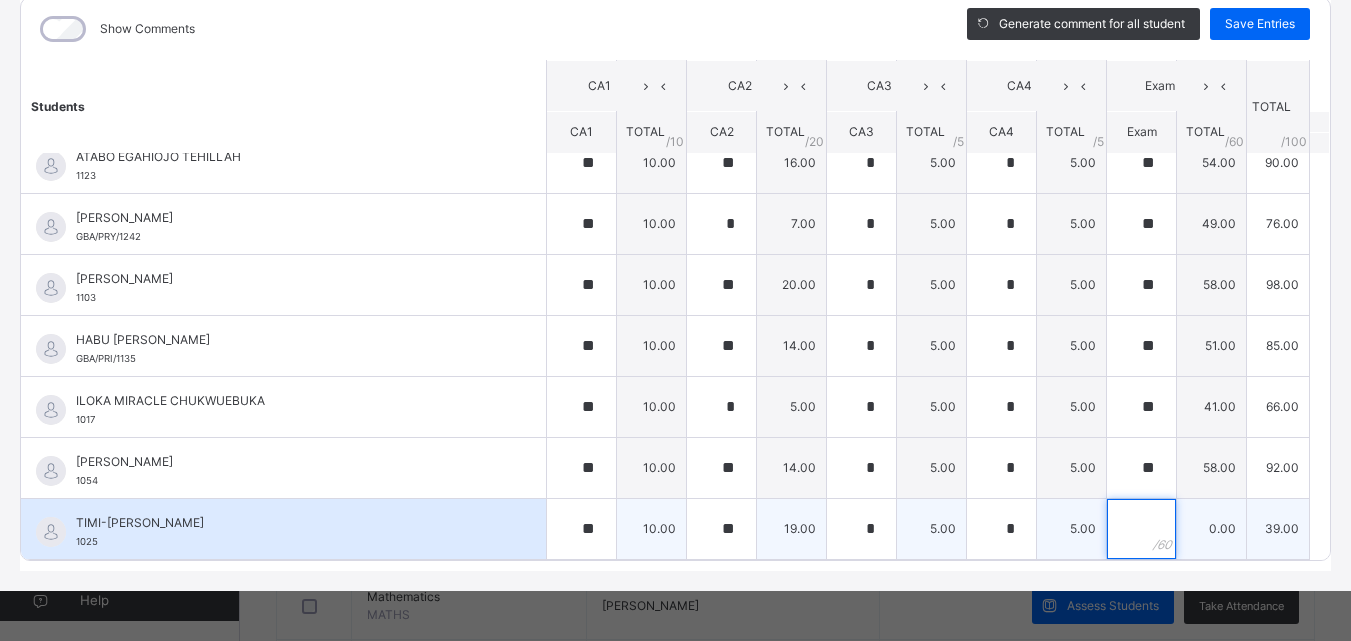 click at bounding box center [1141, 529] 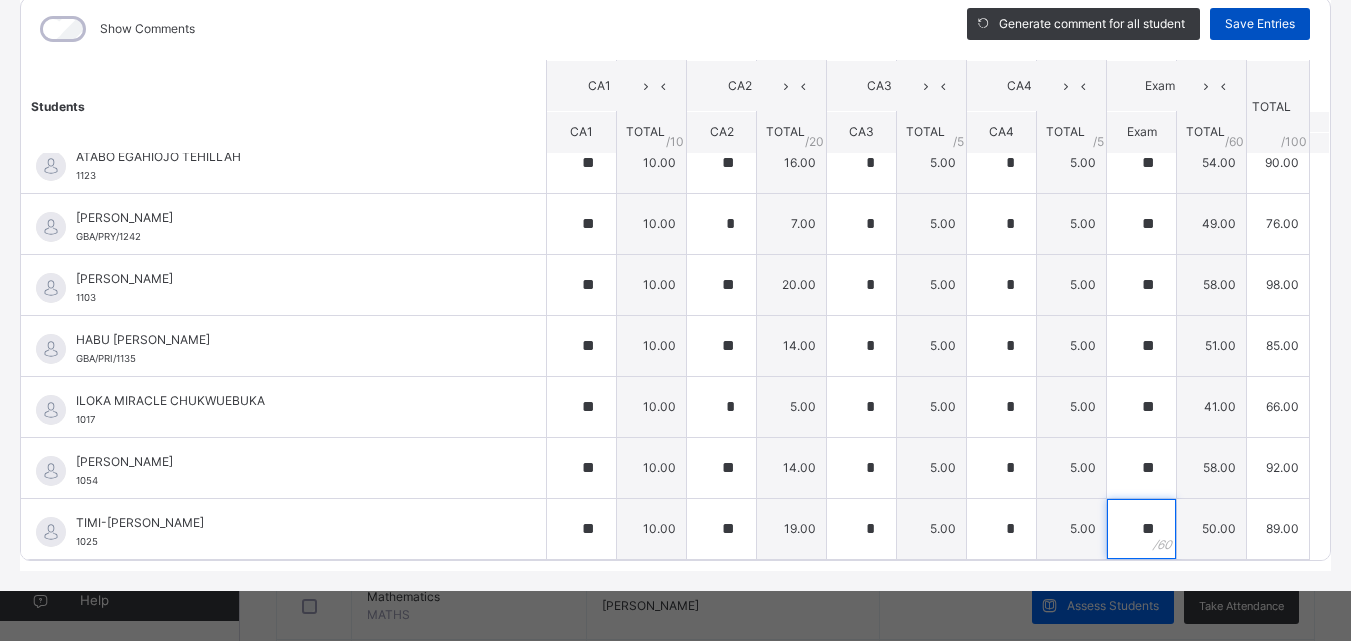type on "**" 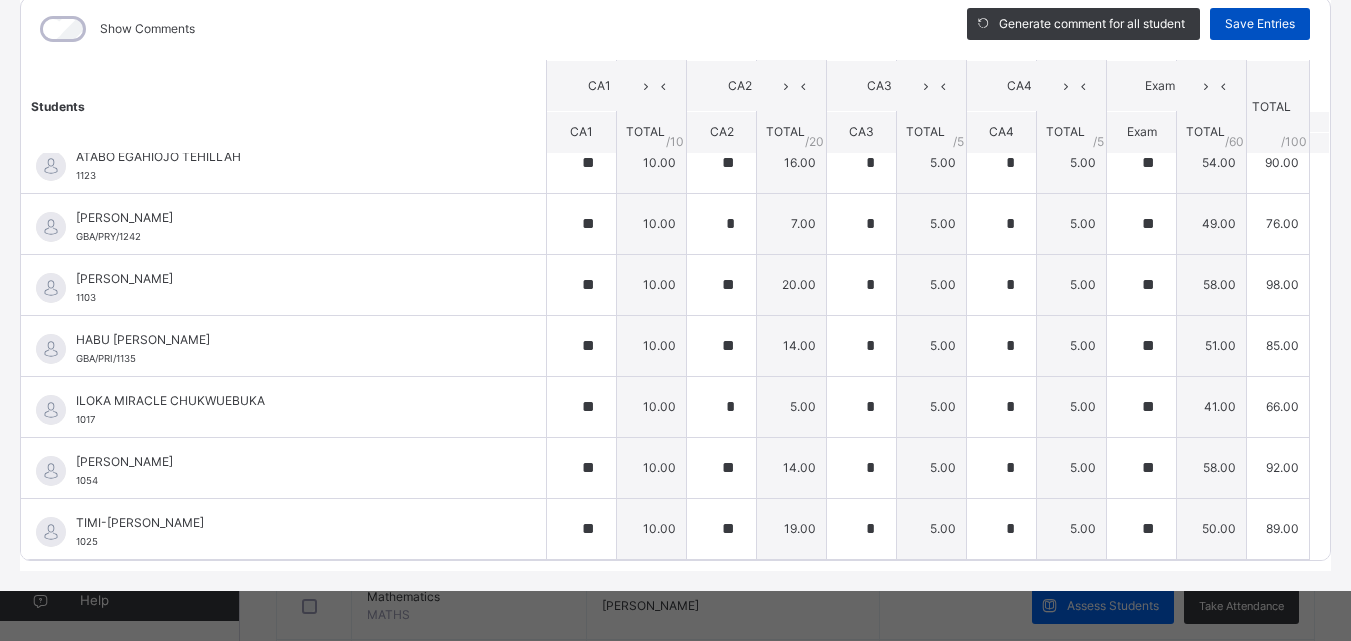 click on "Save Entries" at bounding box center (1260, 24) 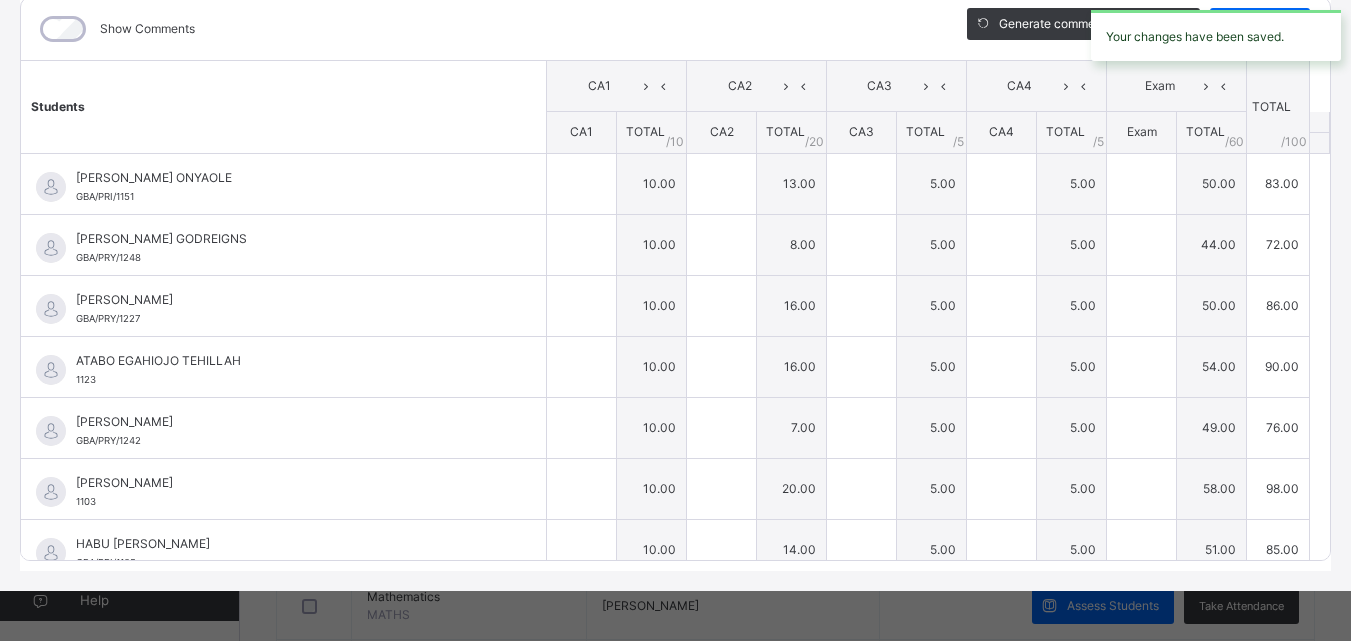 type on "**" 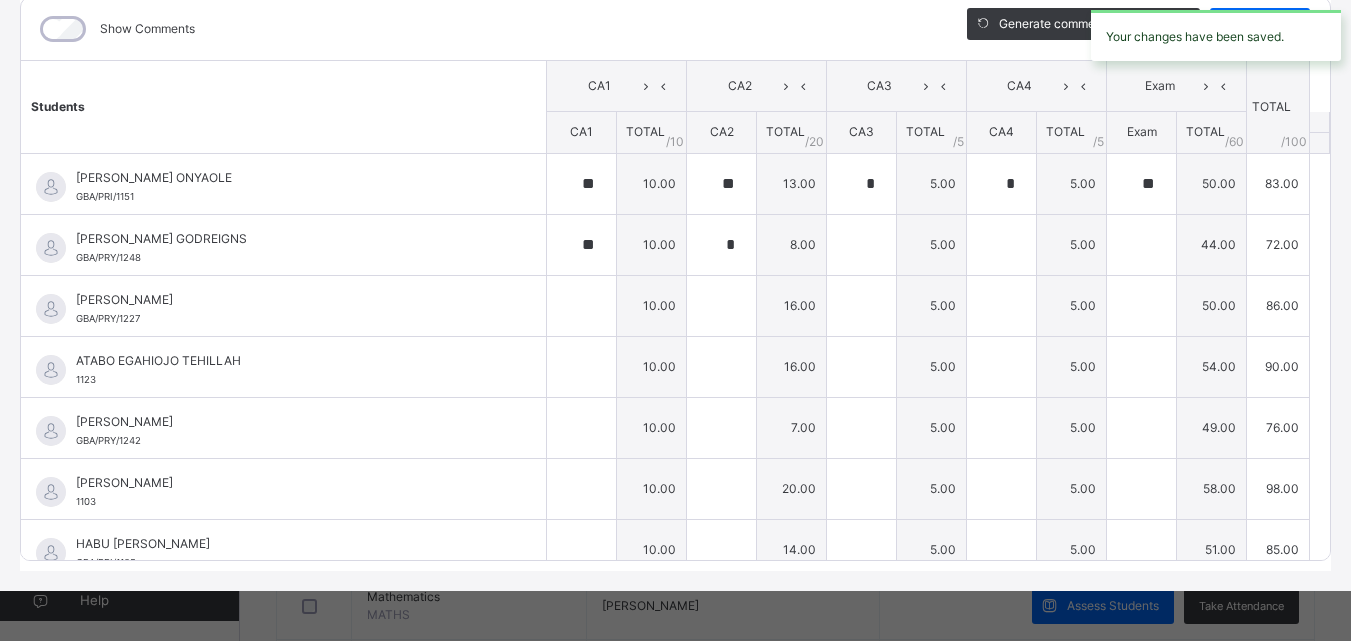 type on "*" 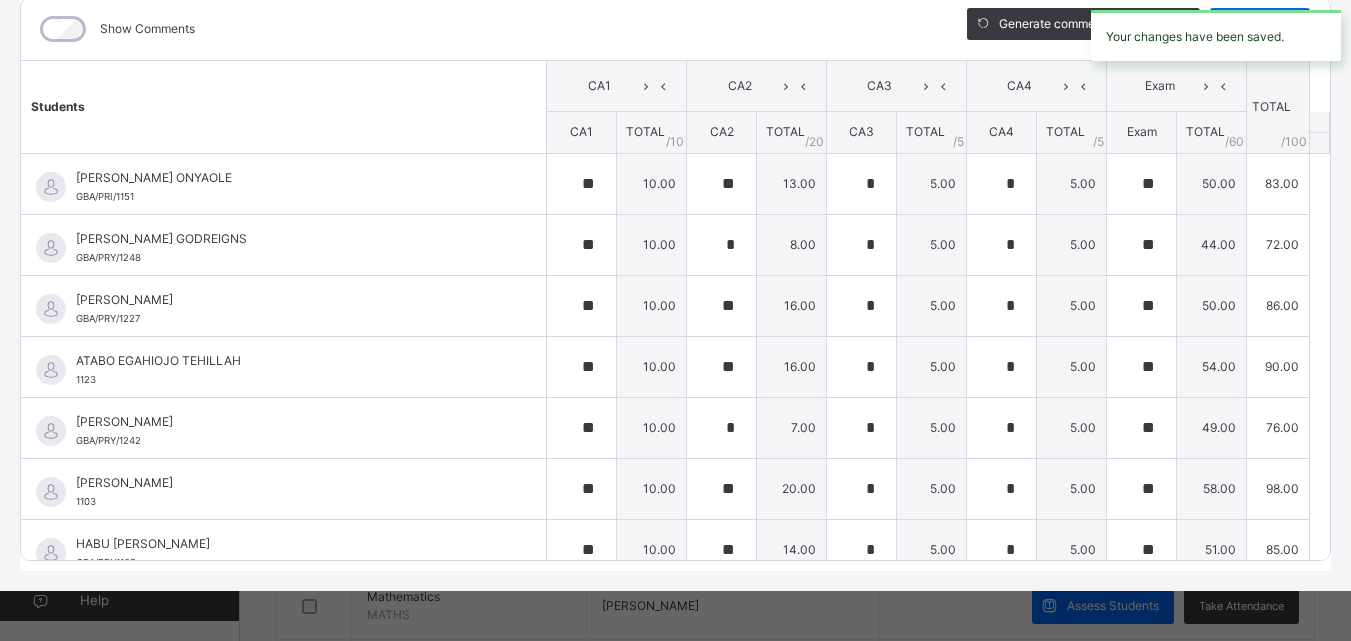 type on "*" 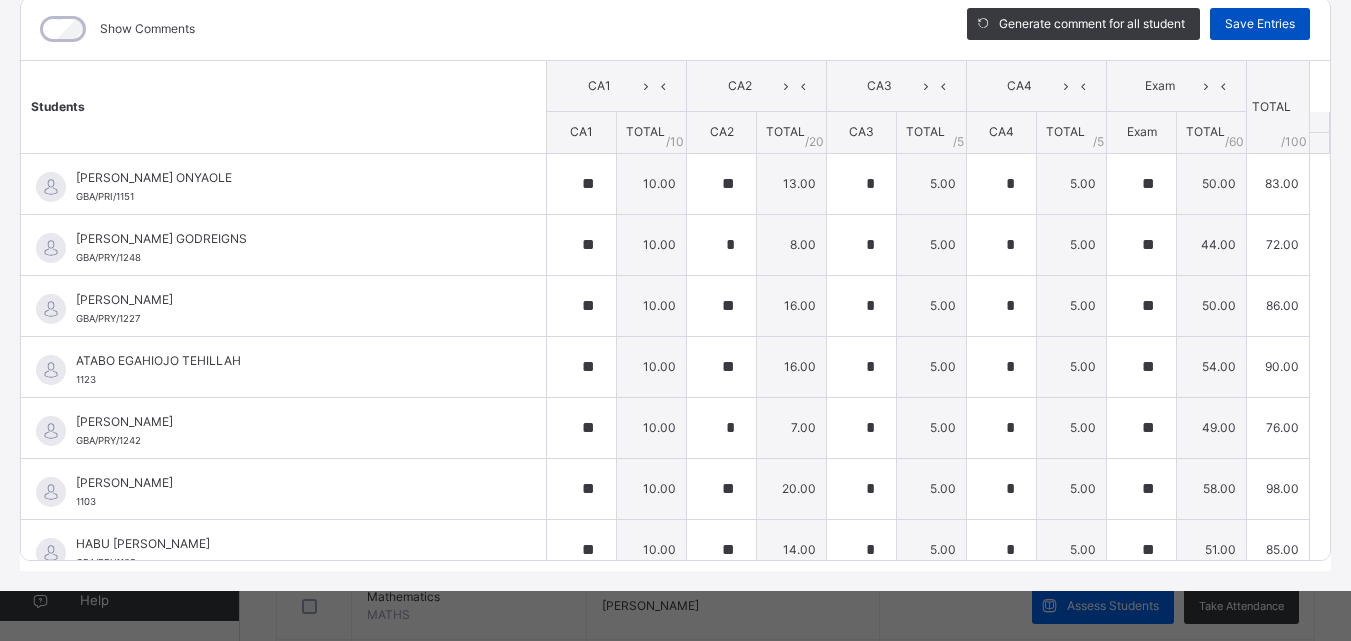 click on "Save Entries" at bounding box center [1260, 24] 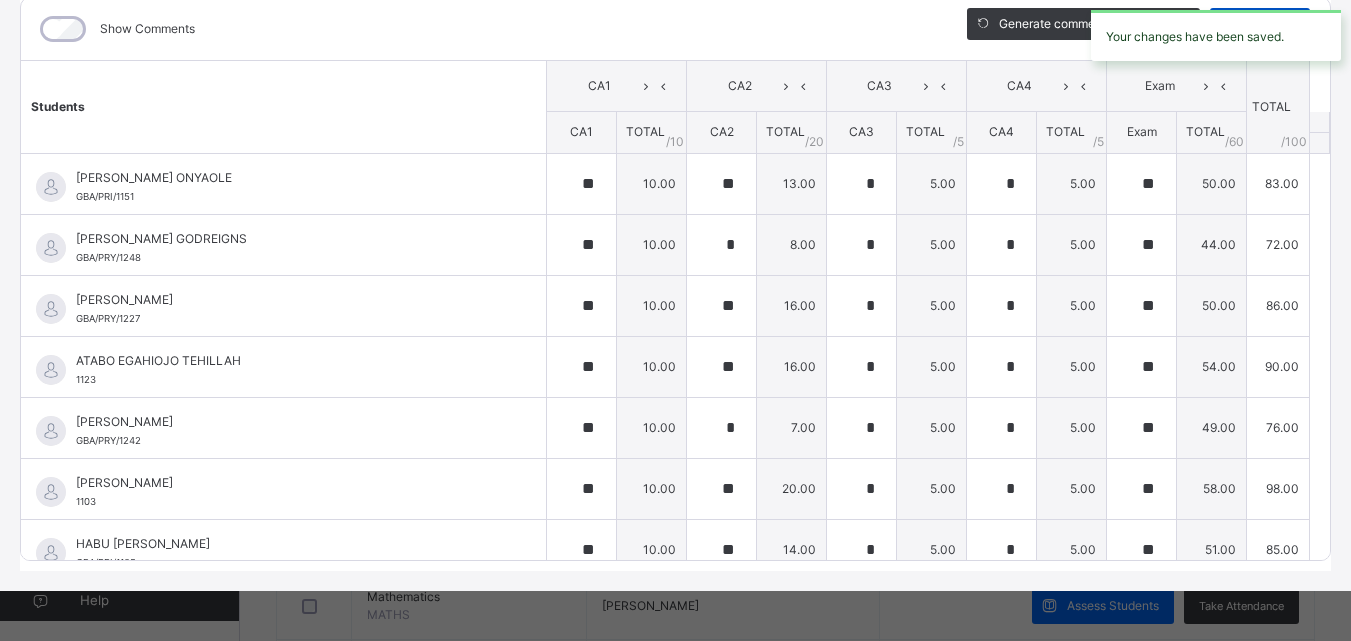 type on "**" 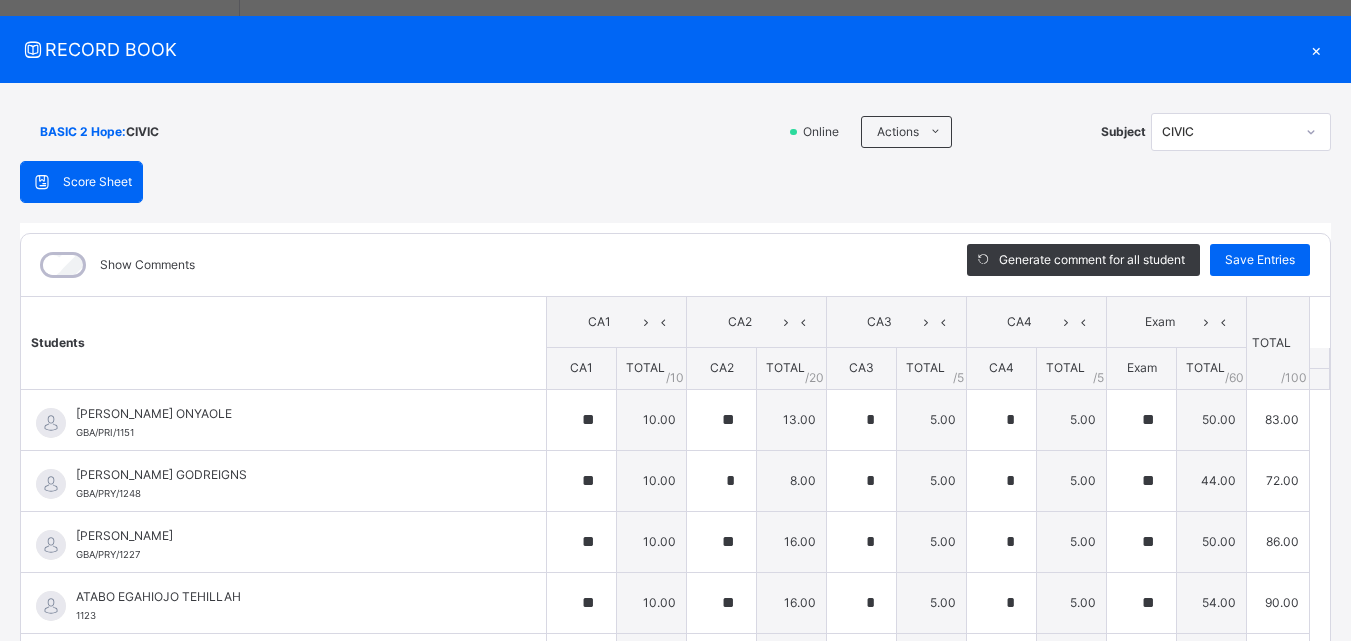 scroll, scrollTop: 29, scrollLeft: 0, axis: vertical 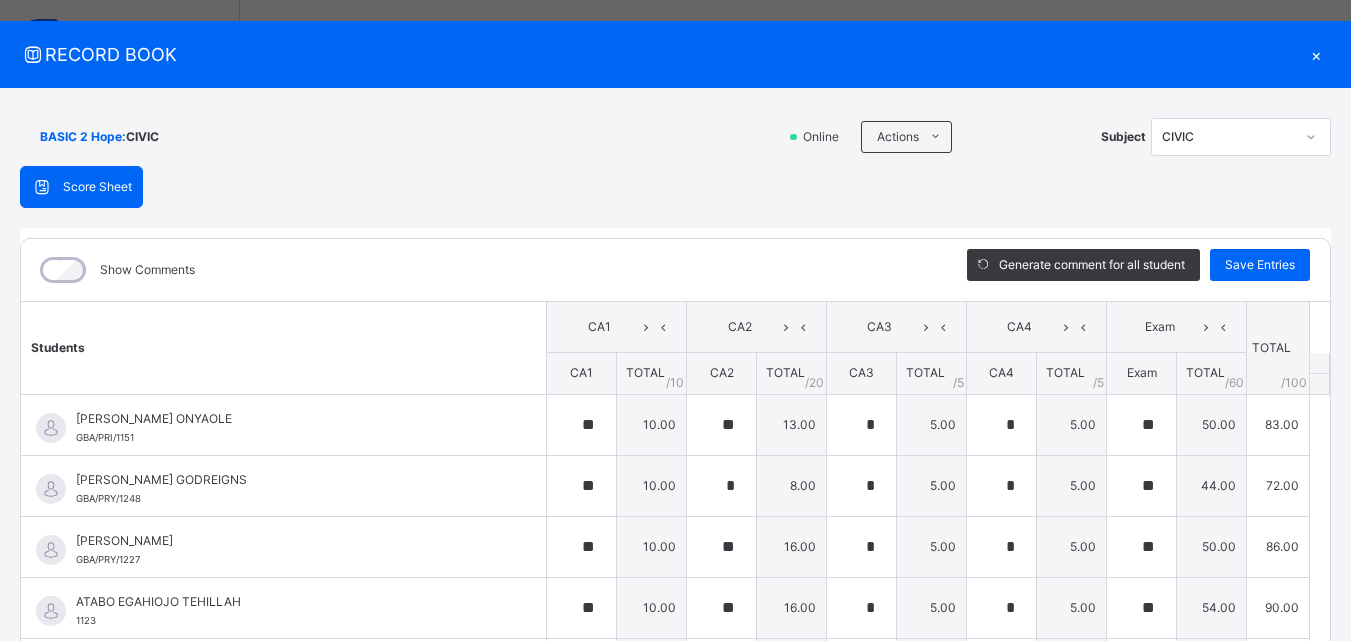 click 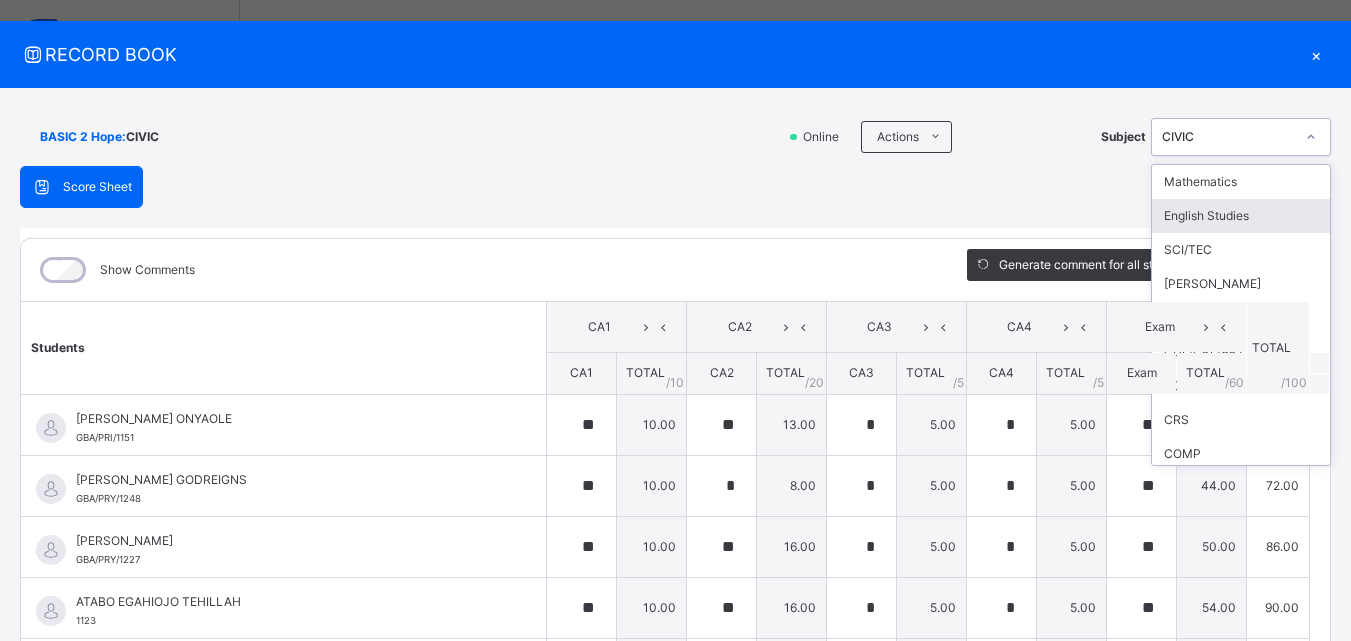 type on "*" 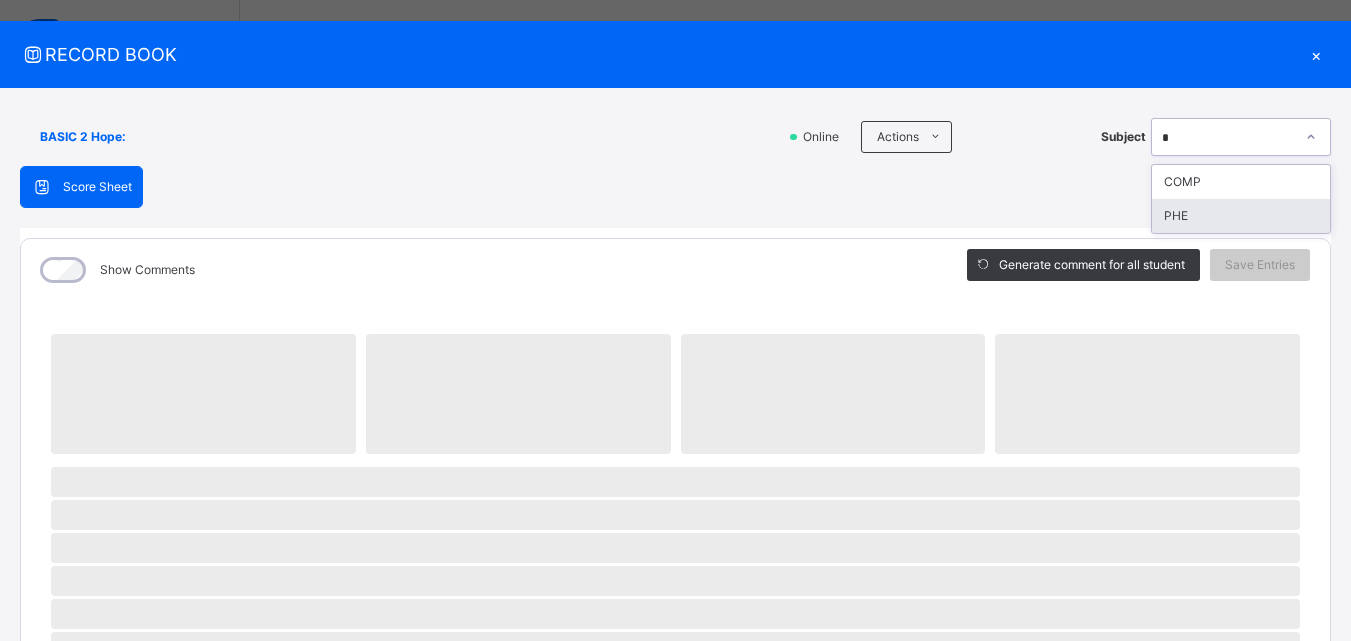click on "PHE" at bounding box center [1241, 216] 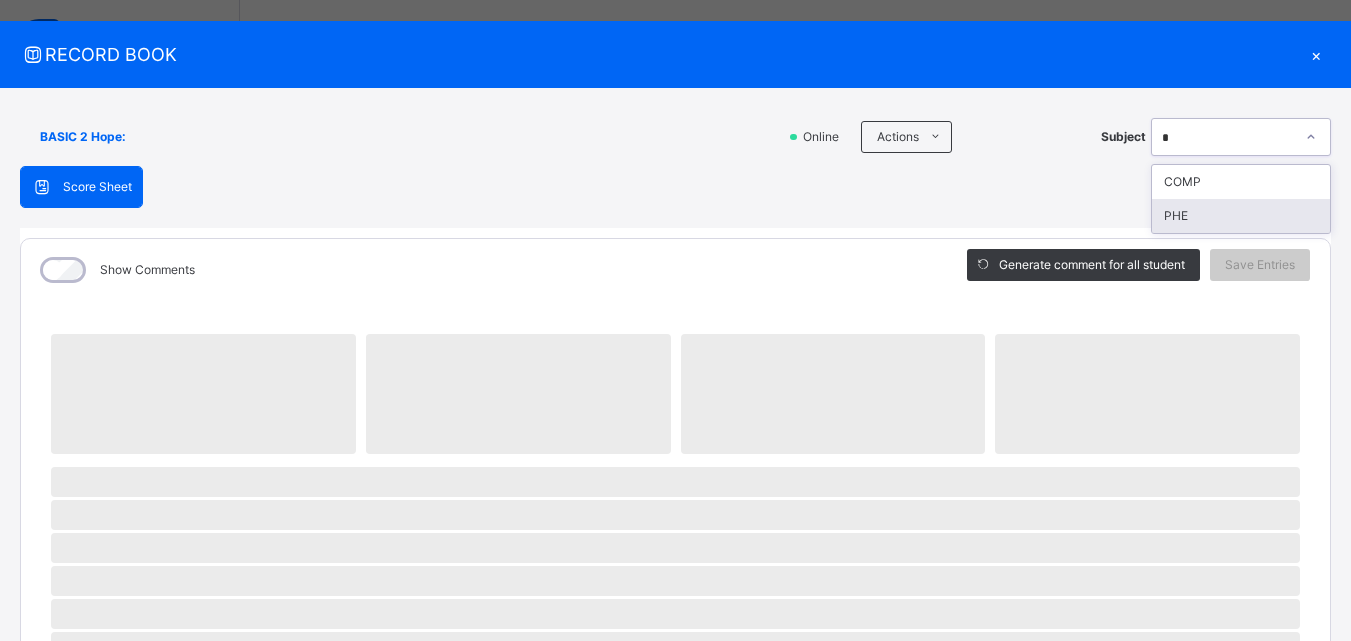 type 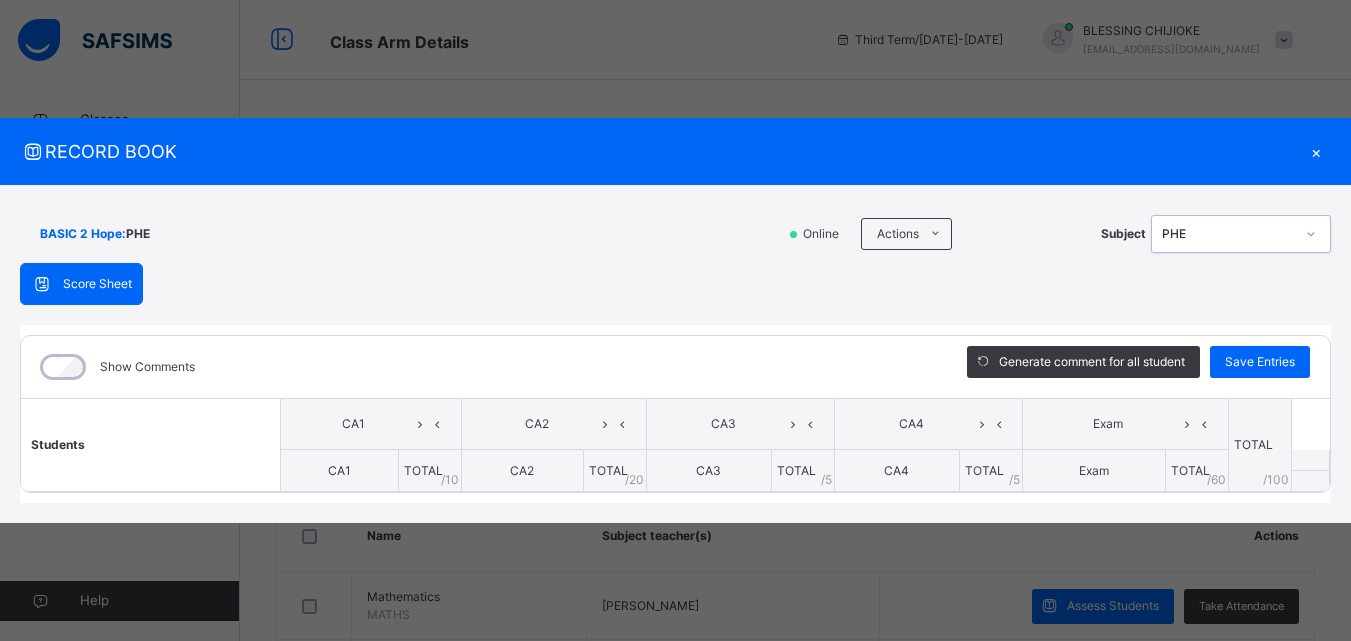 scroll, scrollTop: 0, scrollLeft: 0, axis: both 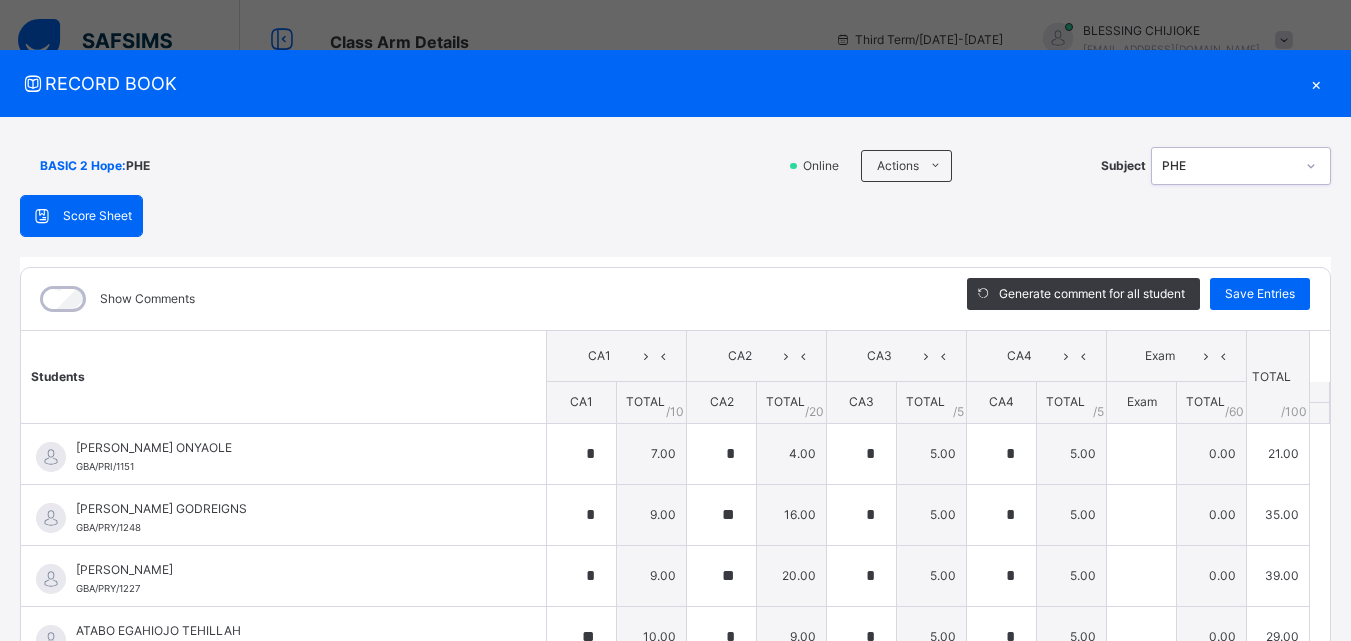 type on "*" 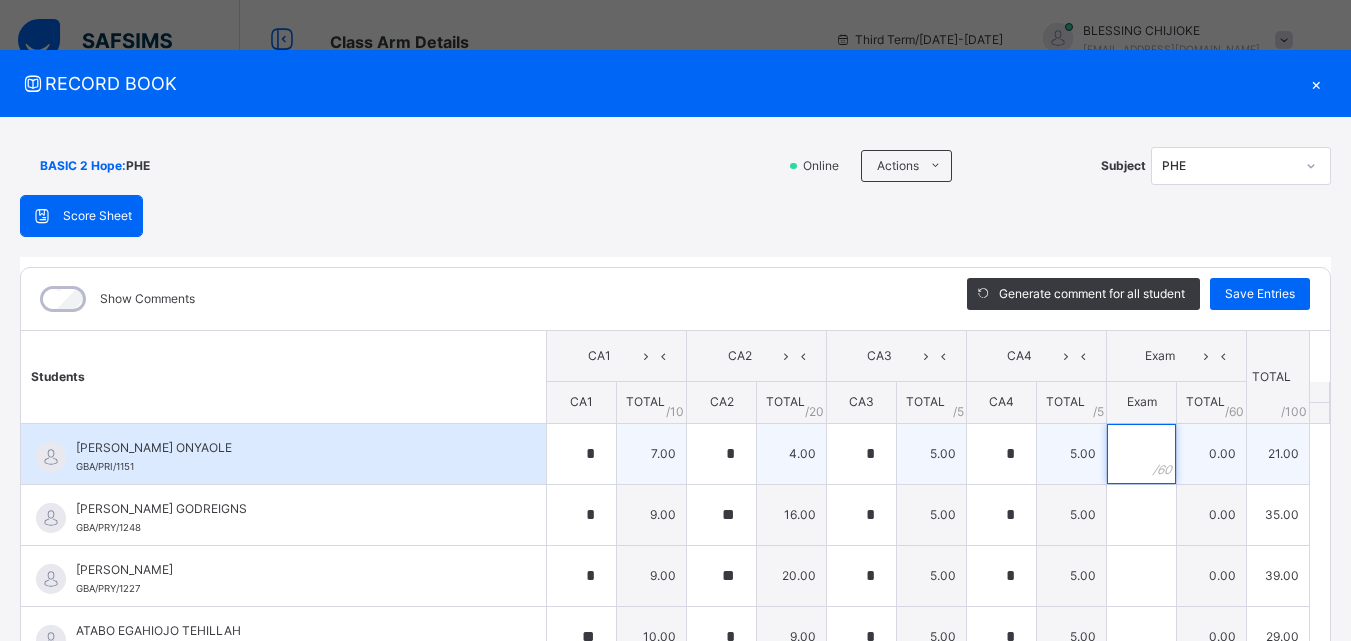 click at bounding box center [1141, 454] 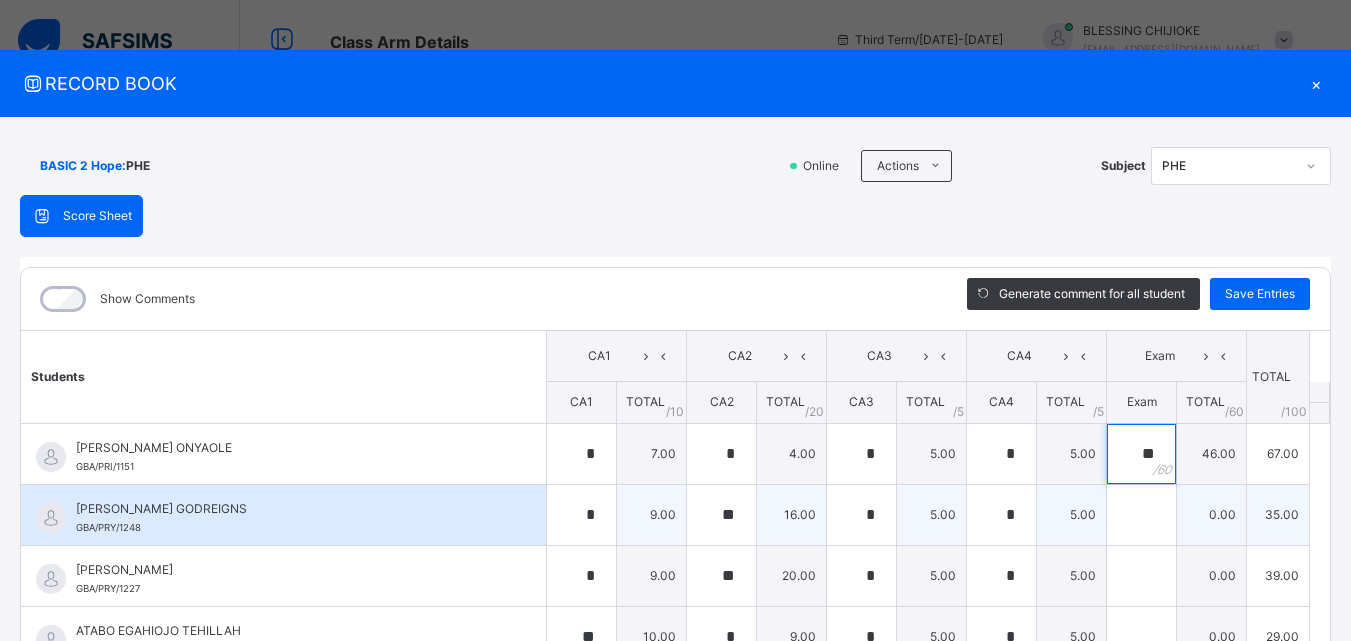 type on "**" 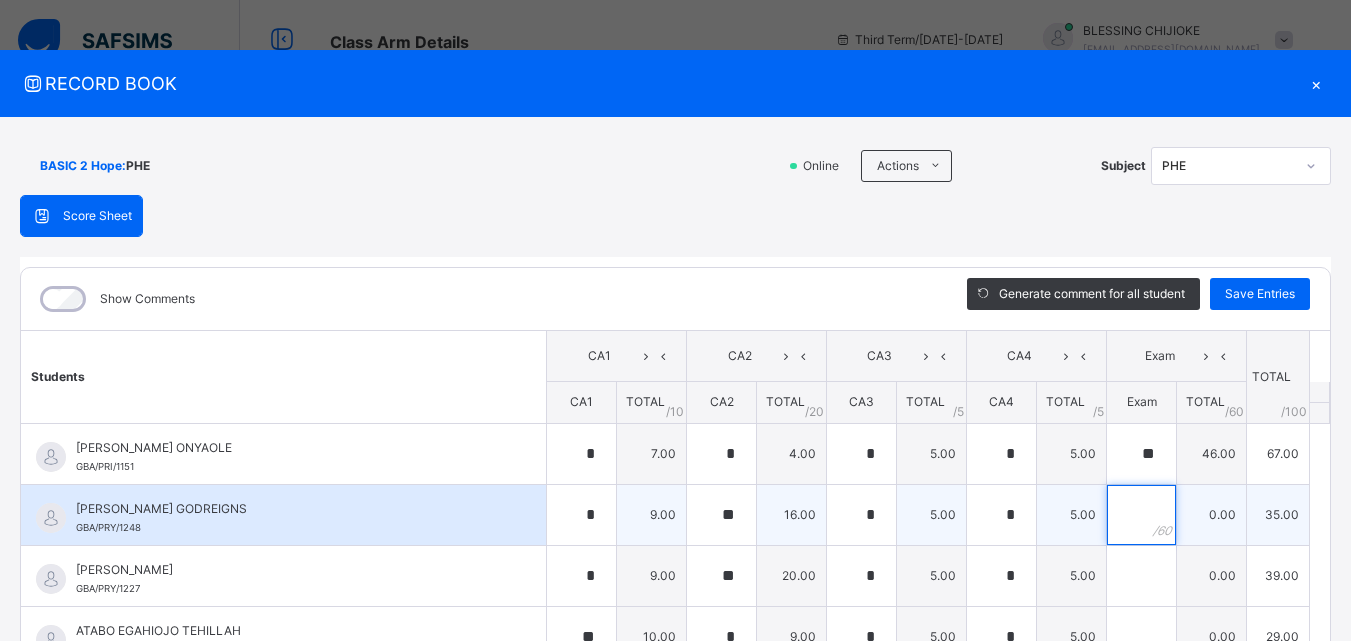 click at bounding box center [1141, 515] 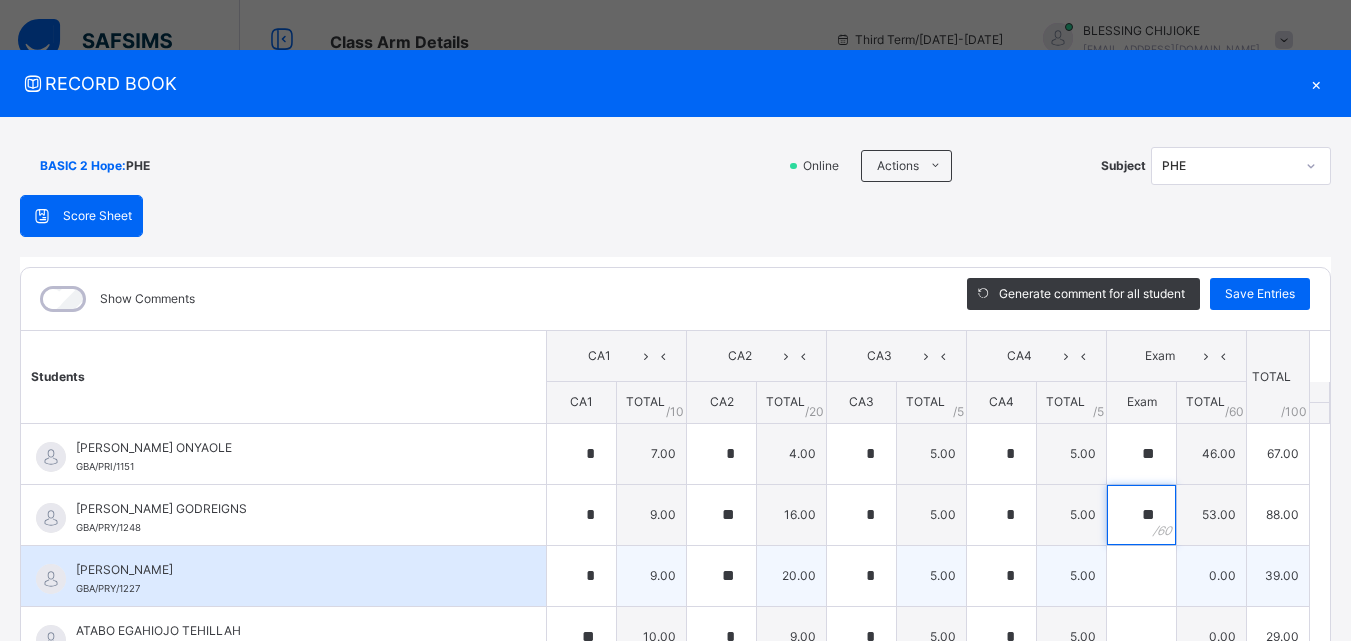 type on "**" 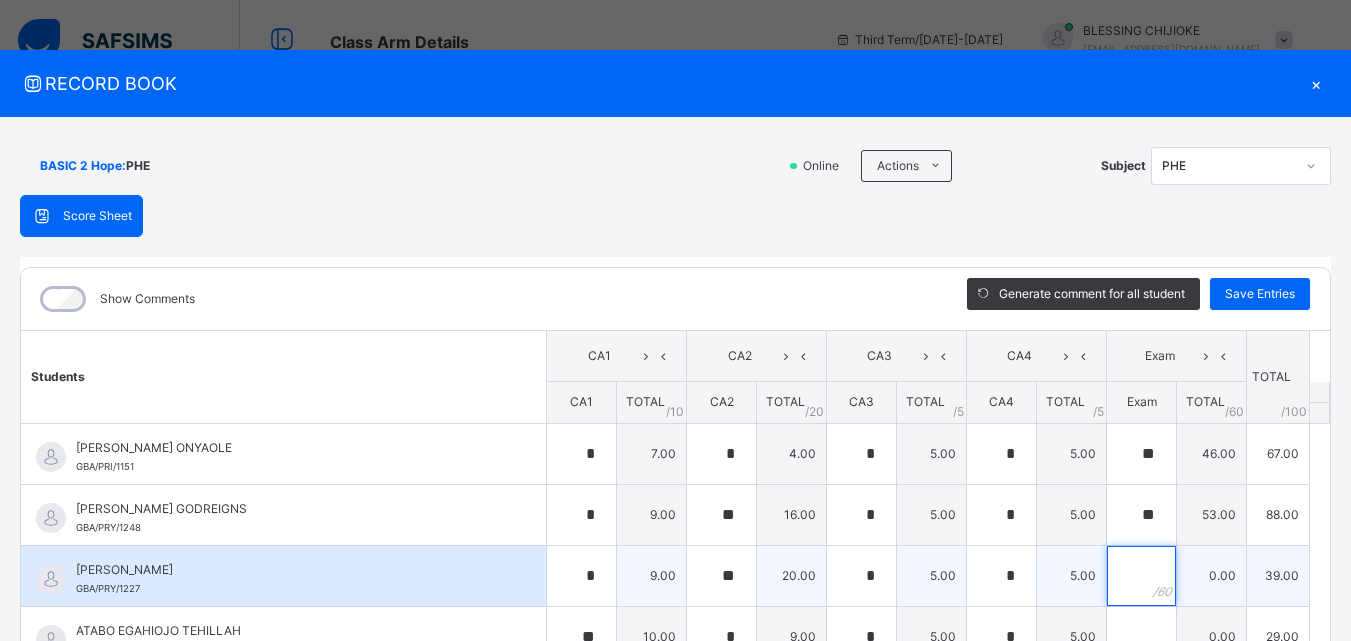 click at bounding box center (1141, 576) 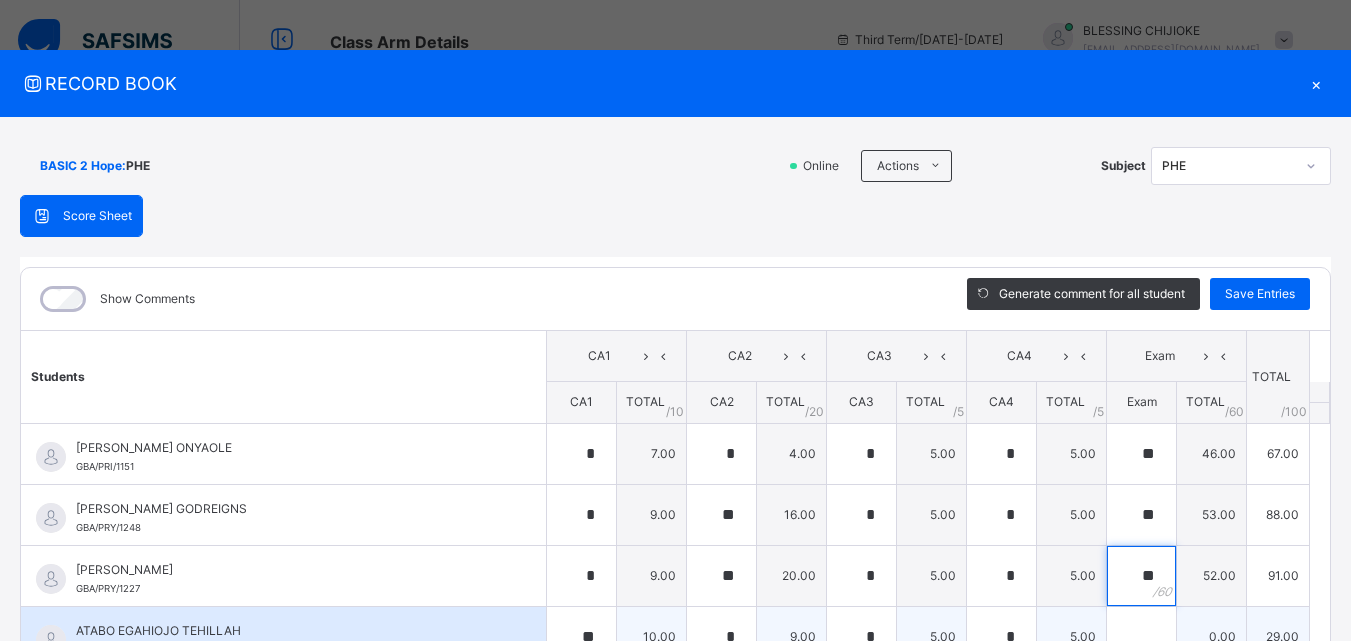 type on "**" 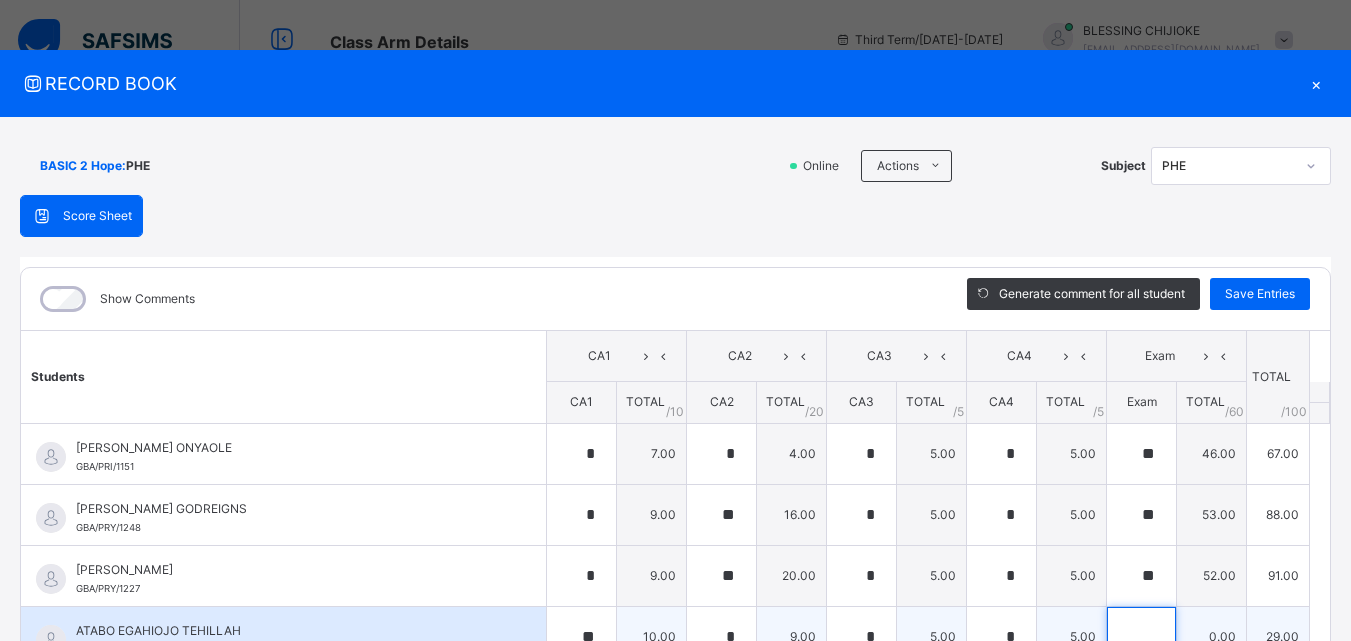 click at bounding box center [1141, 637] 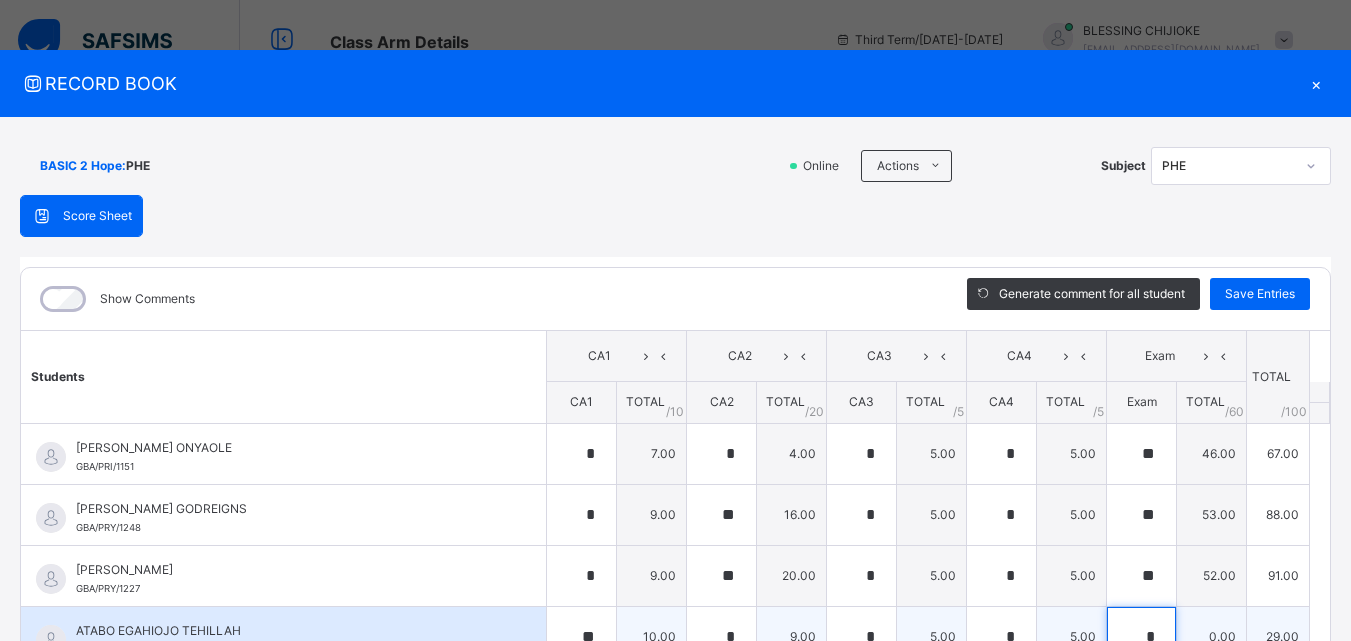 scroll, scrollTop: 6, scrollLeft: 0, axis: vertical 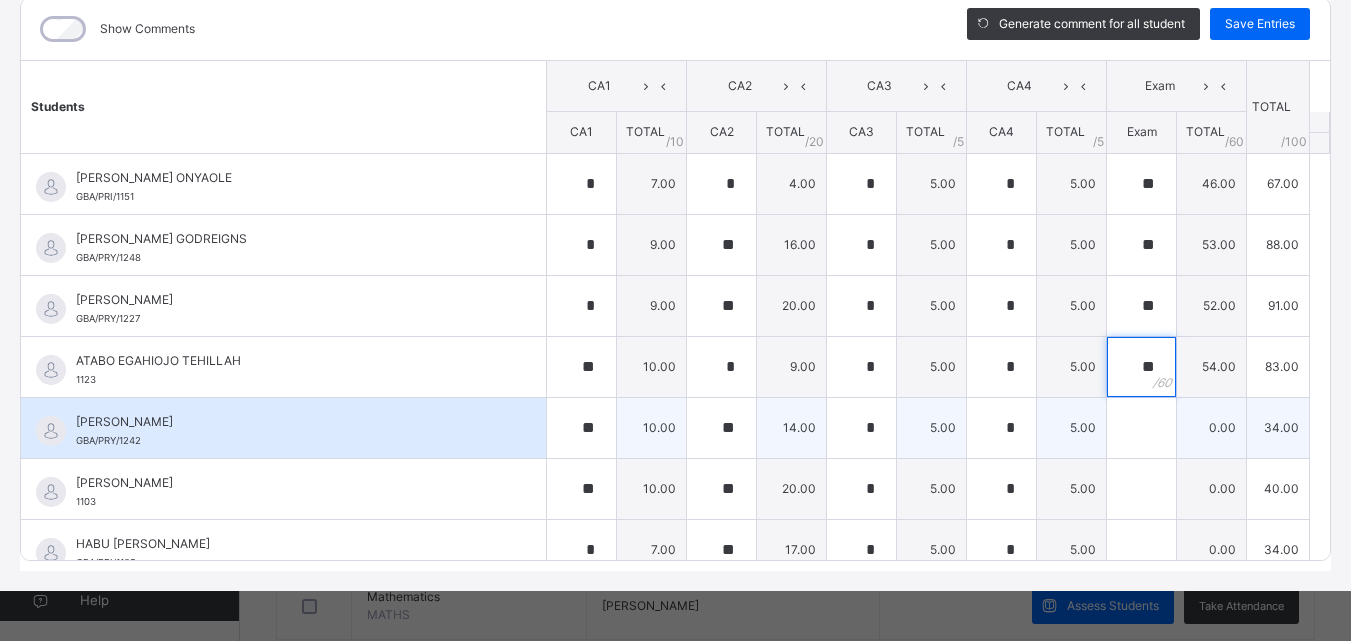 type on "**" 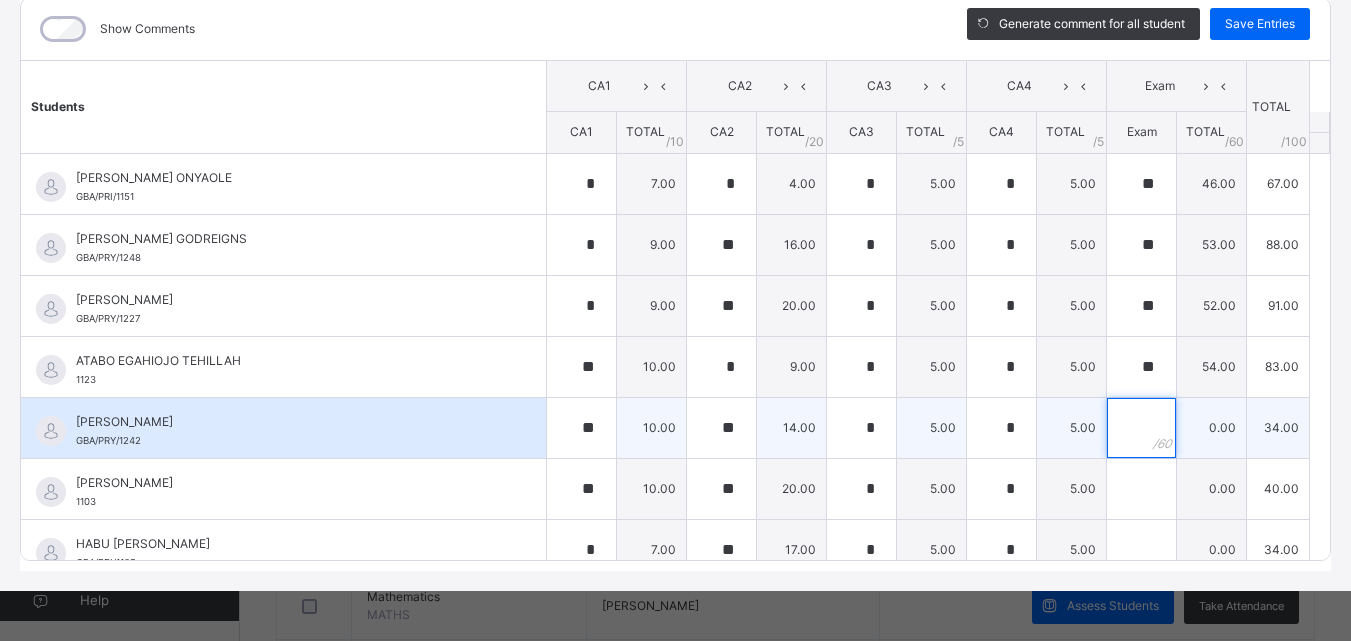 click at bounding box center (1141, 428) 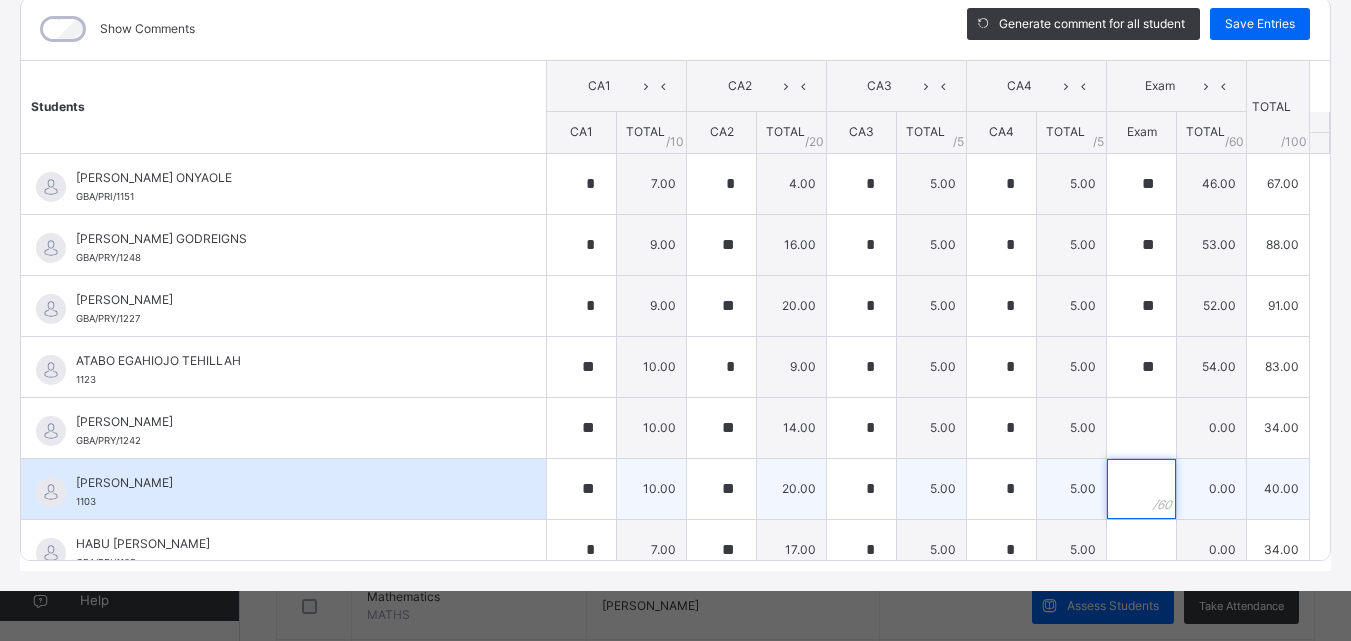 click at bounding box center [1141, 489] 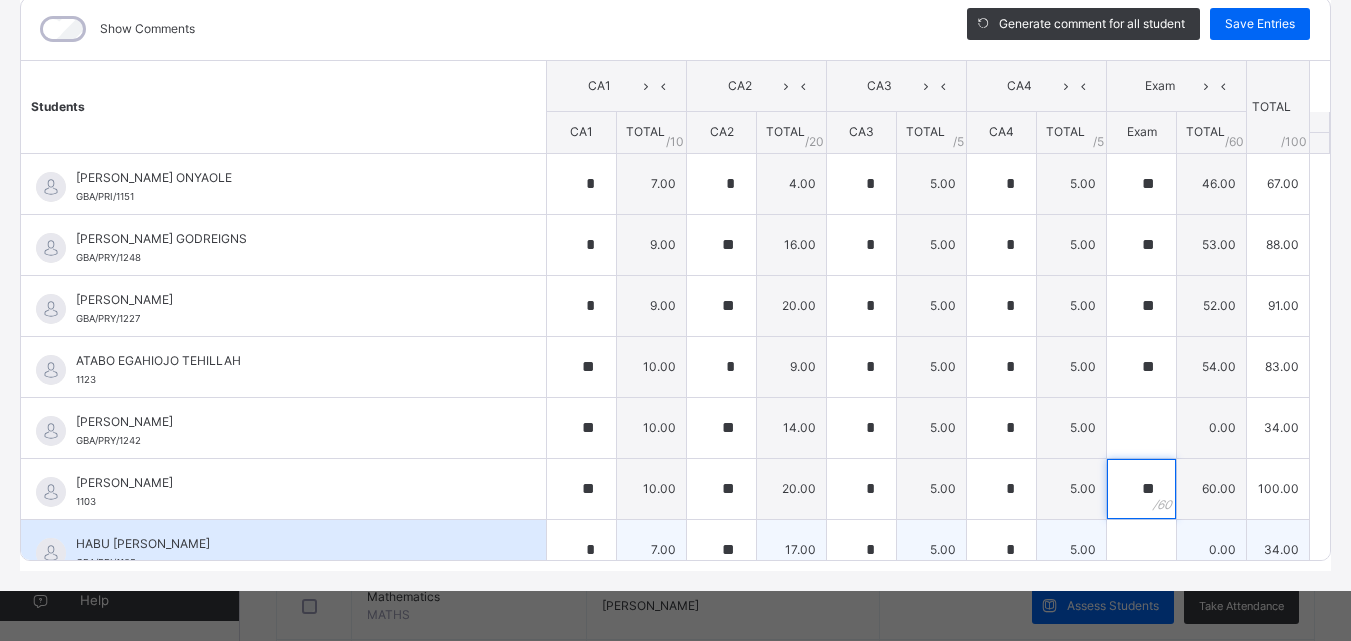 type on "**" 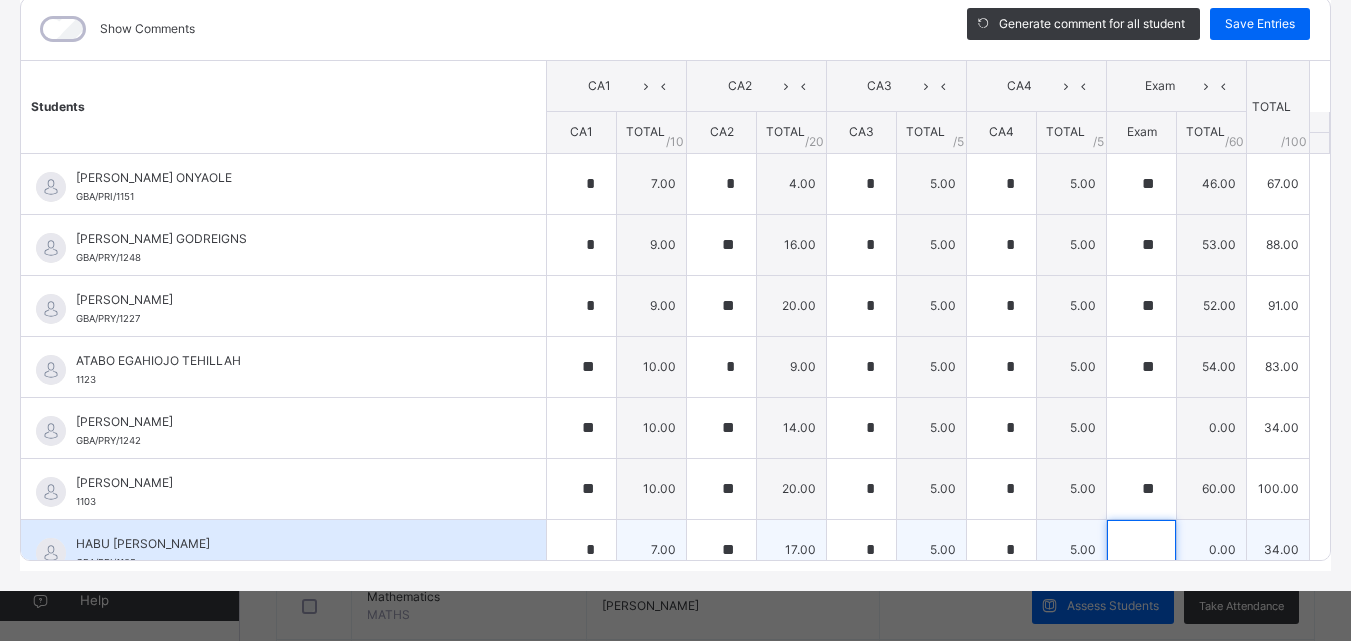 click at bounding box center [1141, 550] 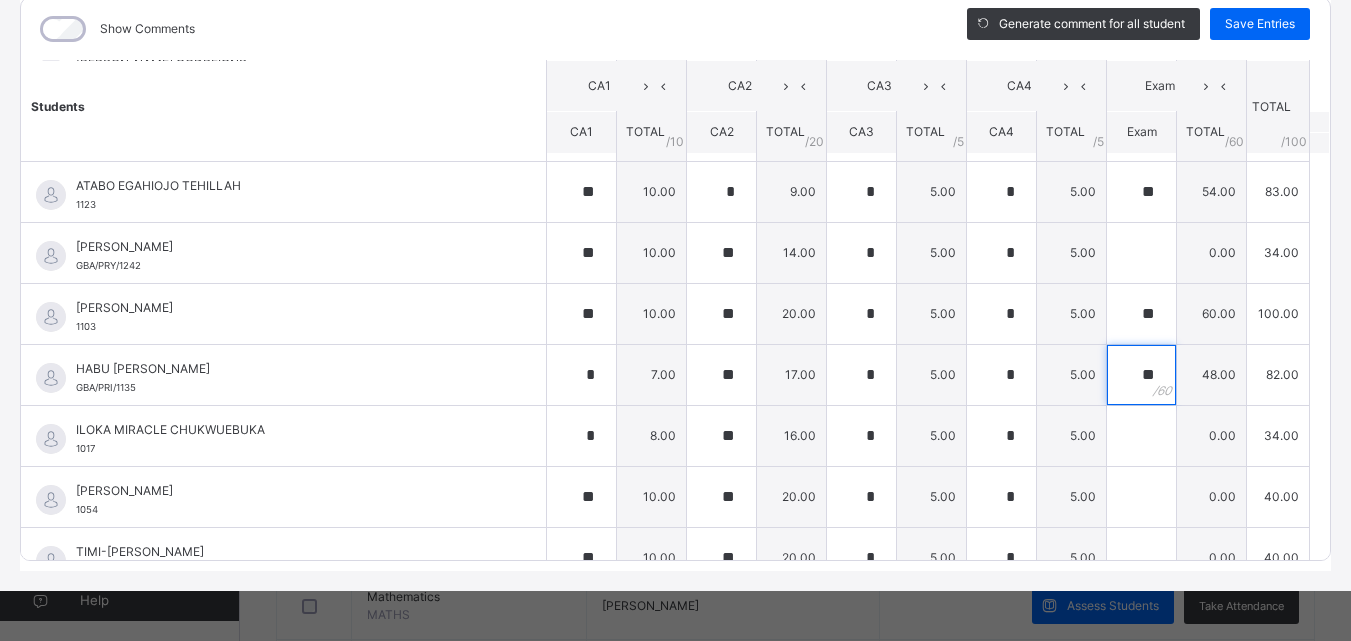 scroll, scrollTop: 204, scrollLeft: 0, axis: vertical 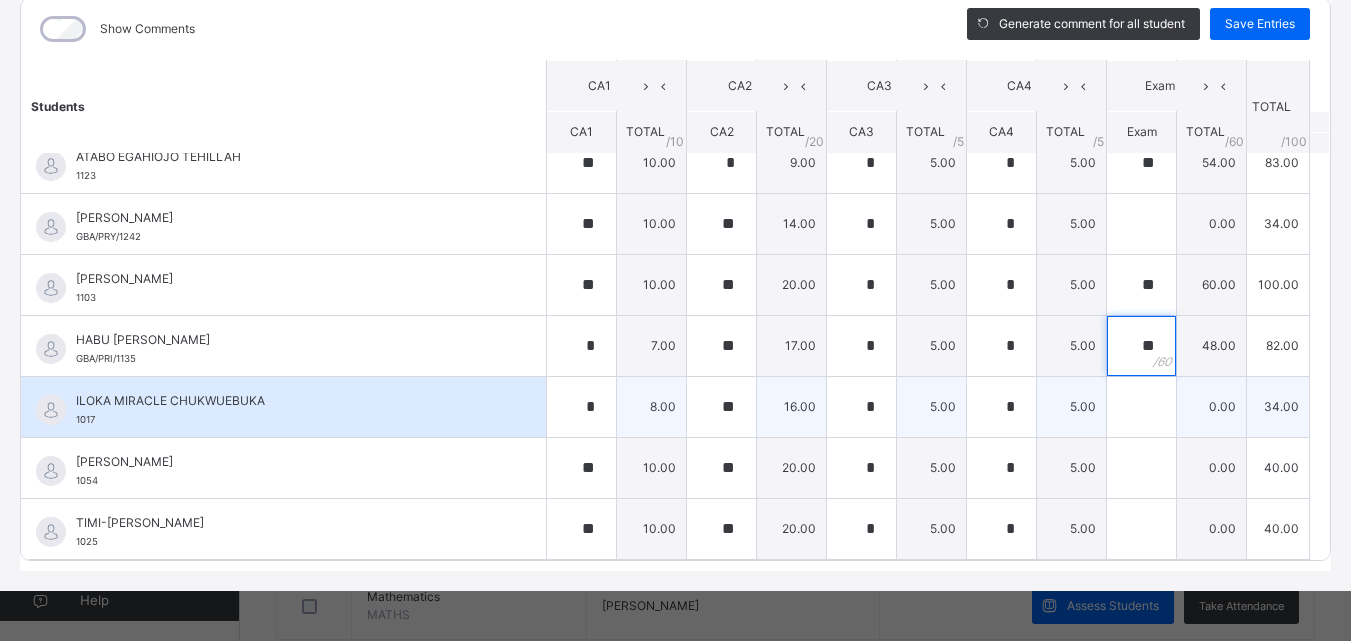 type 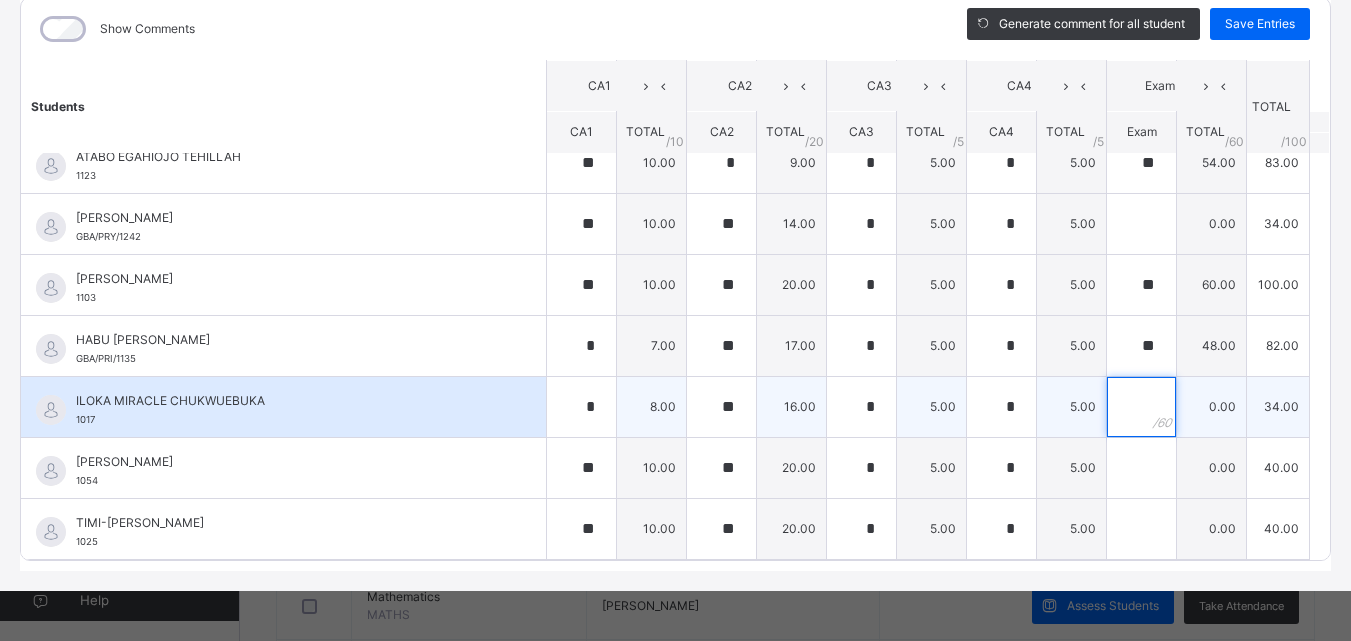 click at bounding box center (1141, 407) 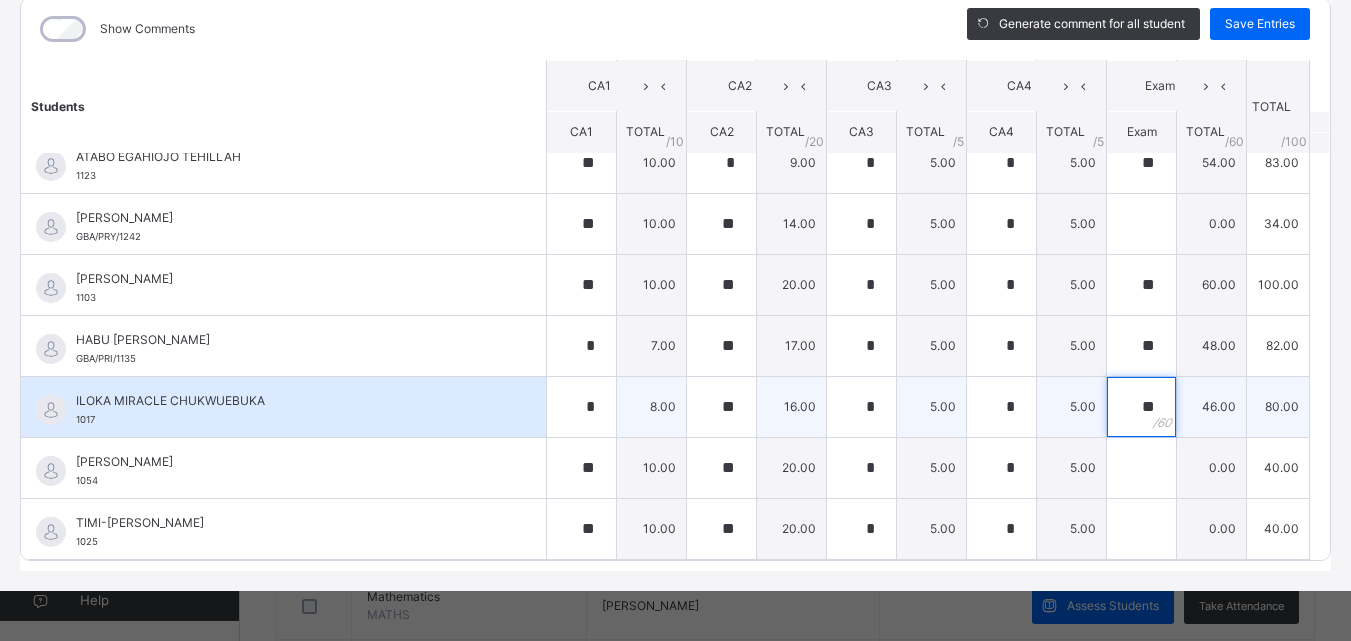 click on "**" at bounding box center (1141, 407) 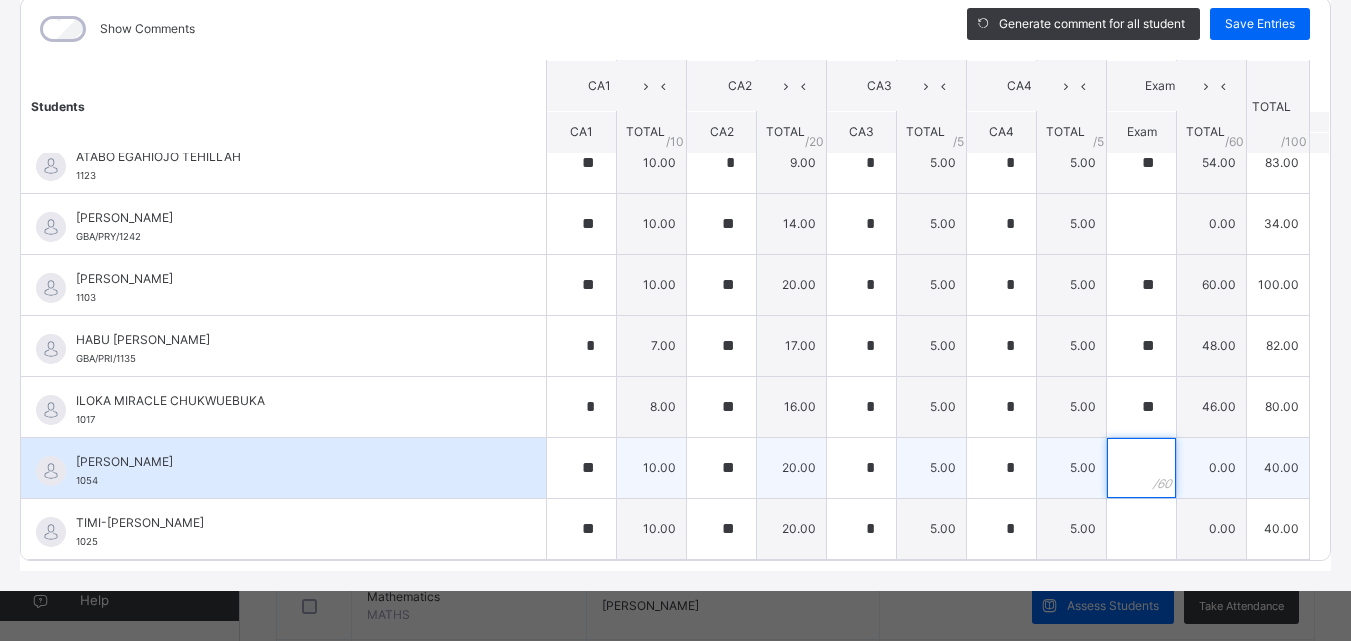 click at bounding box center [1141, 468] 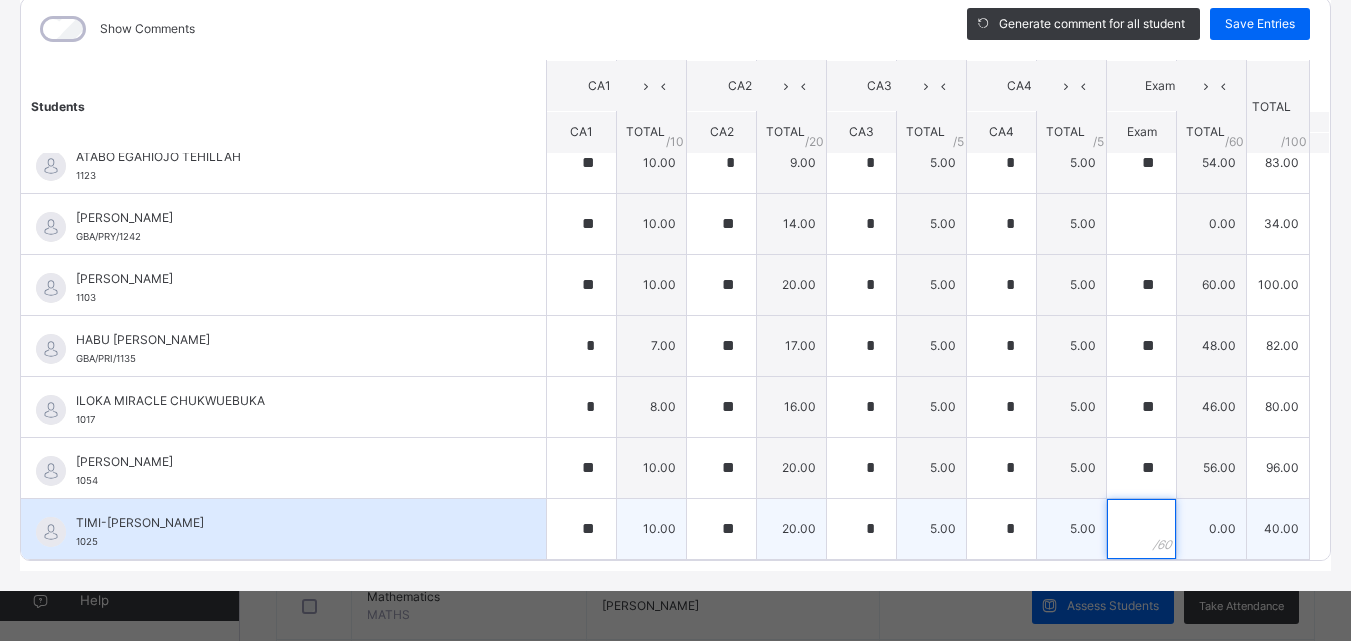 click at bounding box center [1141, 529] 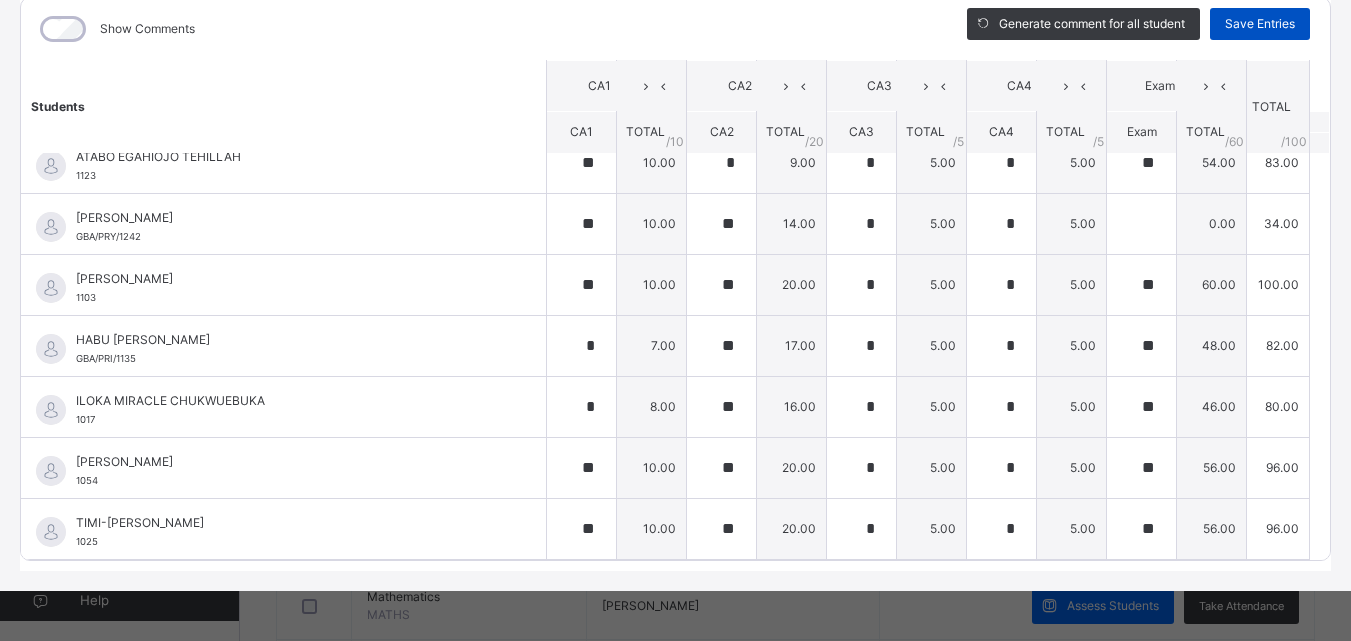 click on "Save Entries" at bounding box center [1260, 24] 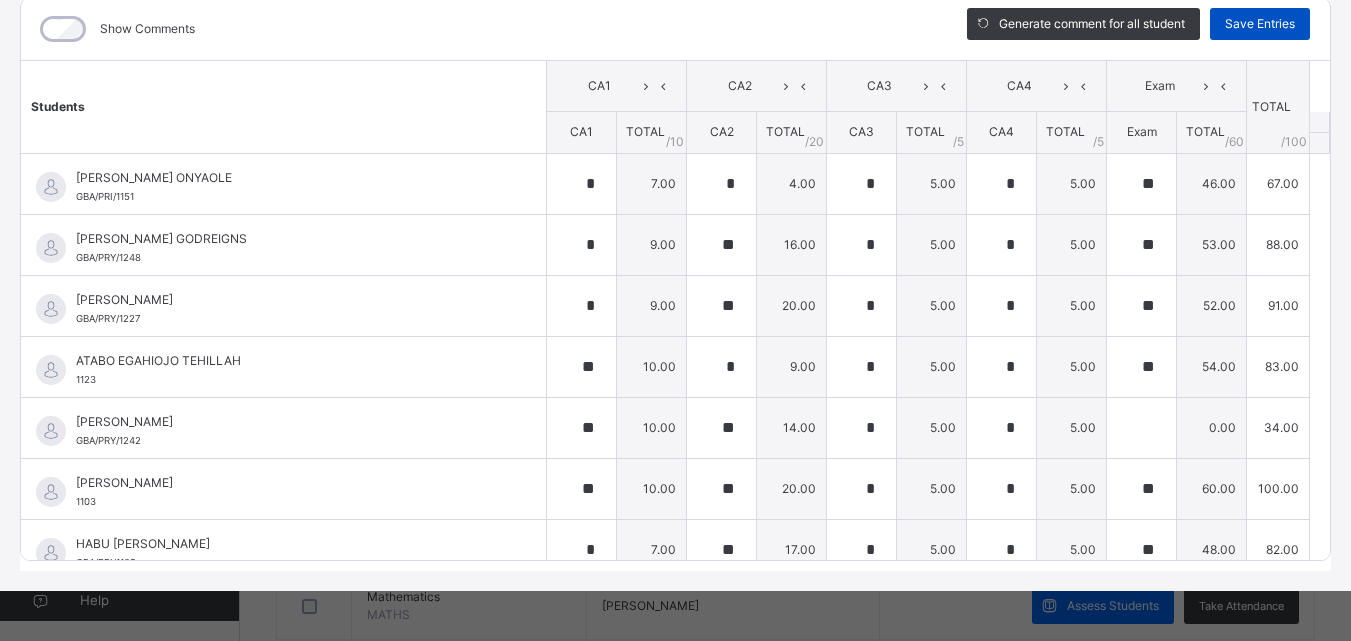 click on "Save Entries" at bounding box center [1260, 24] 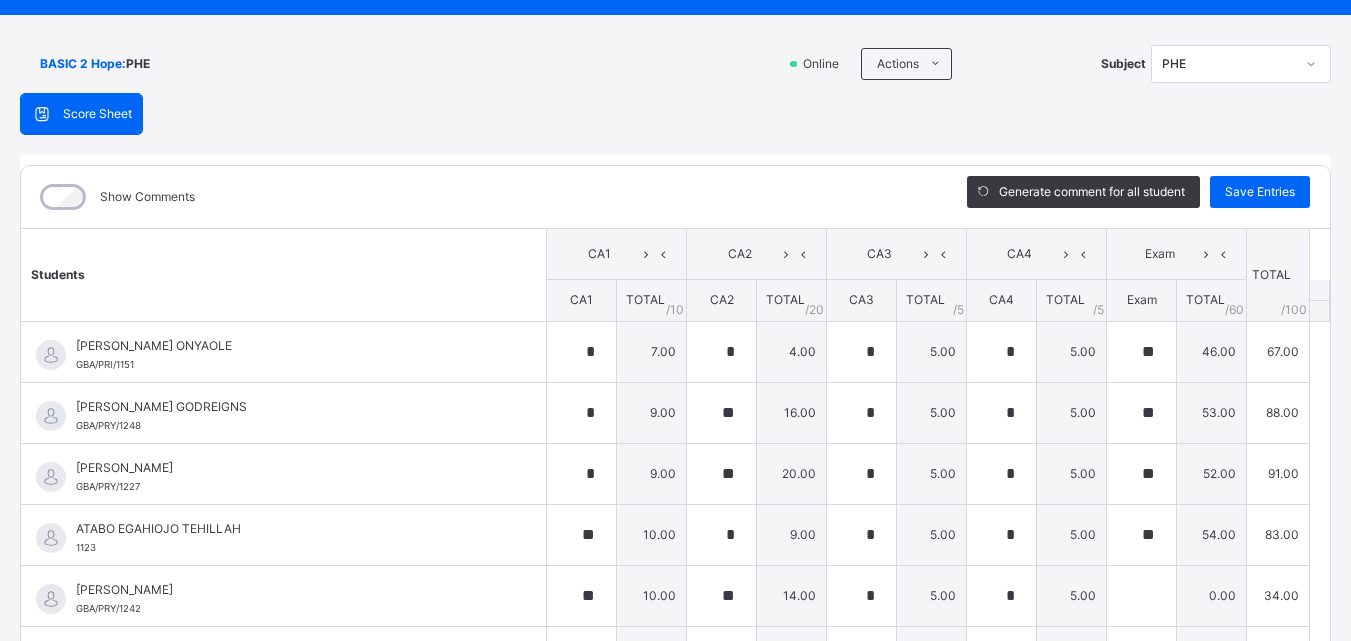 scroll, scrollTop: 78, scrollLeft: 0, axis: vertical 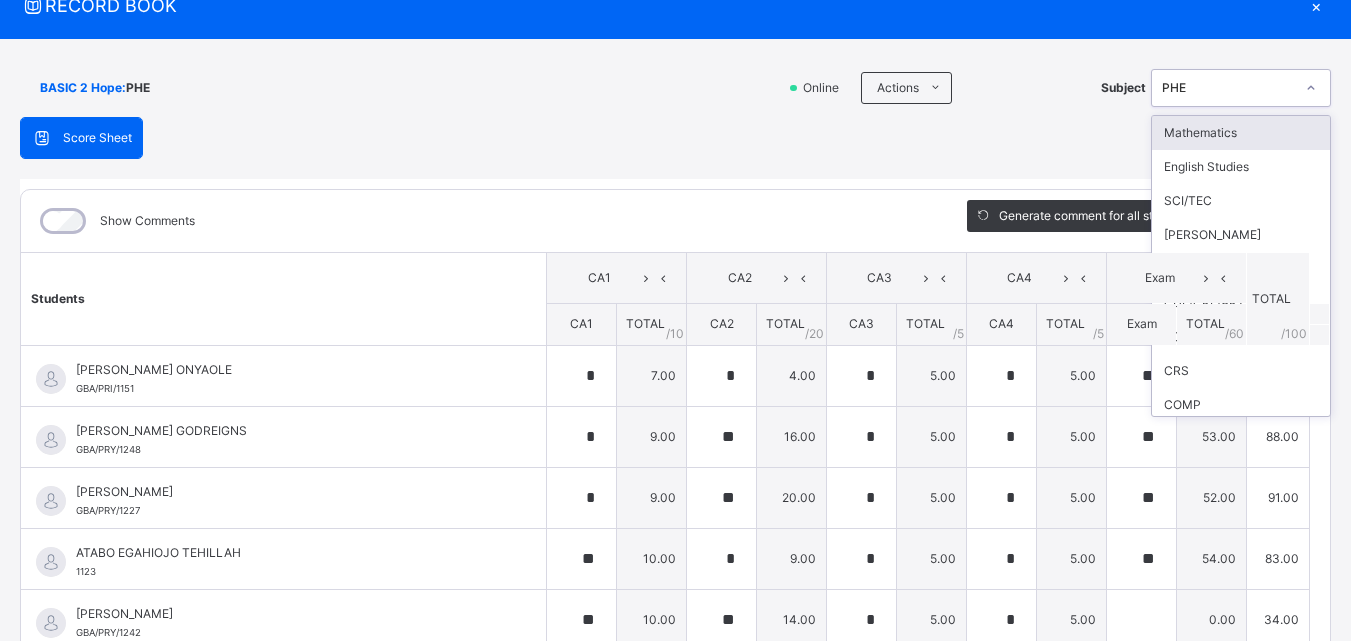 click at bounding box center (1311, 88) 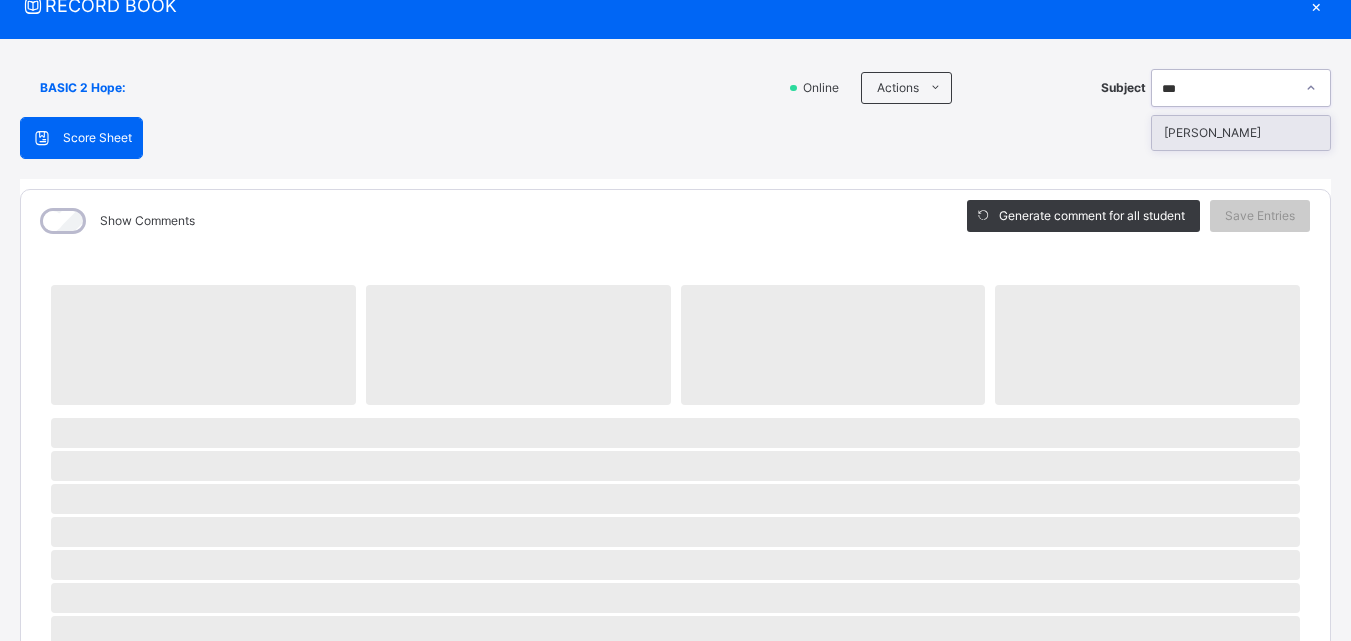 click on "[PERSON_NAME]" at bounding box center [1241, 133] 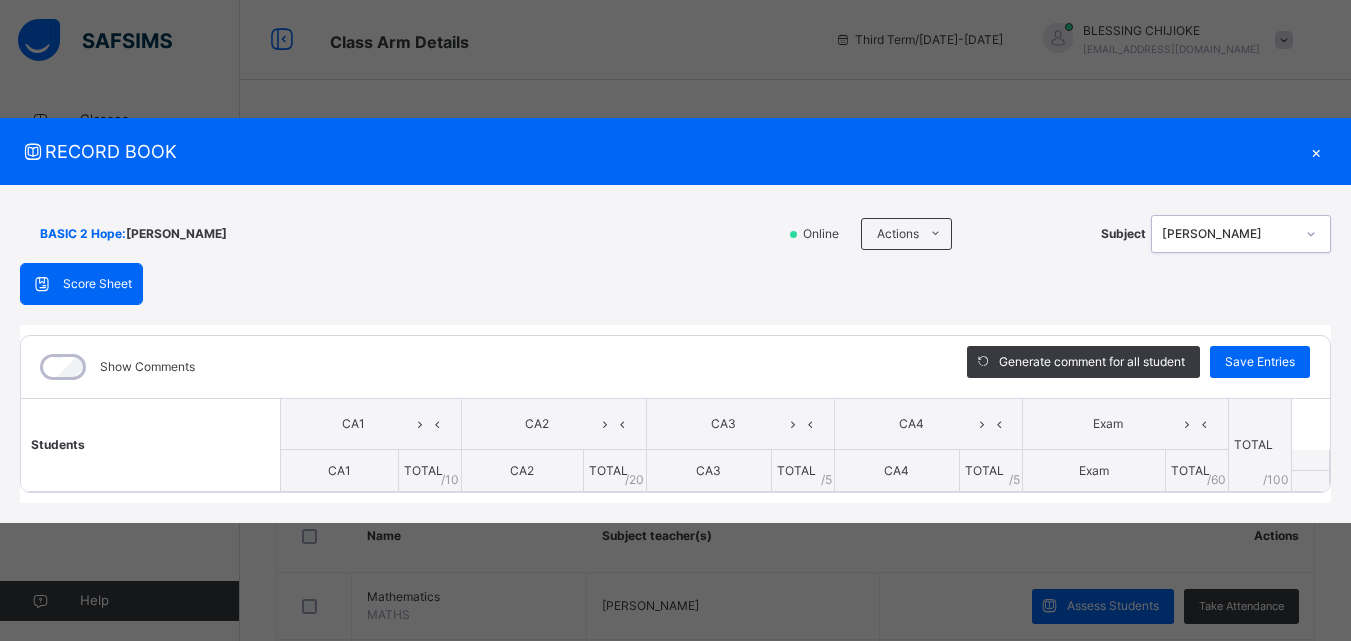 scroll, scrollTop: 0, scrollLeft: 0, axis: both 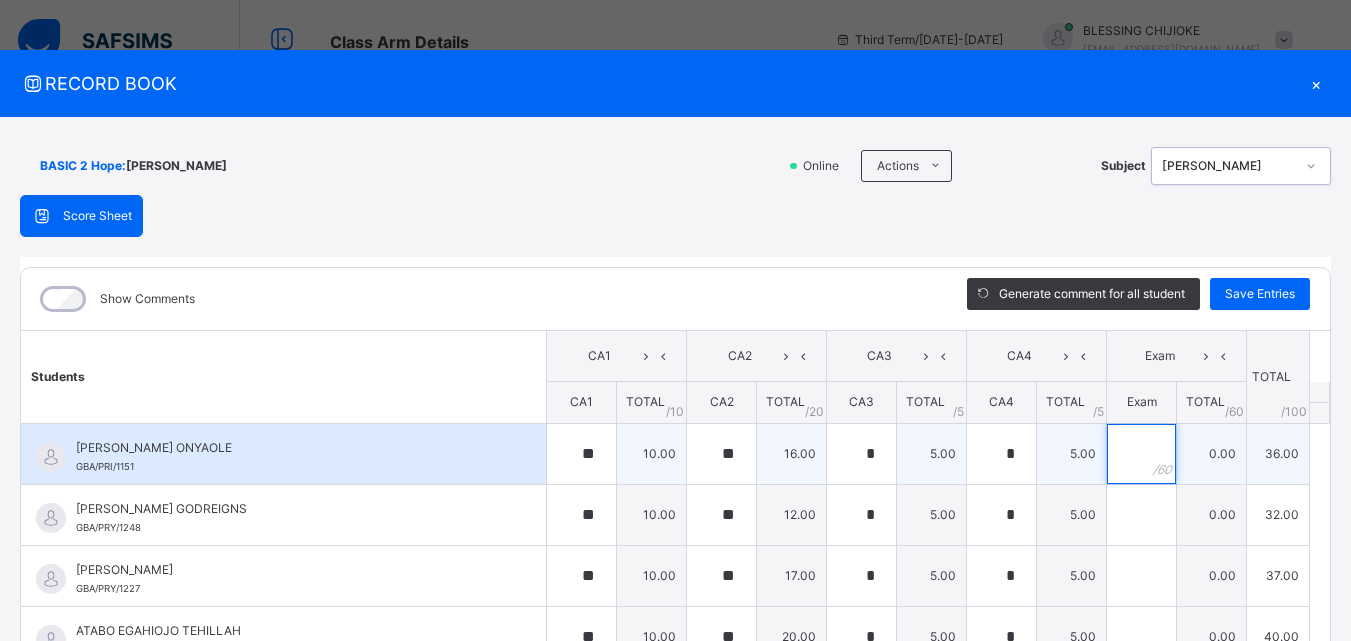 click at bounding box center (1141, 454) 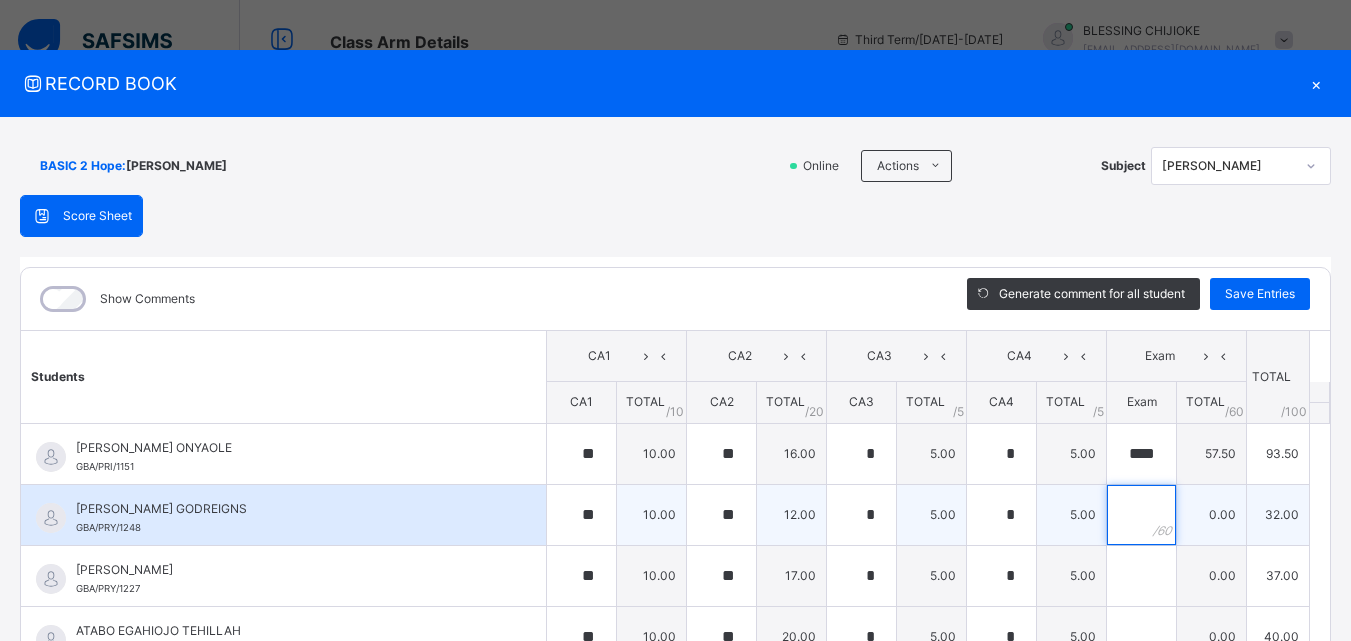 click at bounding box center [1141, 515] 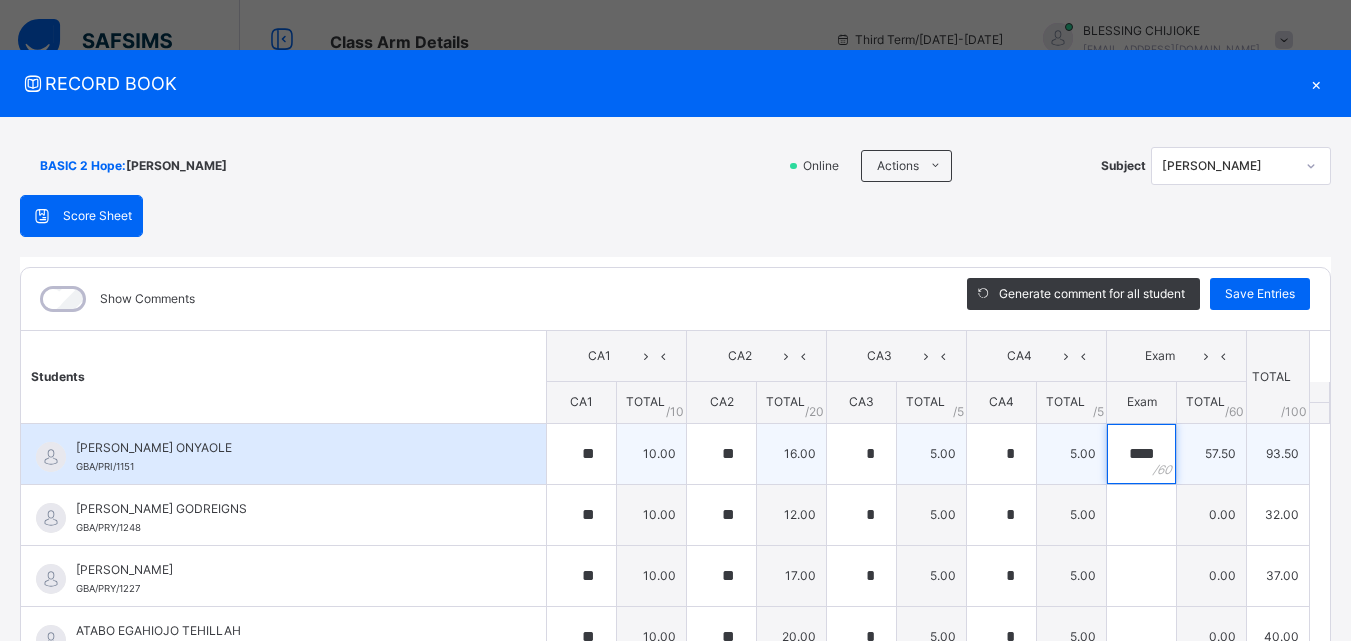 click on "****" at bounding box center [1141, 454] 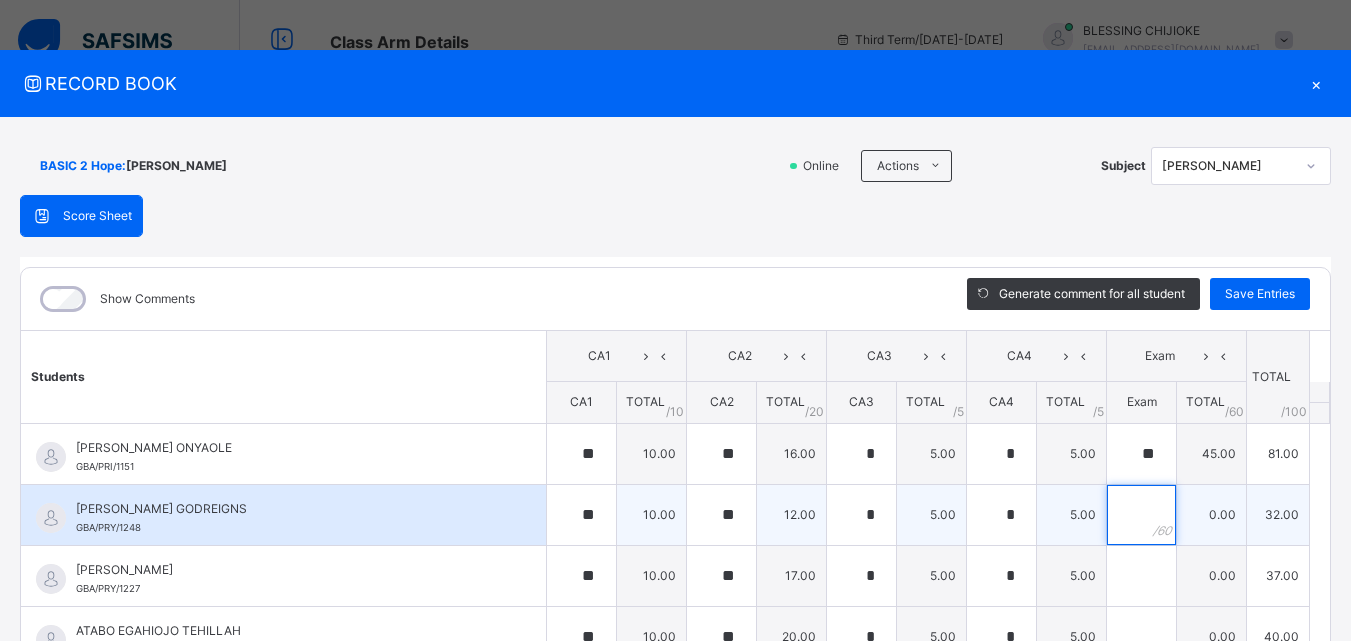 click at bounding box center (1141, 515) 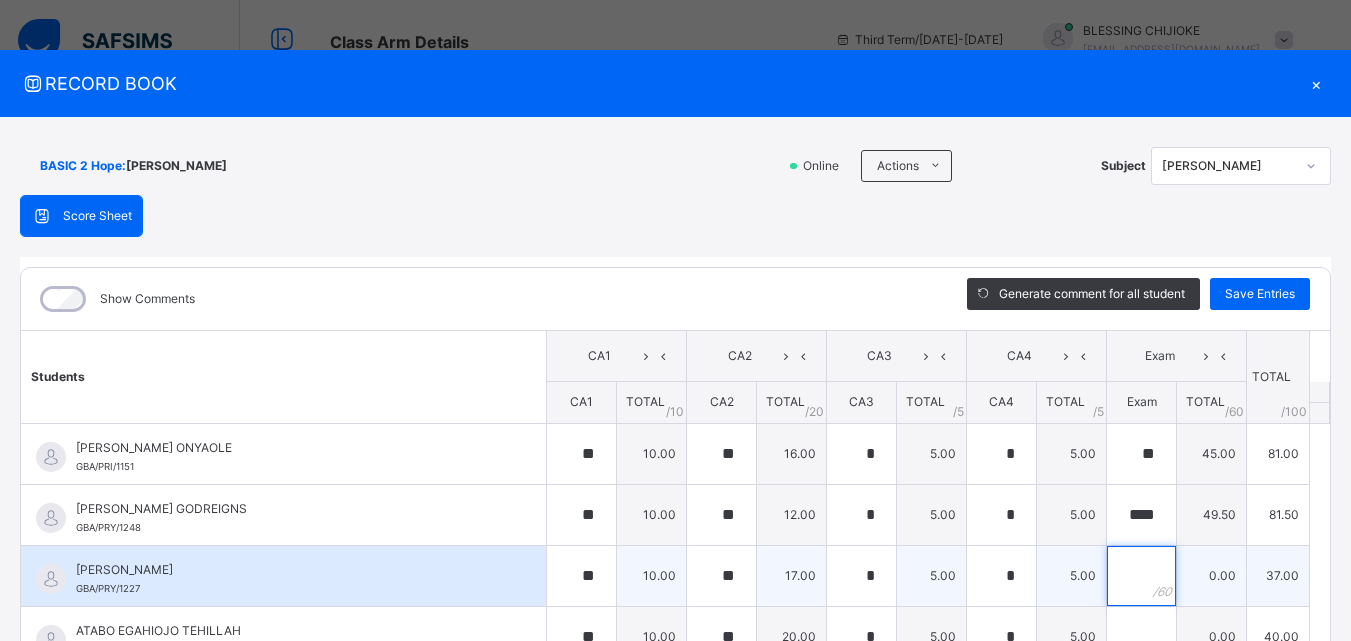 click at bounding box center (1141, 576) 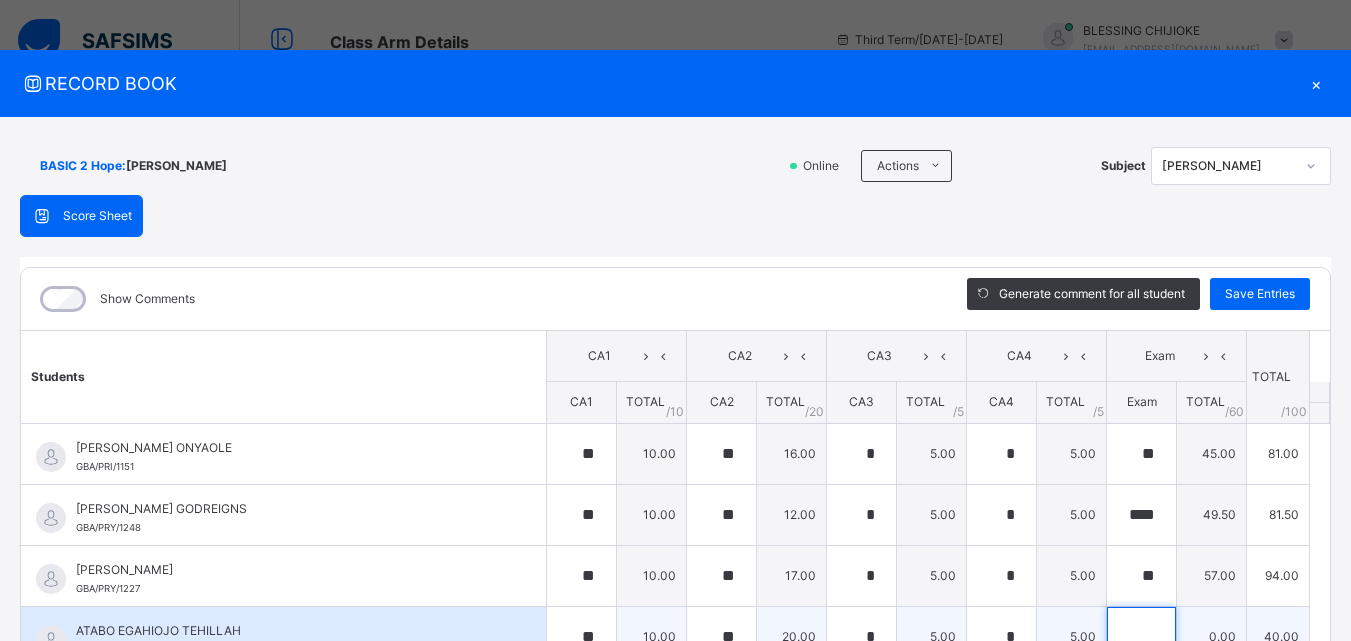 click at bounding box center (1141, 637) 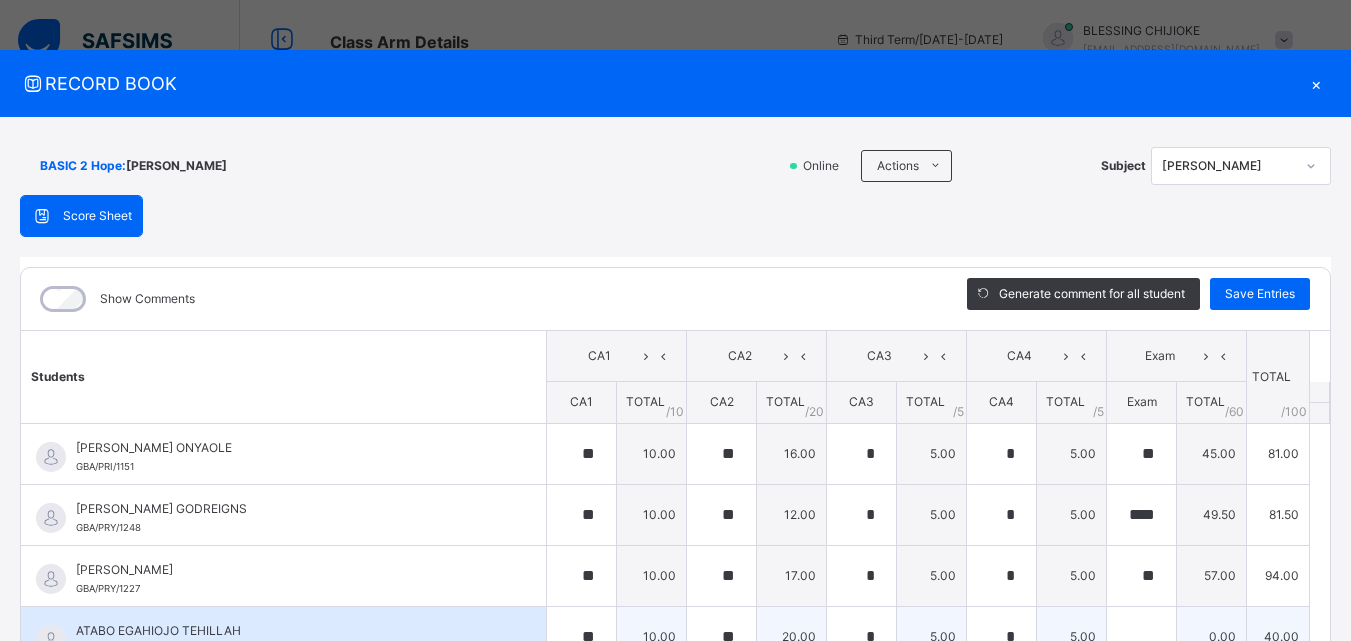 click at bounding box center (1141, 637) 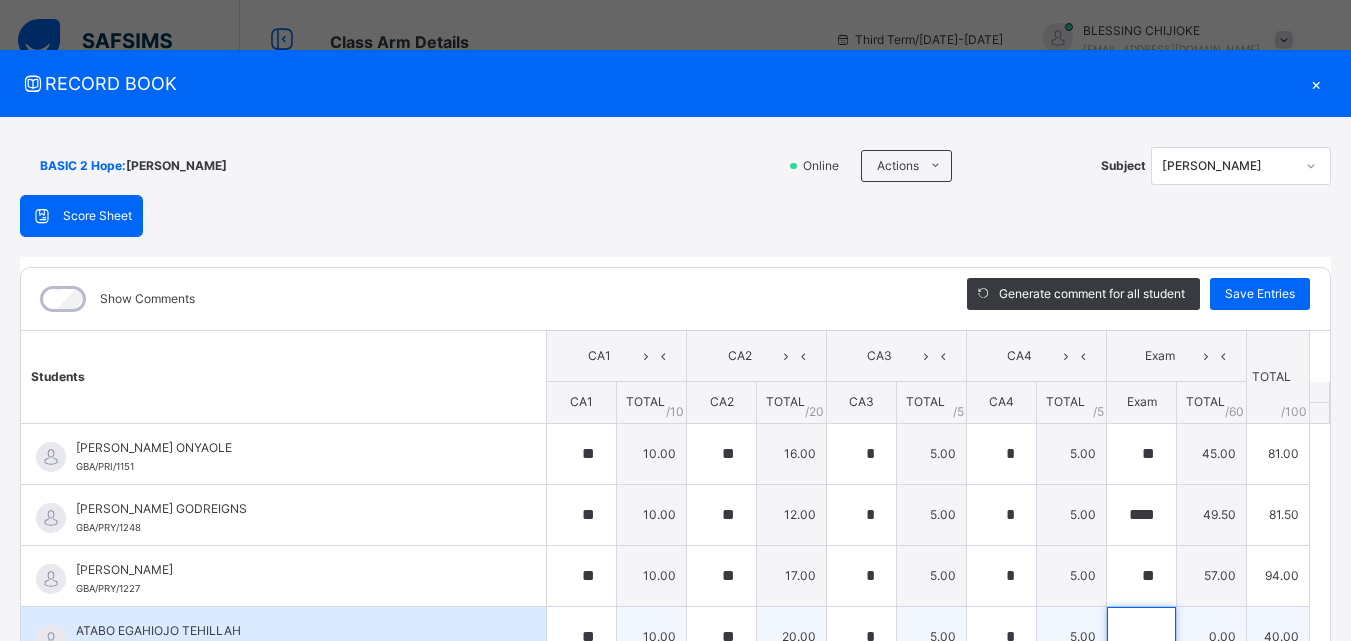 click at bounding box center [1141, 637] 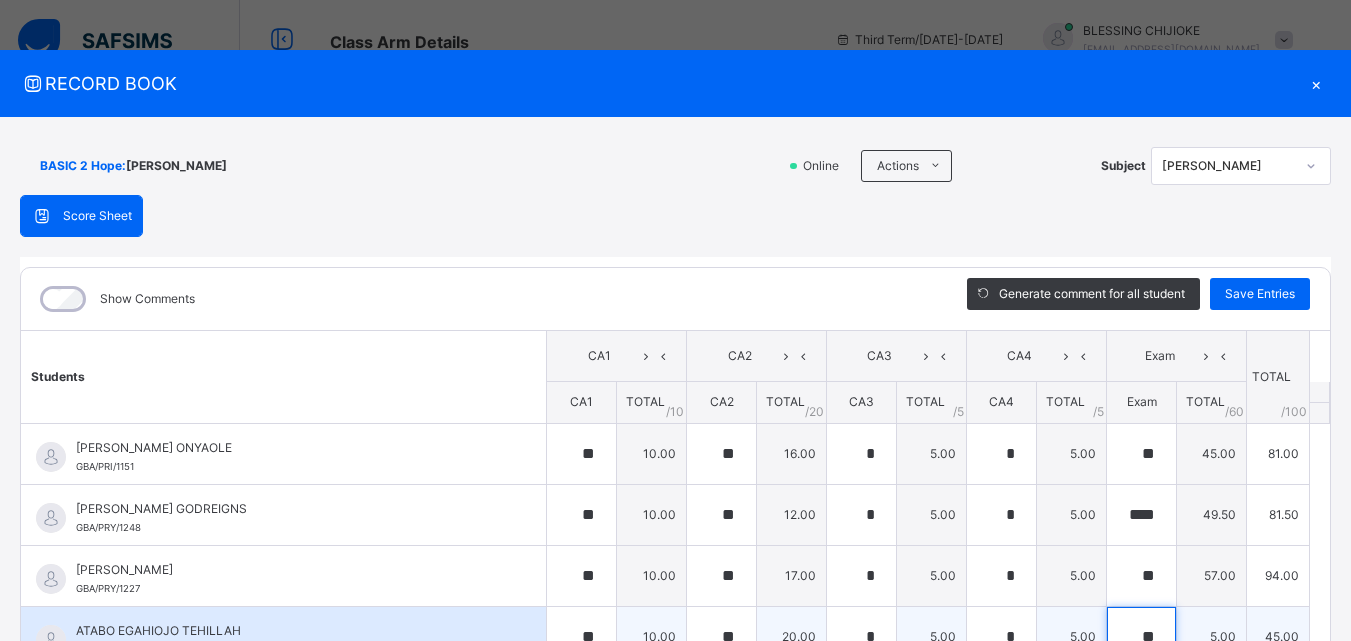 scroll, scrollTop: 6, scrollLeft: 0, axis: vertical 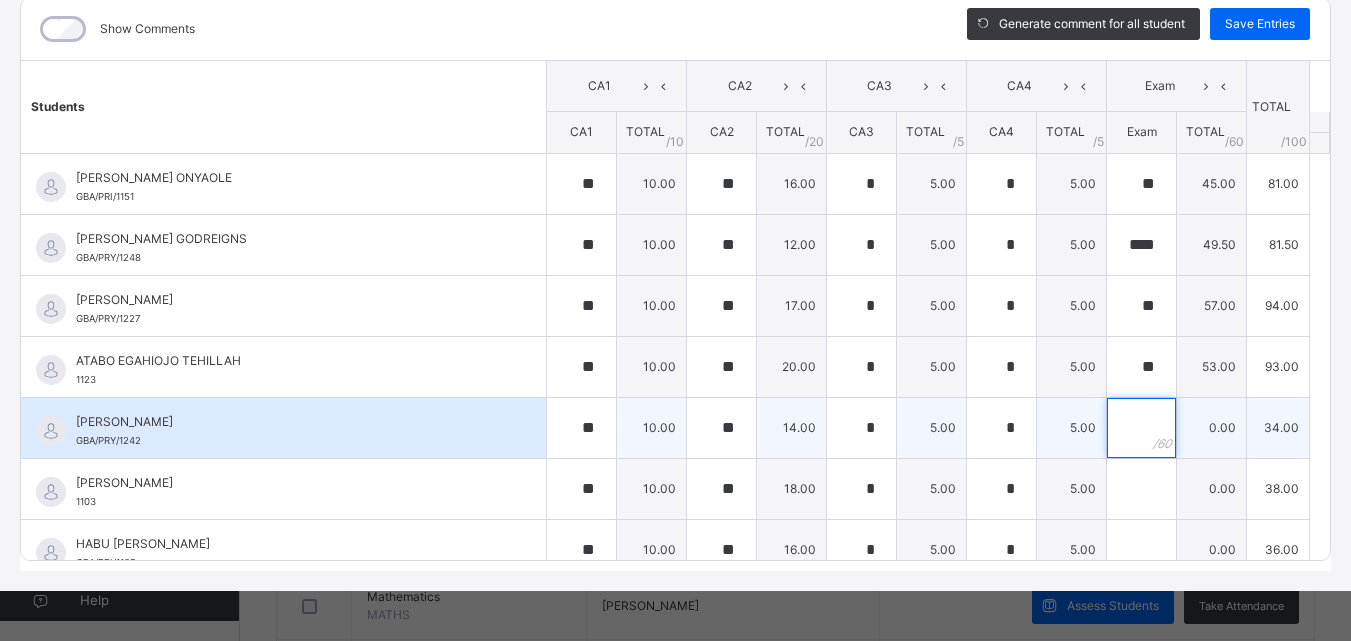 click at bounding box center (1141, 428) 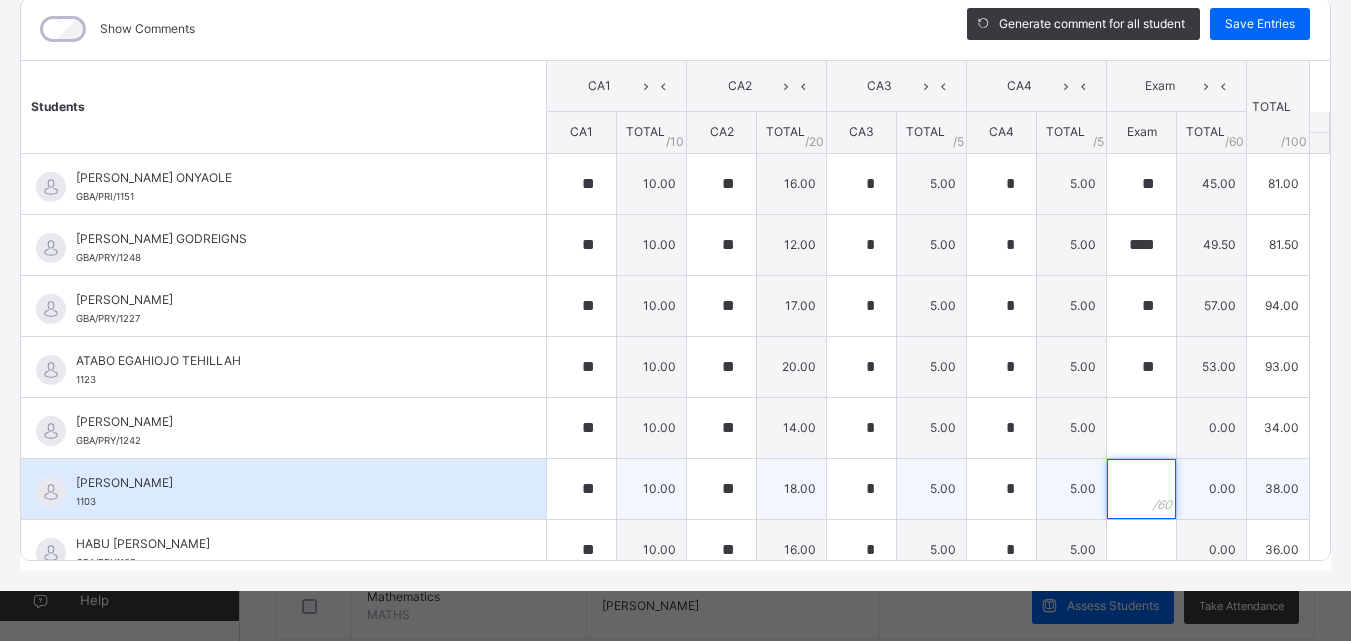 click at bounding box center (1141, 489) 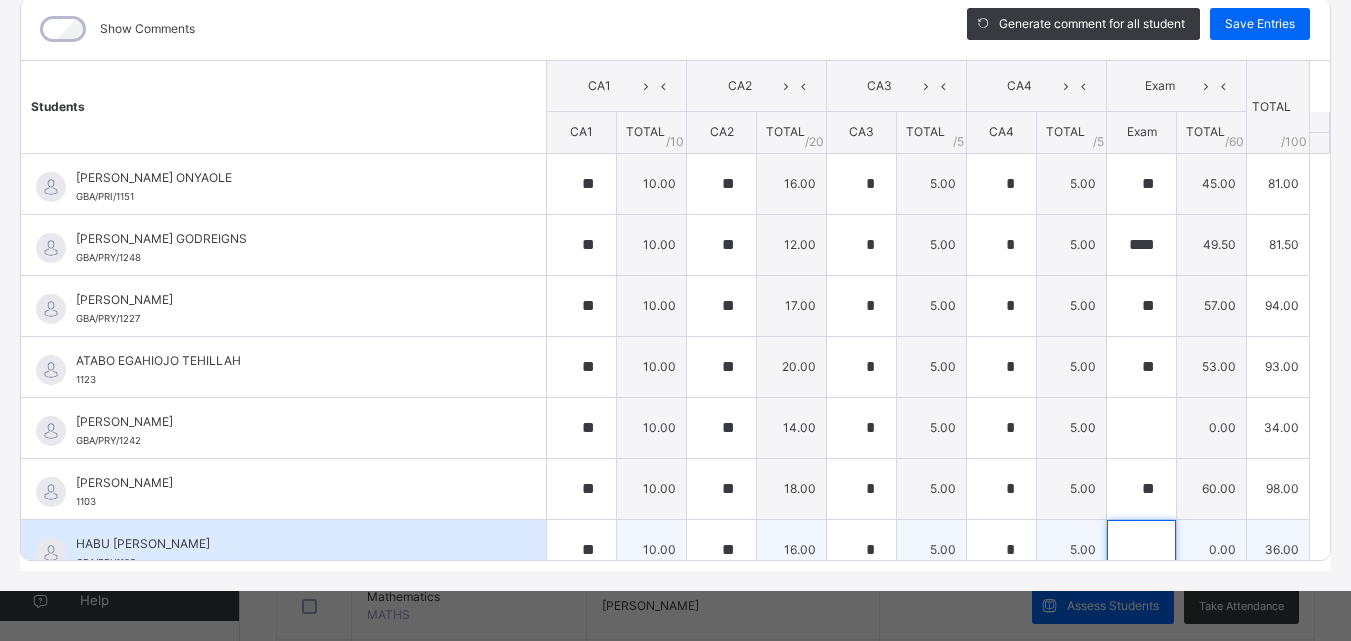 click at bounding box center (1141, 550) 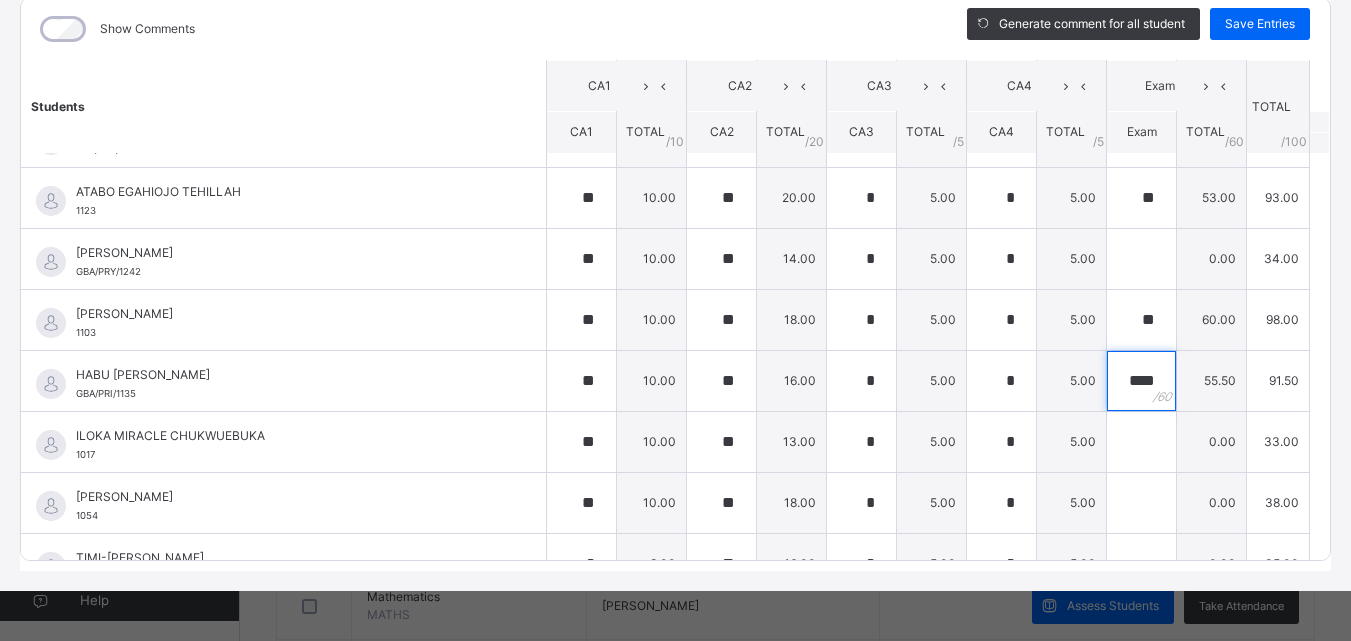 scroll, scrollTop: 204, scrollLeft: 0, axis: vertical 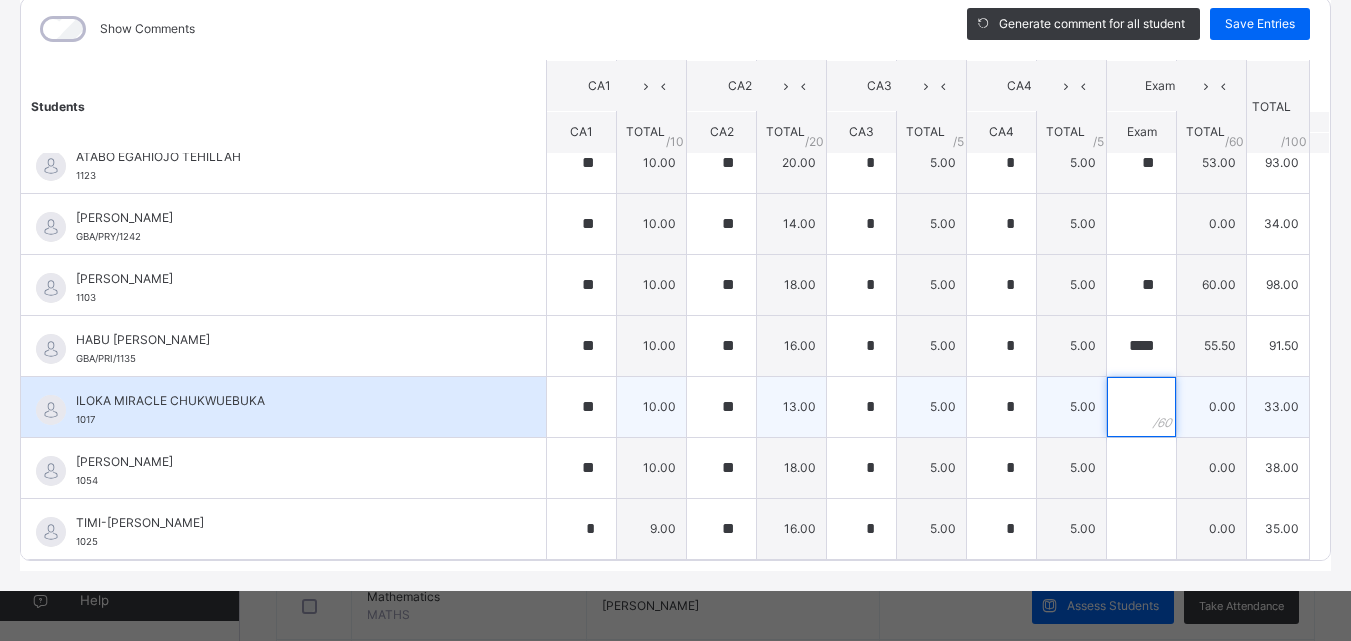 click at bounding box center [1141, 407] 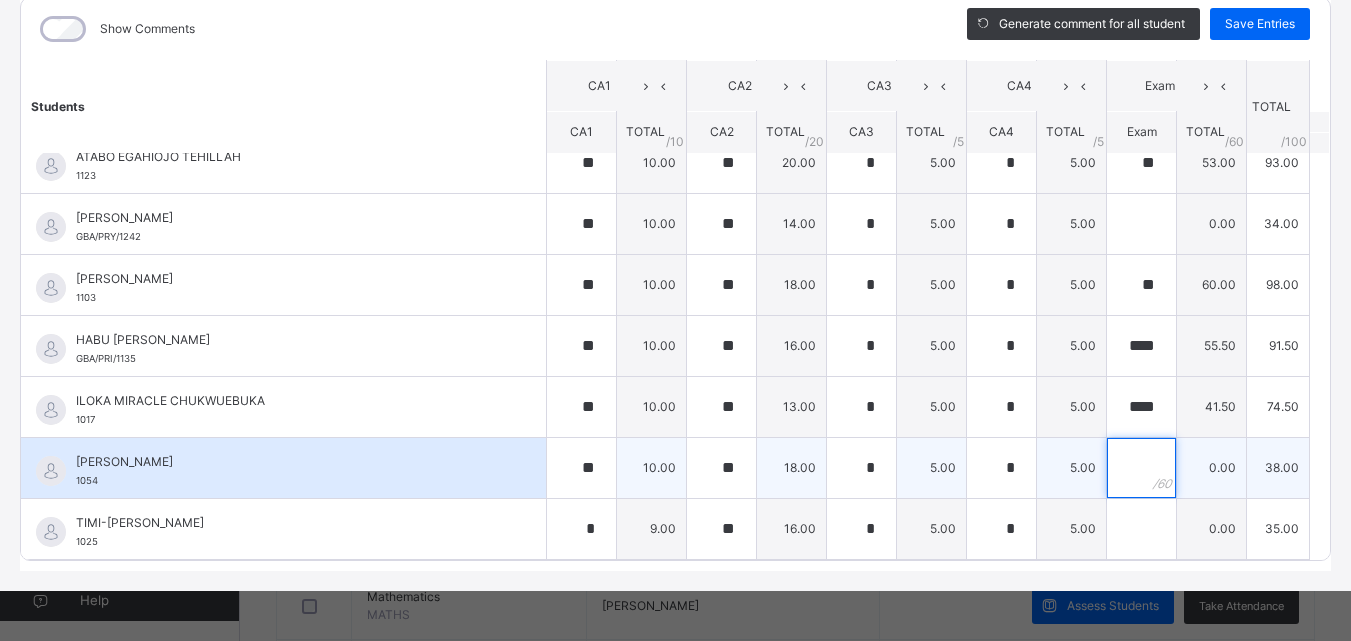 click at bounding box center [1141, 468] 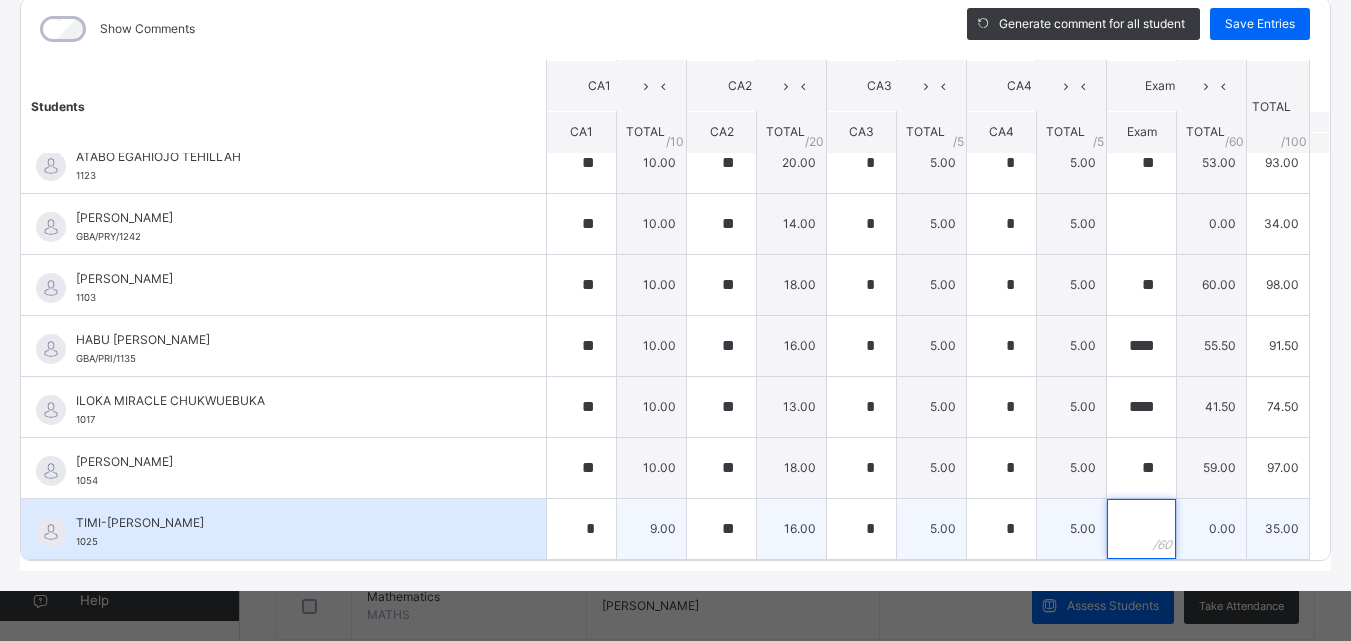click at bounding box center [1141, 529] 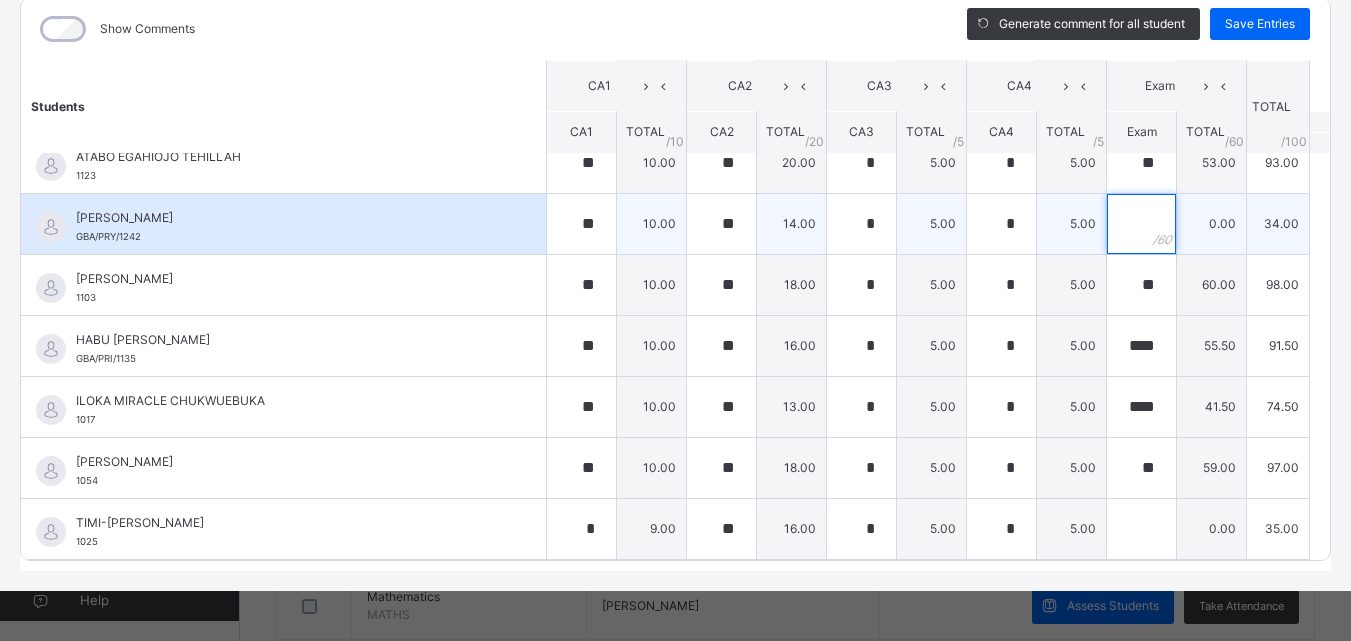 click at bounding box center (1141, 224) 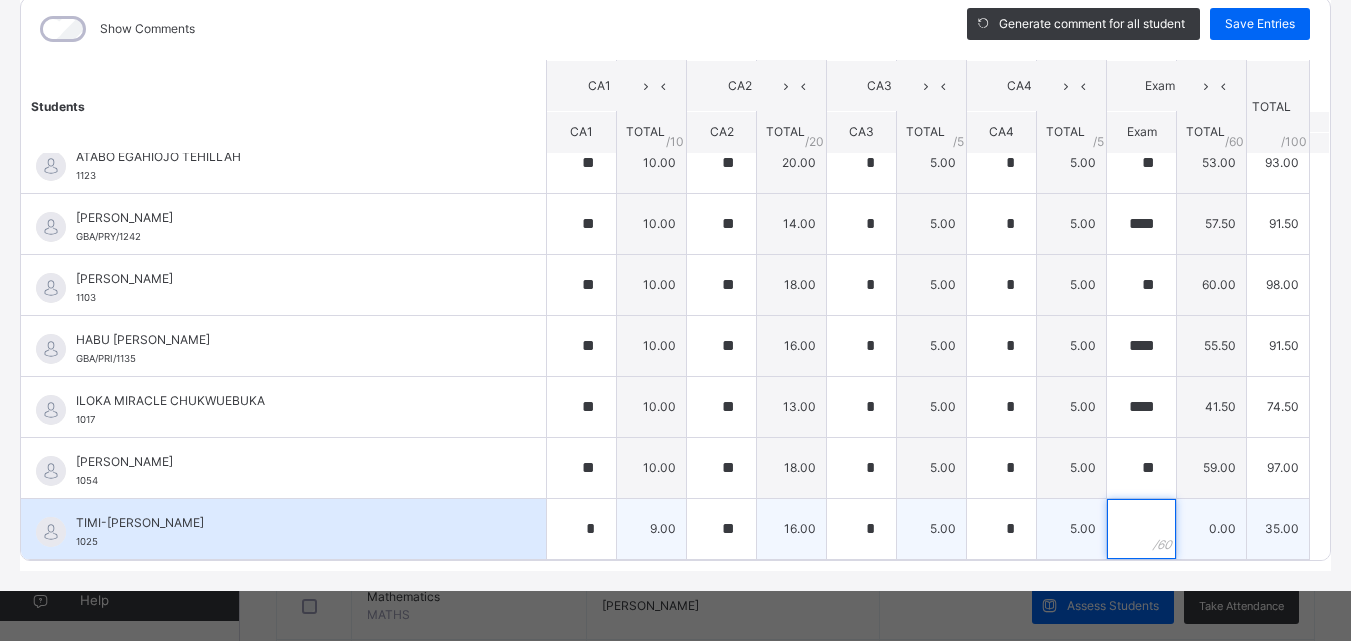 click at bounding box center (1141, 529) 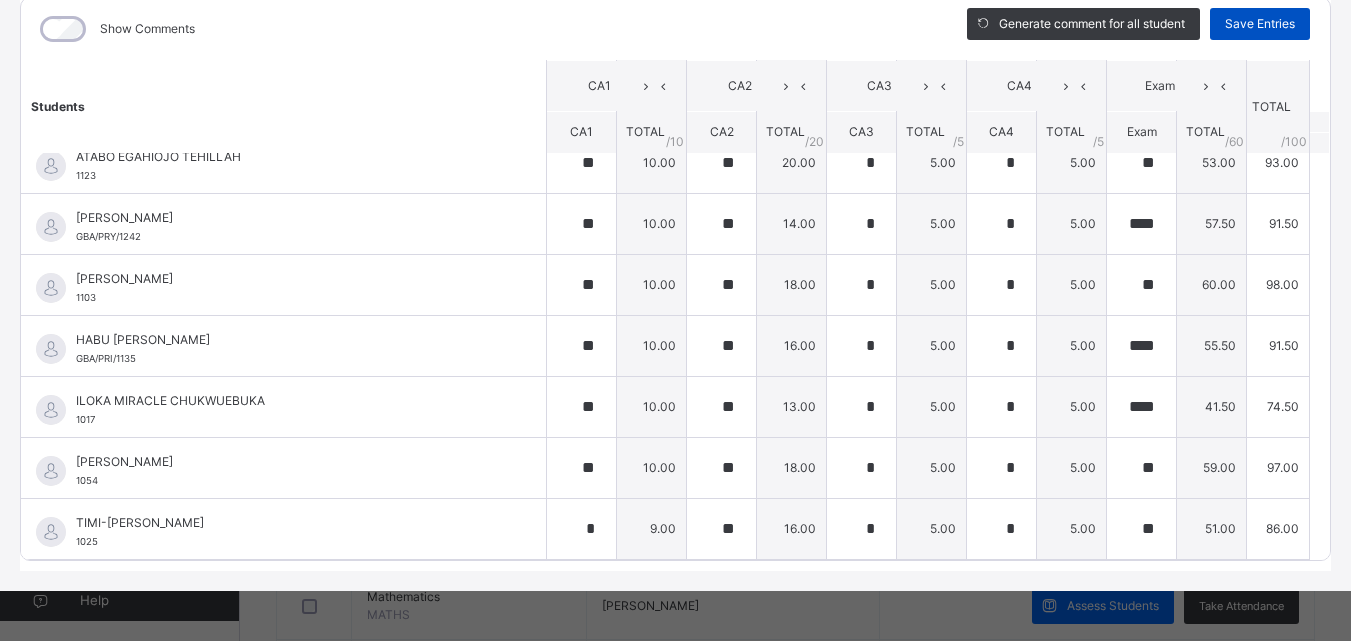 click on "Save Entries" at bounding box center (1260, 24) 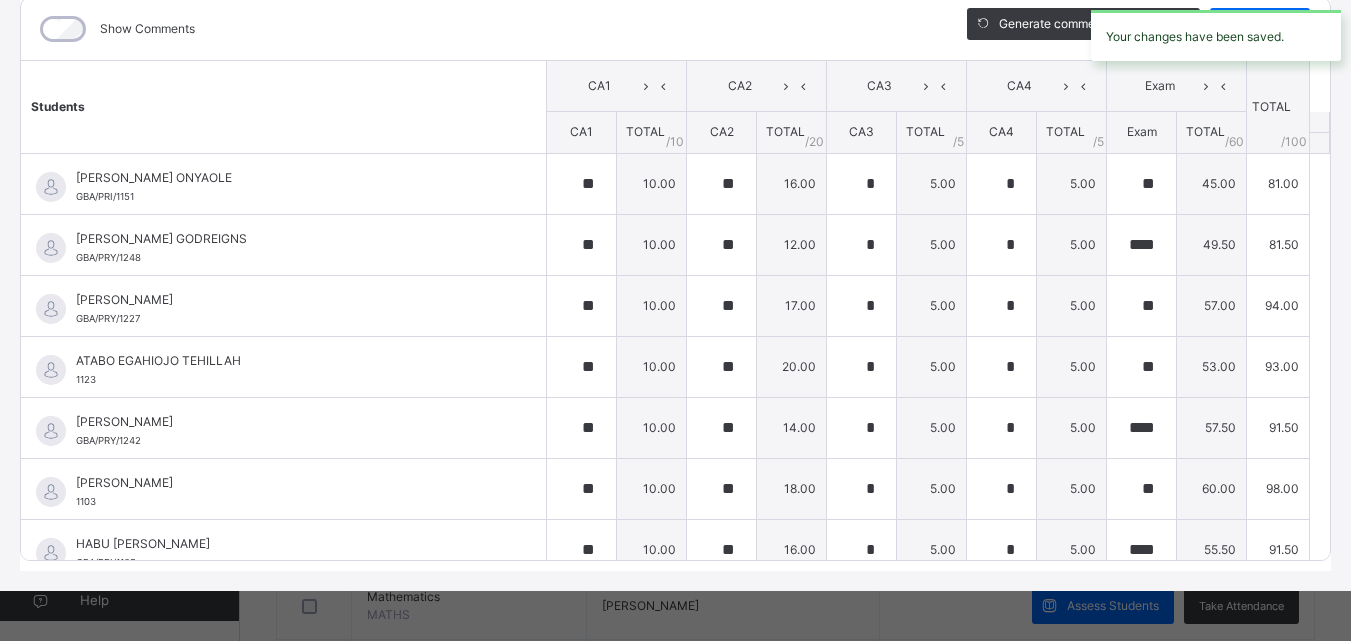 click on "Your changes have been saved." at bounding box center [1216, 35] 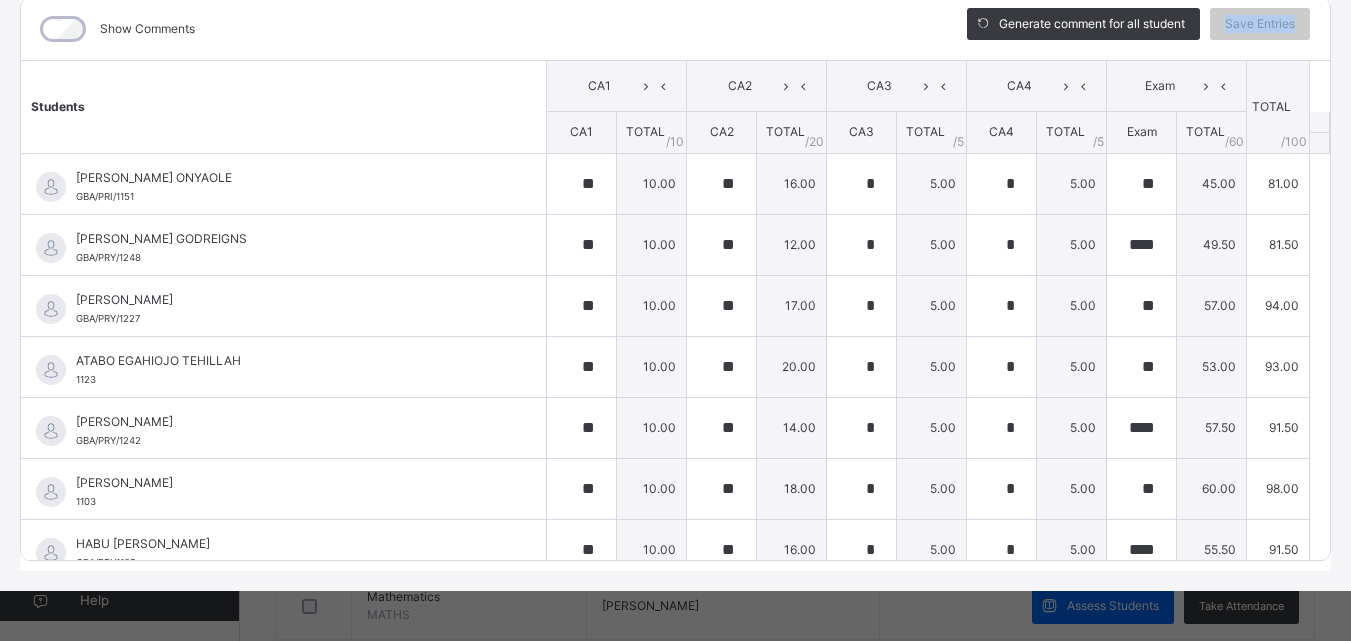 click on "Save Entries" at bounding box center [1260, 24] 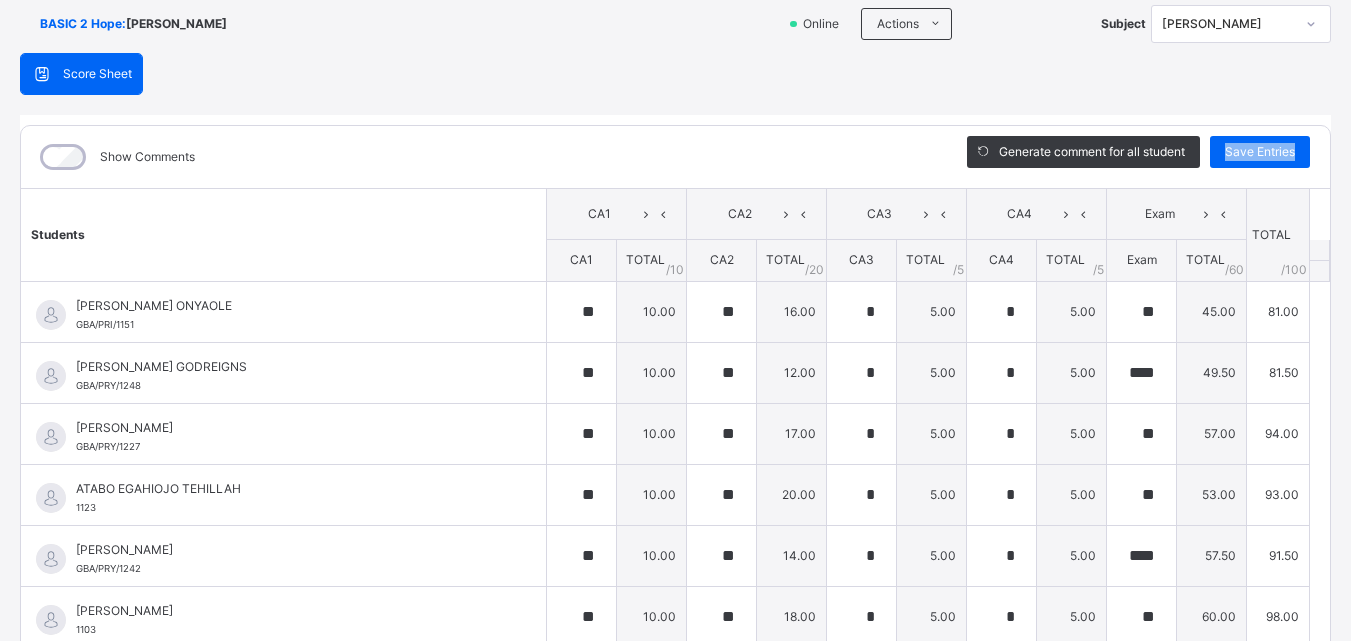 scroll, scrollTop: 0, scrollLeft: 0, axis: both 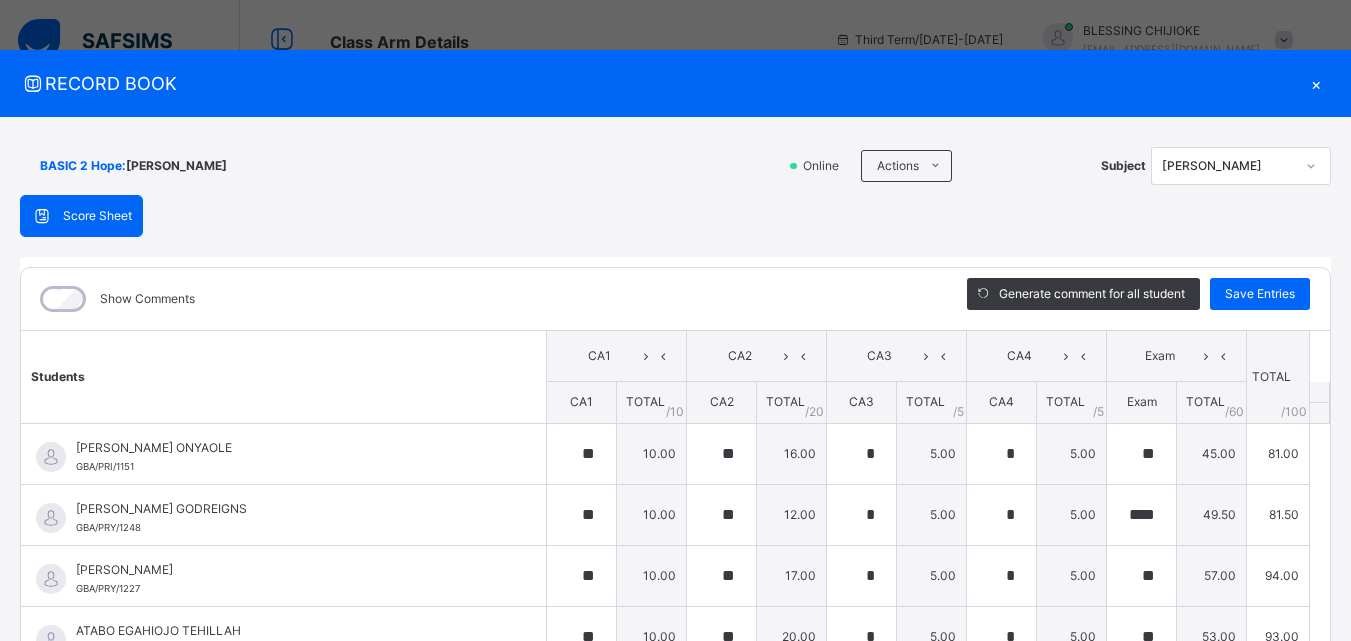 click on "×" at bounding box center [1316, 83] 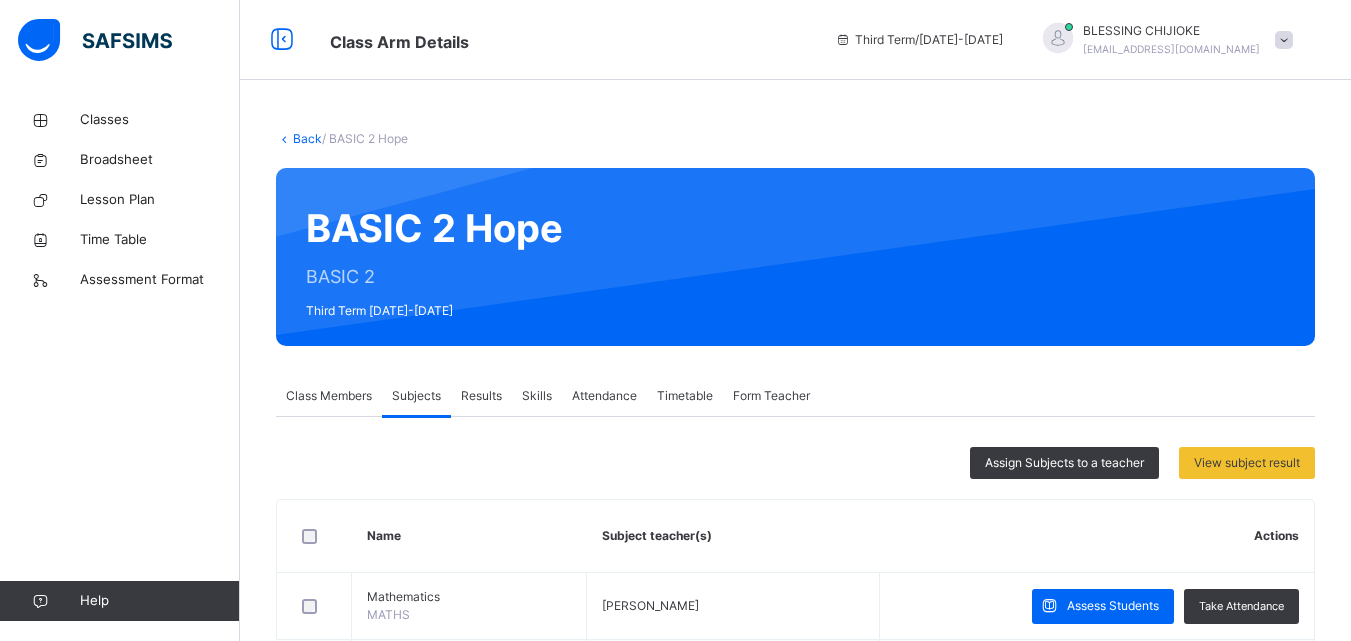 click on "Back  / BASIC 2 Hope BASIC 2 Hope BASIC 2 Third Term 2024-2025 Class Members Subjects Results Skills Attendance Timetable Form Teacher Subjects More Options   10  Students in class Download Pdf Report Excel Report   Transfer students   View subject profile GloryLand Baptist Academy Lugbe Date: 16th Jul 2025, 8:43:28 am Class Members Class:  BASIC 2 Hope Total no. of Students:  10 Term:  Third Term Session:  2024-2025 S/NO Admission No. Last Name First Name Other Name 1 GBA/PRI/1151 ONYAOLE AJIBO ELIANA 2 GBA/PRY/1248 GODREIGNS APIAKA  UDOCHUKWU 3 GBA/PRY/1227 VALERIE AREH CHIOMA 4 1123 TEHILLAH ATABO EGAHIOJO 5 GBA/PRY/1242 SAMUEL CHRISTOPHER OLUMIDE 6 1103 EMMANUEL EGWU OKORO 7 GBA/PRI/1135 NANDAM HABU SAMUEL 8 1017 CHUKWUEBUKA ILOKA MIRACLE 9 1054 EDIKAN OKON JOSEPH 10 1025 AYIBADOUYE TIMI-EKUBO HALEL Students Actions Ajibo Eliana Onyaole GBA/PRI/1151 Apiaka  Udochukwu Godreigns GBA/PRY/1248 Areh Chioma Valerie GBA/PRY/1227 Atabo Egahiojo Tehillah 1123 Christopher Olumide Samuel GBA/PRY/1242 1103 1017 1054" at bounding box center (795, 780) 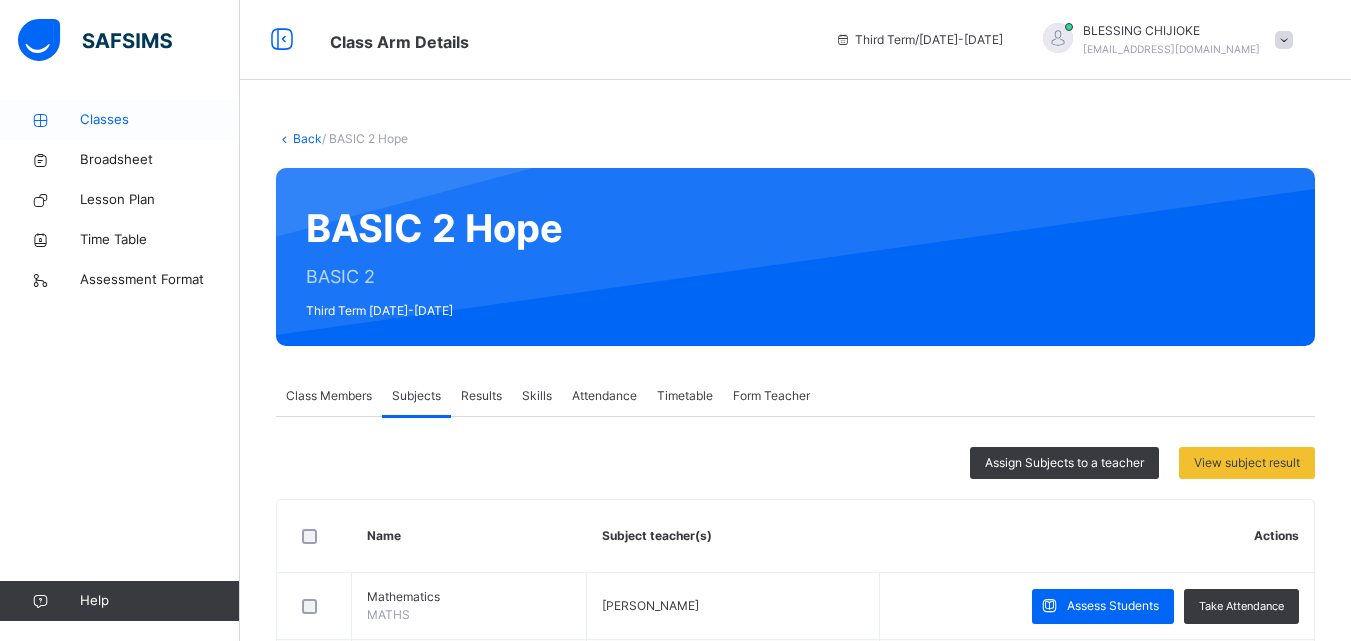 click on "Classes" at bounding box center (160, 120) 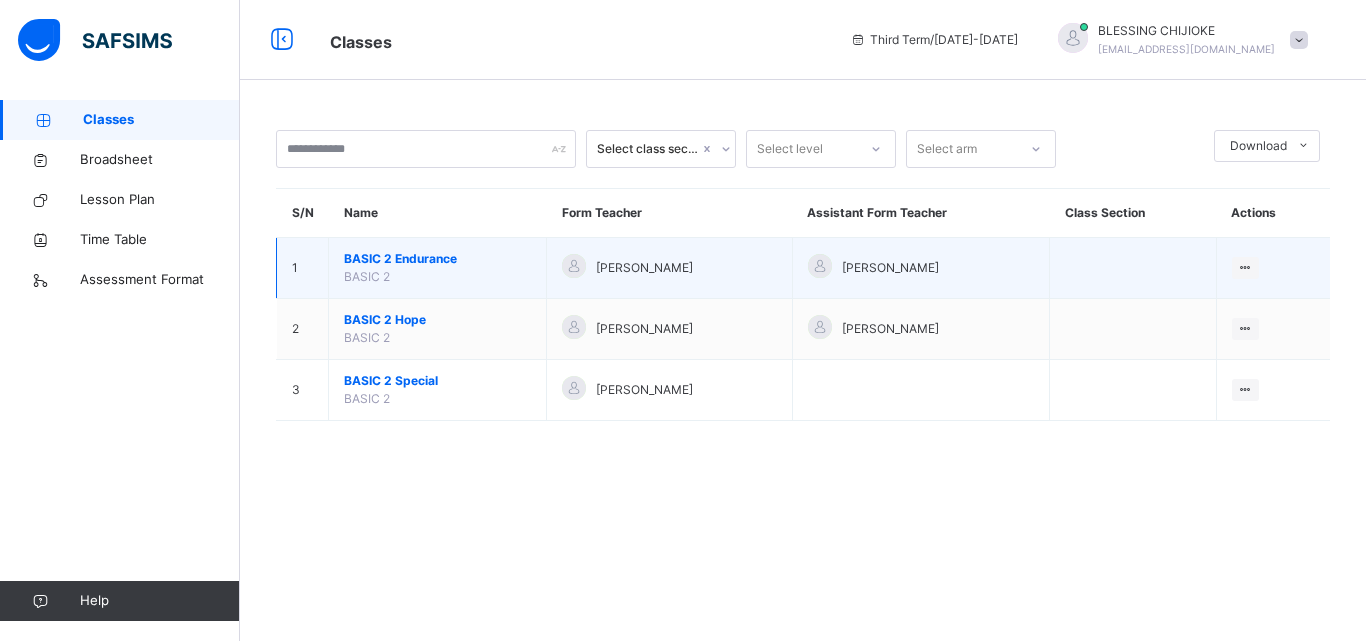 click on "BASIC 2   Endurance" at bounding box center [437, 259] 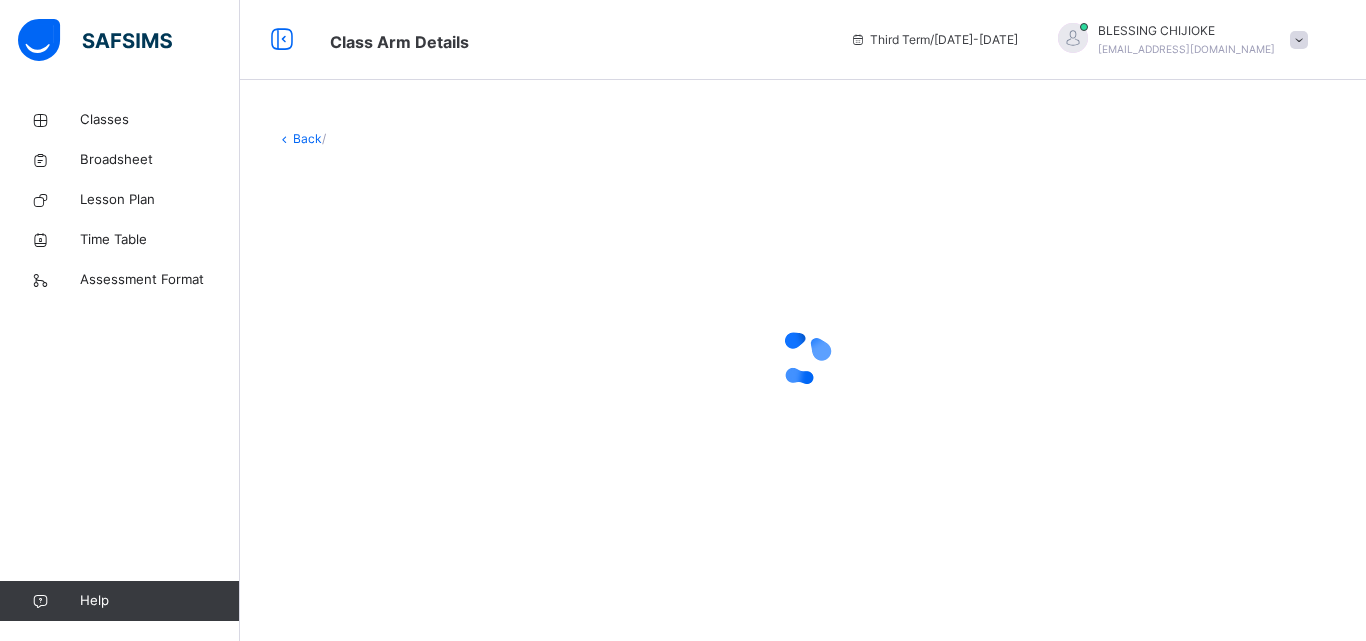 click at bounding box center (803, 358) 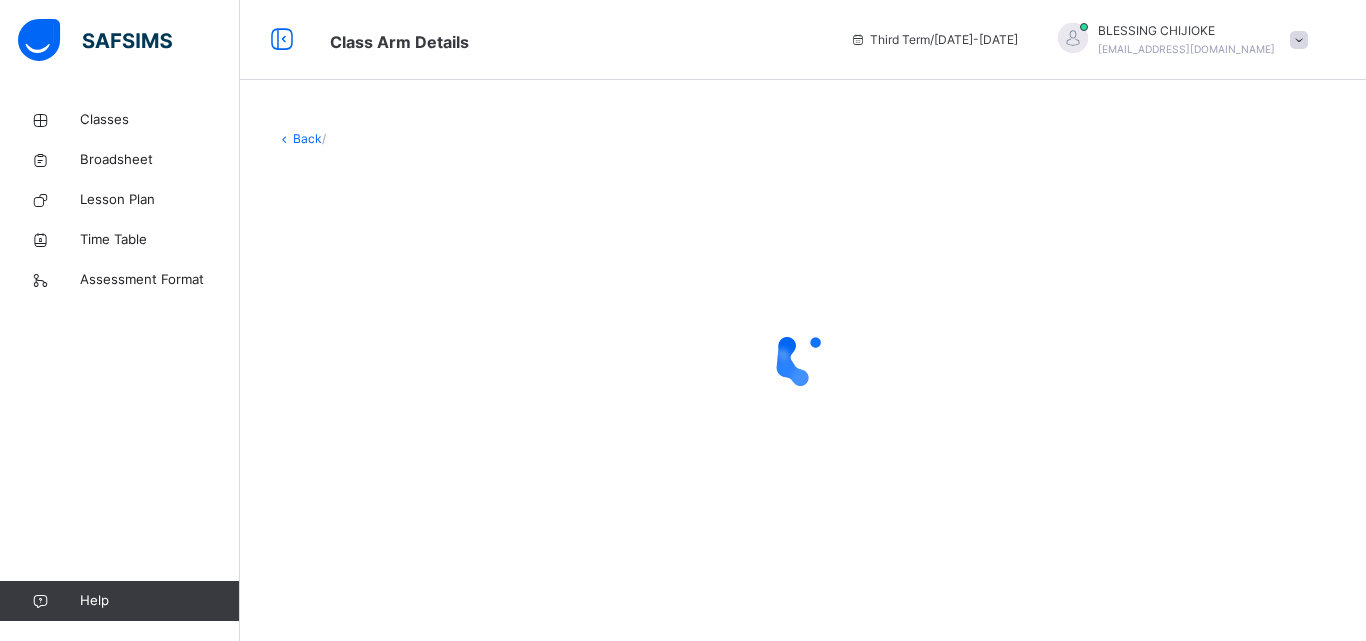 click at bounding box center [803, 358] 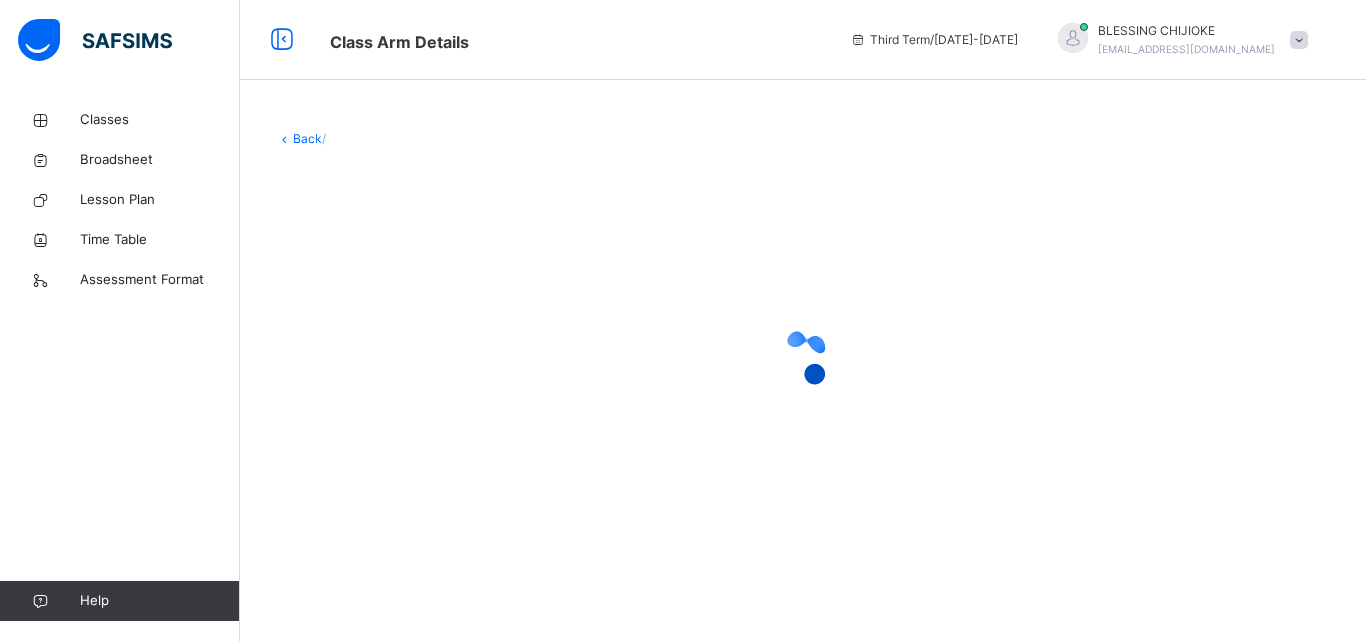 click at bounding box center [803, 358] 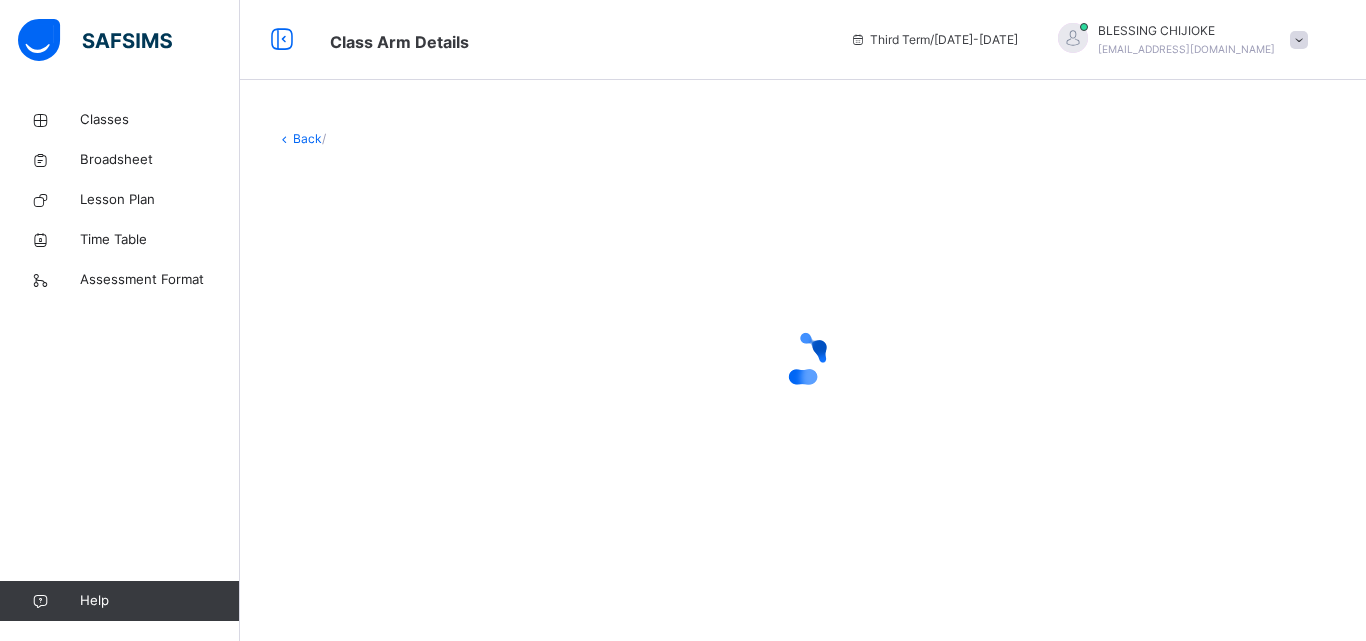 click at bounding box center [803, 358] 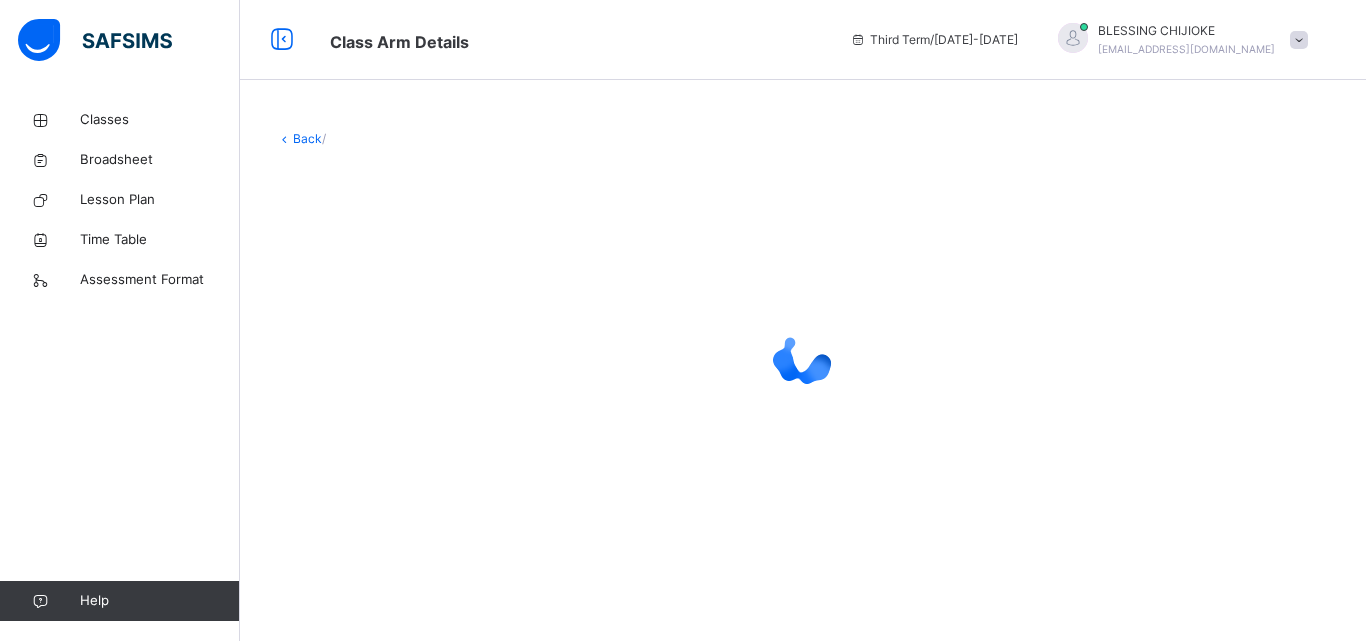 click at bounding box center [803, 358] 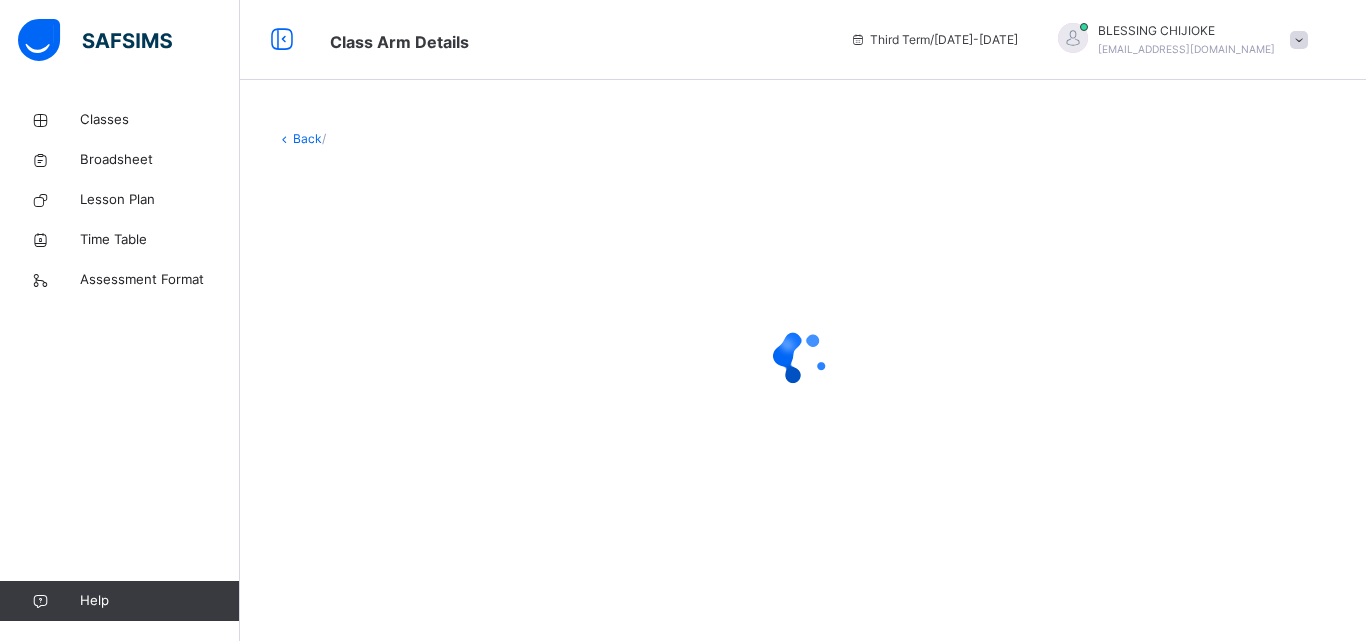 click at bounding box center [803, 358] 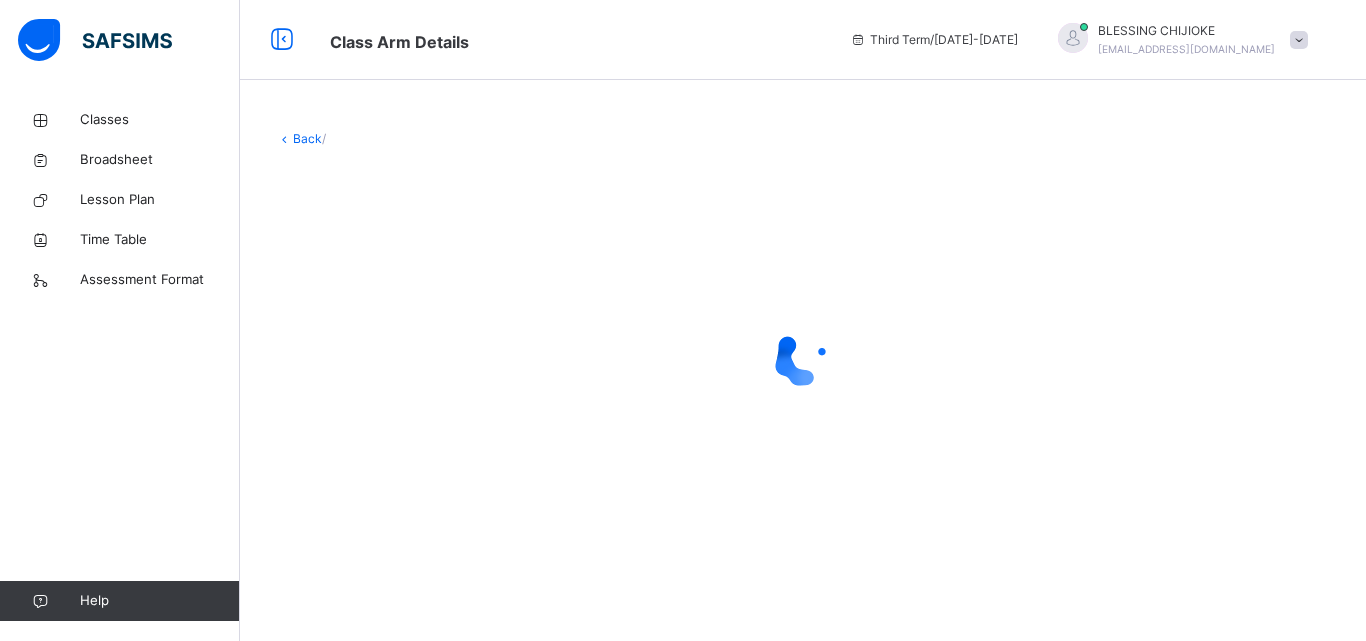 click at bounding box center (803, 358) 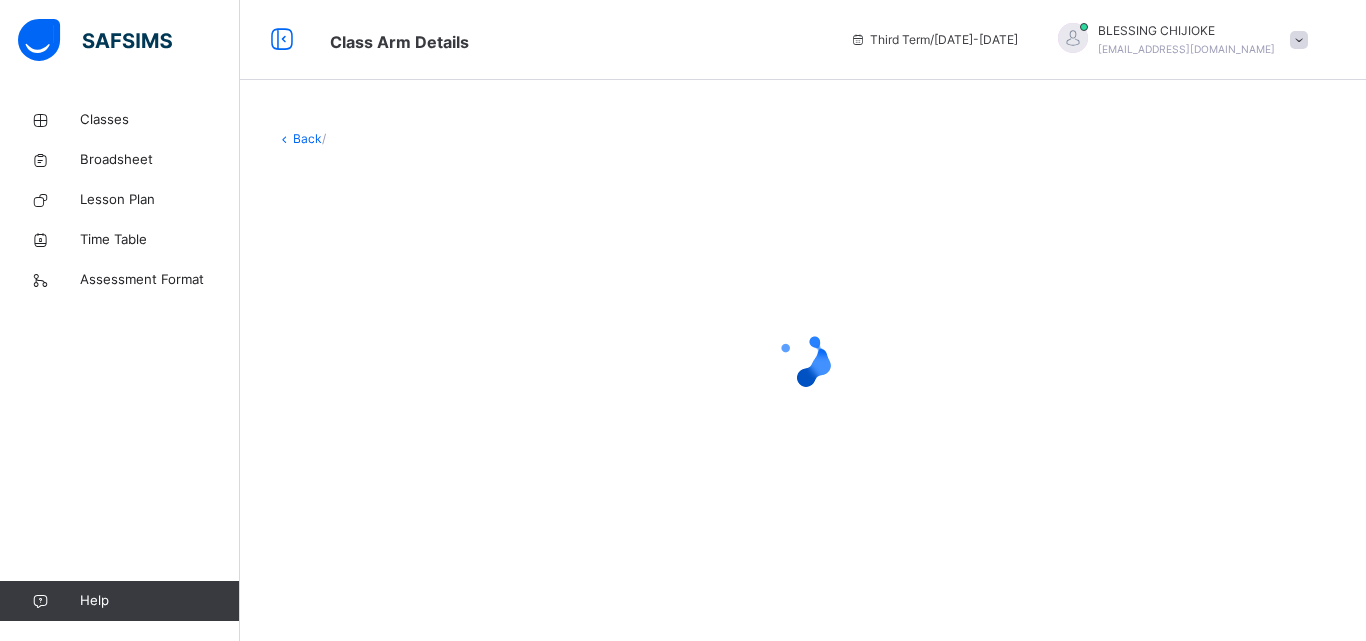 click at bounding box center (803, 358) 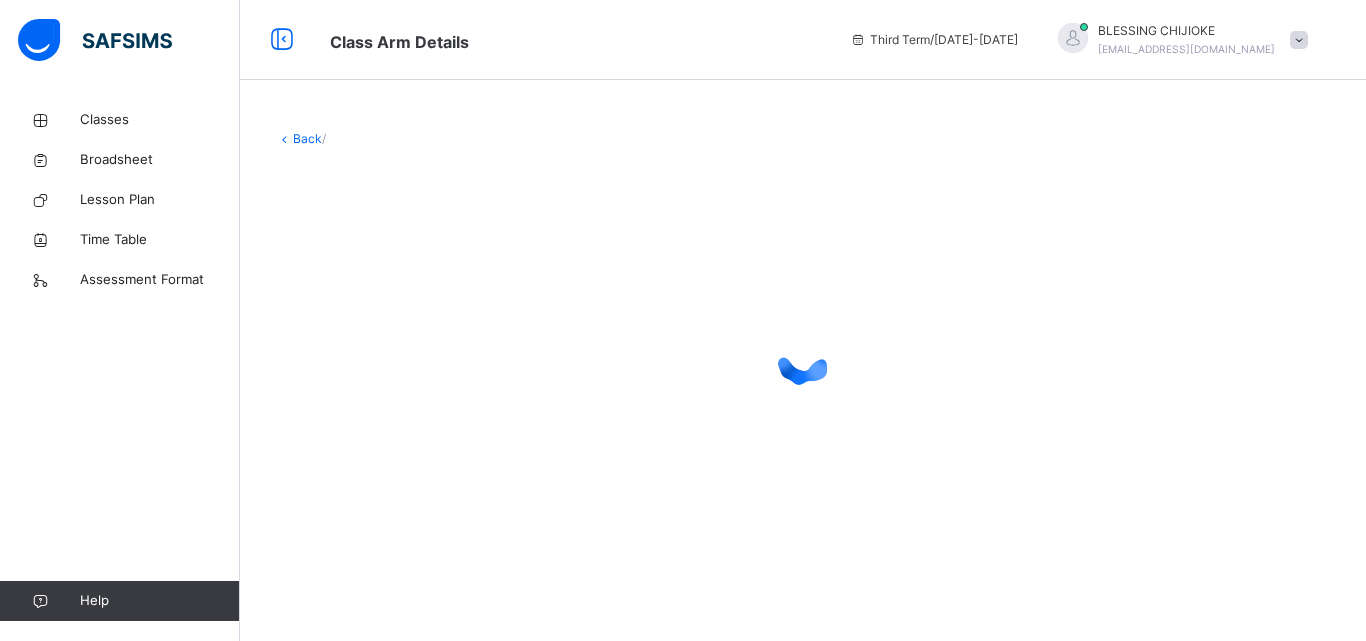 click at bounding box center (803, 358) 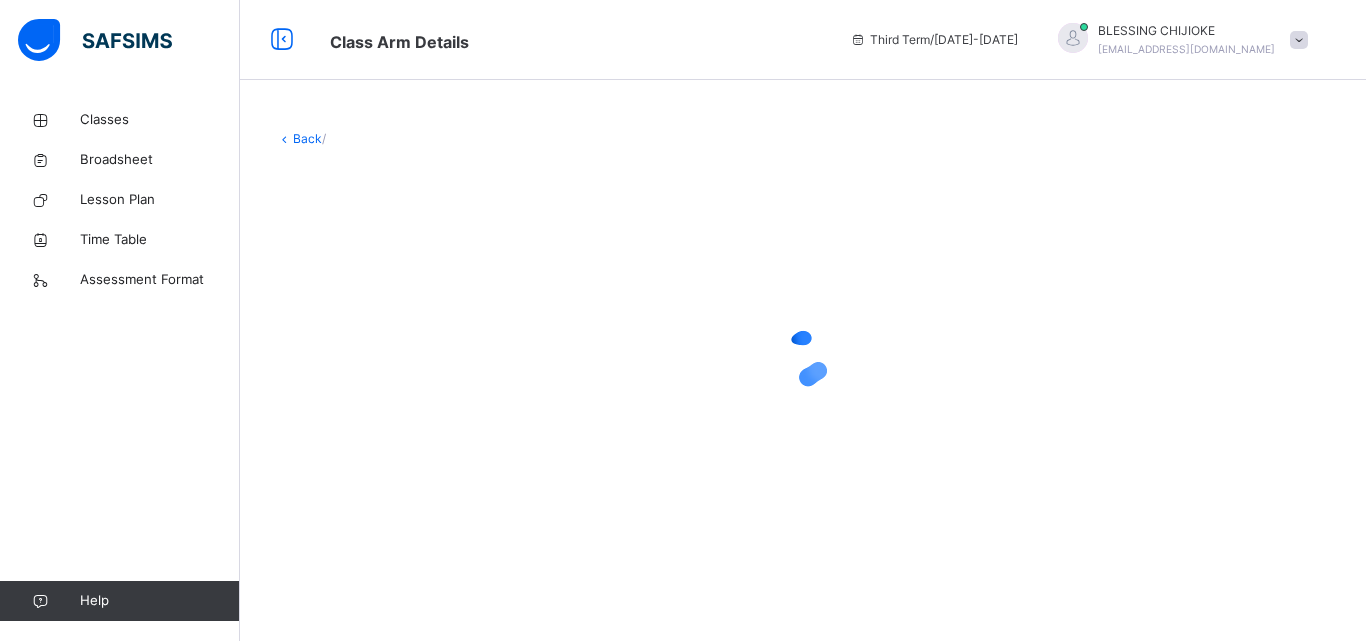 click at bounding box center (803, 358) 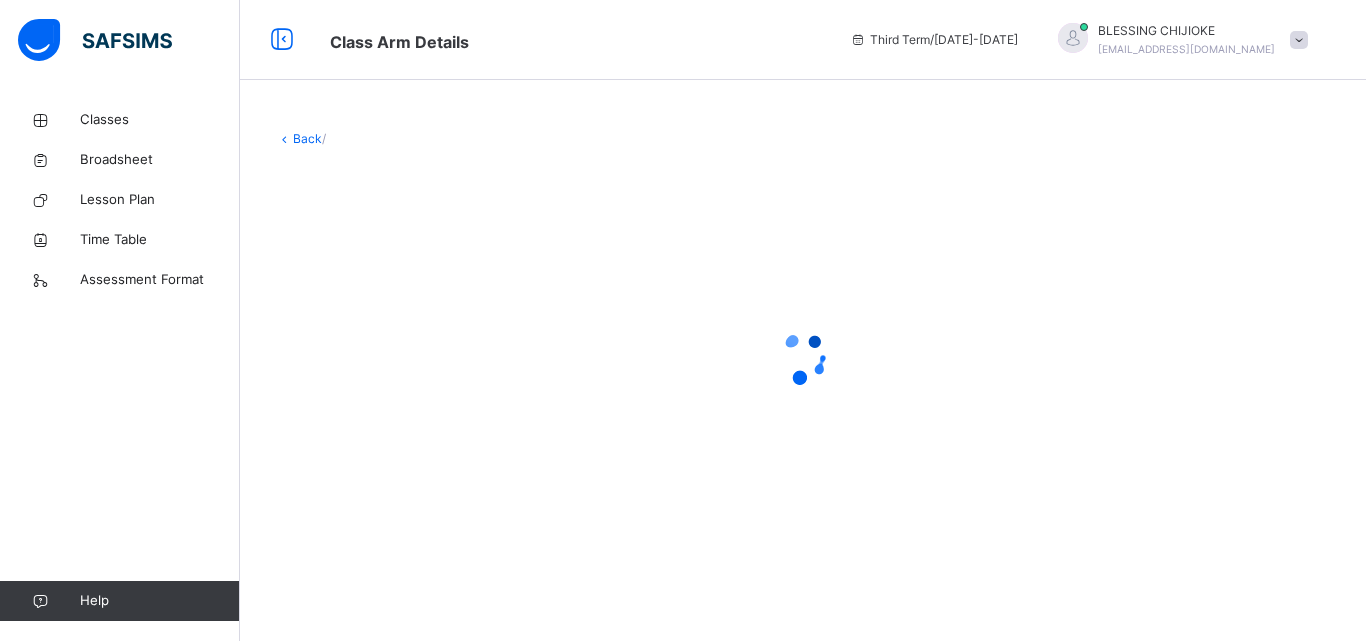 click at bounding box center (803, 358) 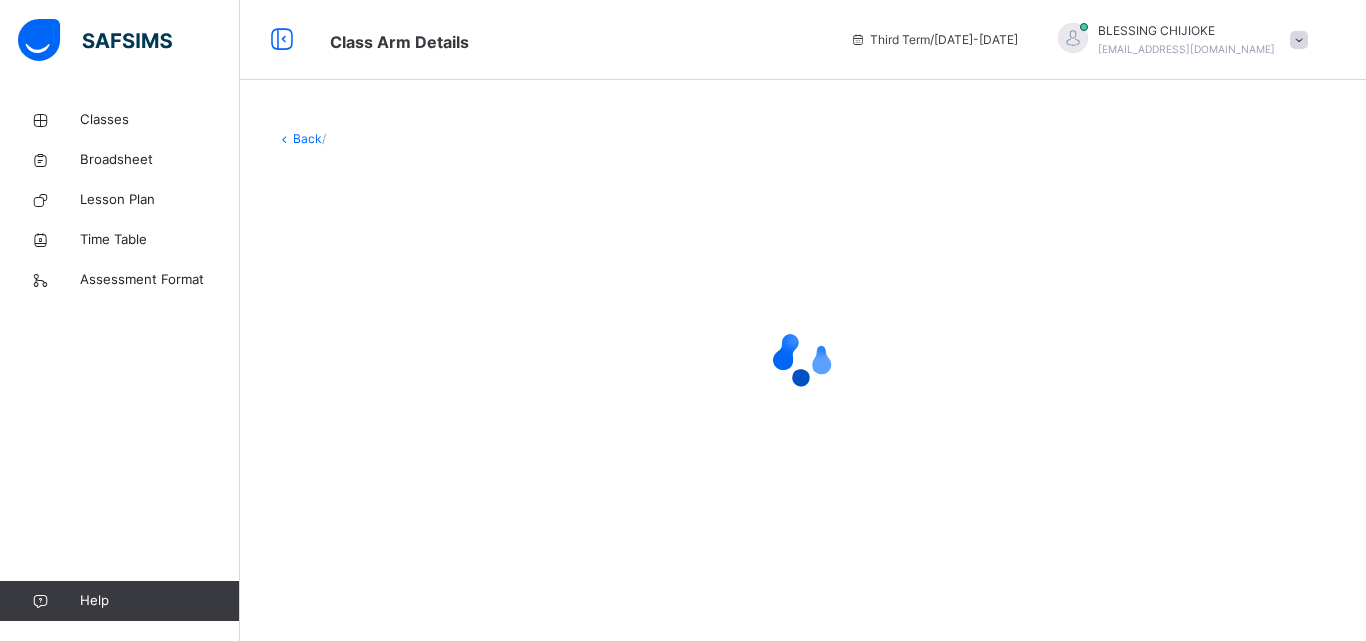 click at bounding box center (803, 358) 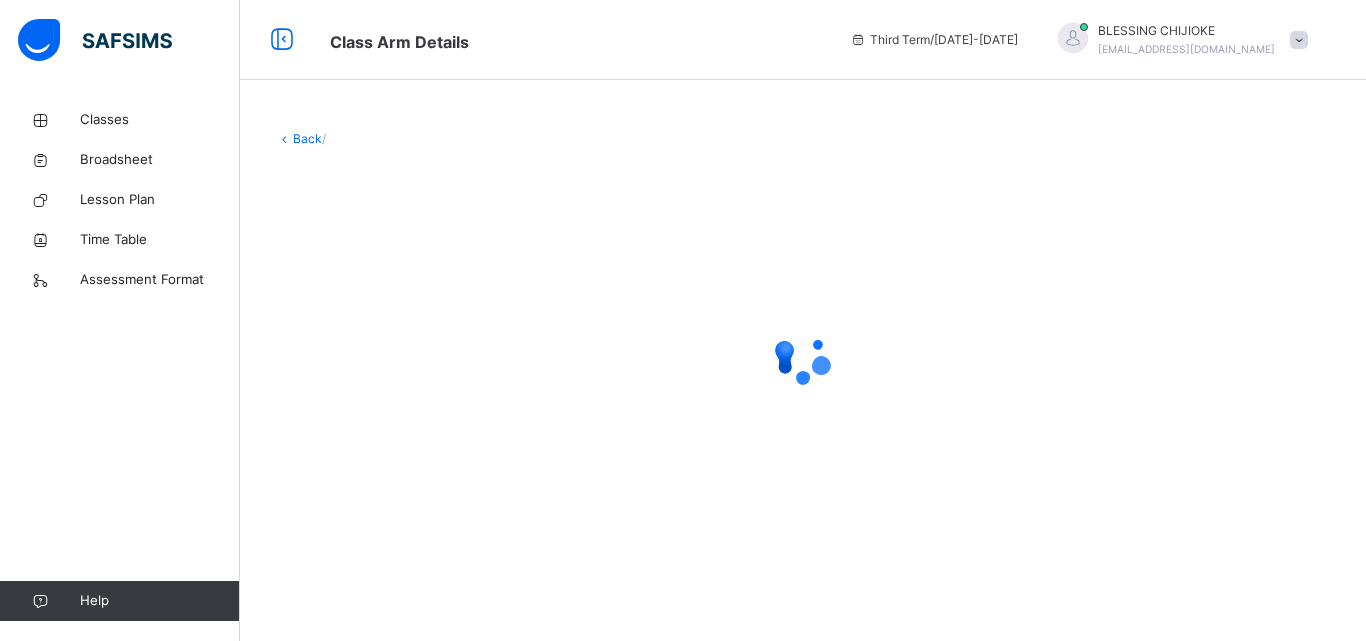 click at bounding box center [803, 358] 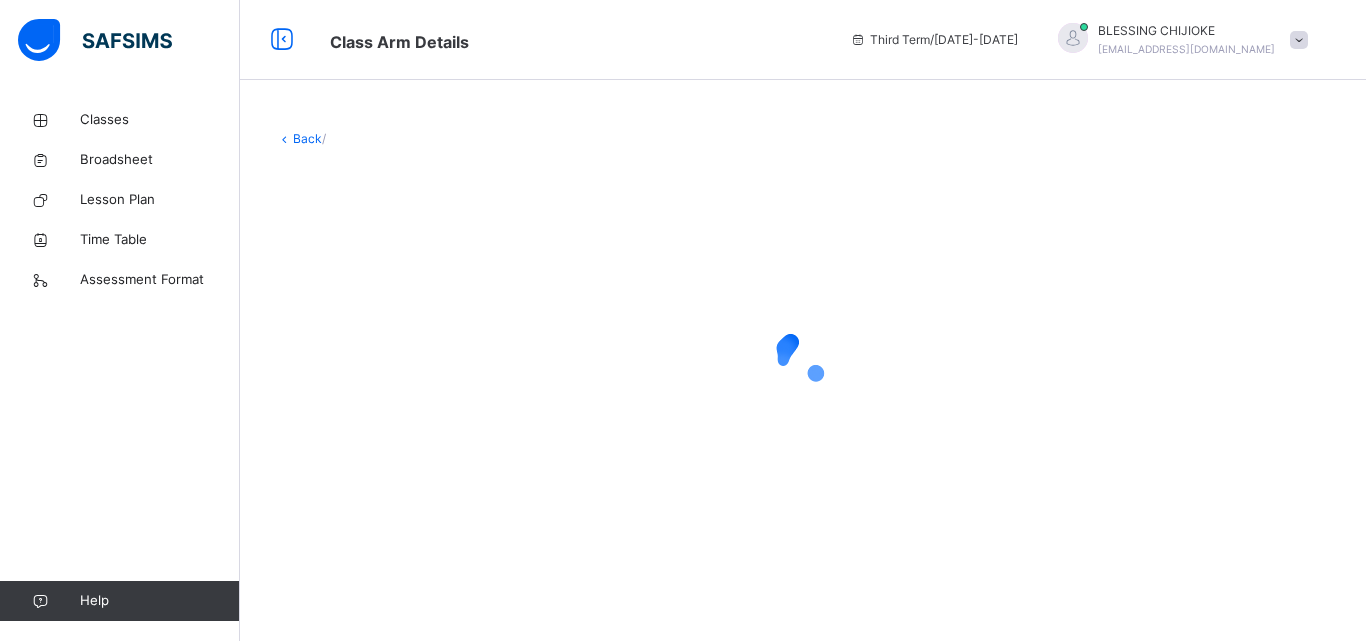 click at bounding box center [803, 358] 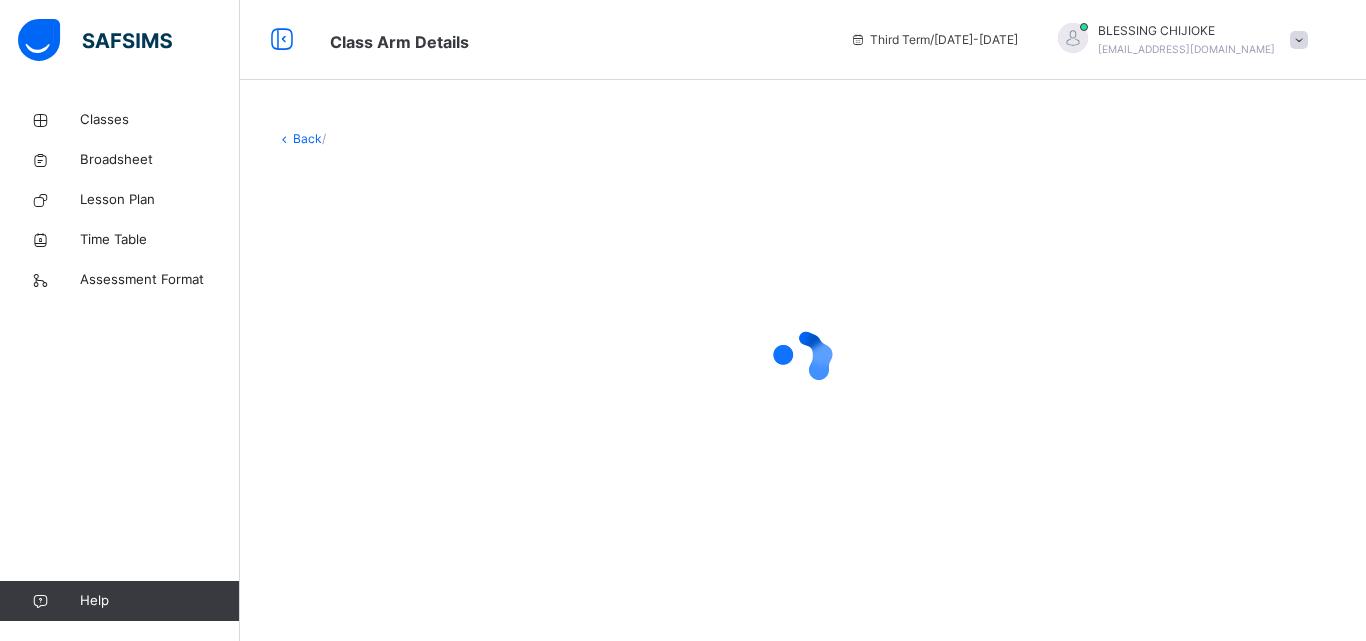 click at bounding box center (803, 358) 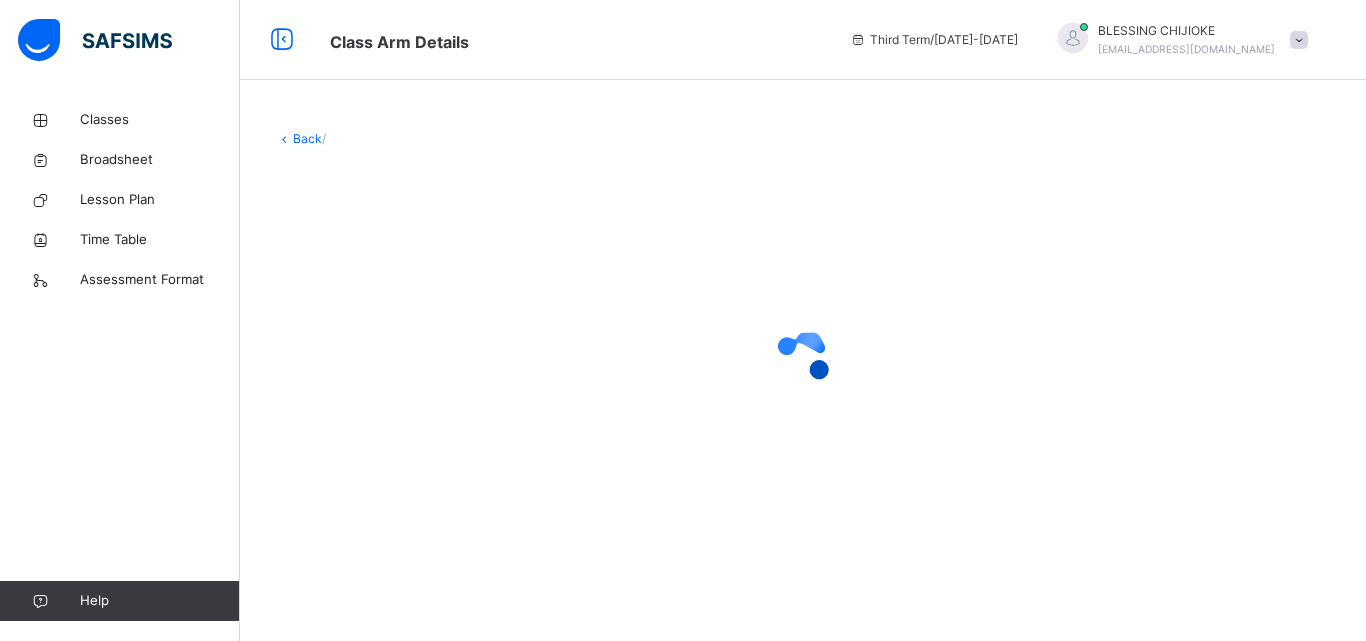 click at bounding box center [803, 358] 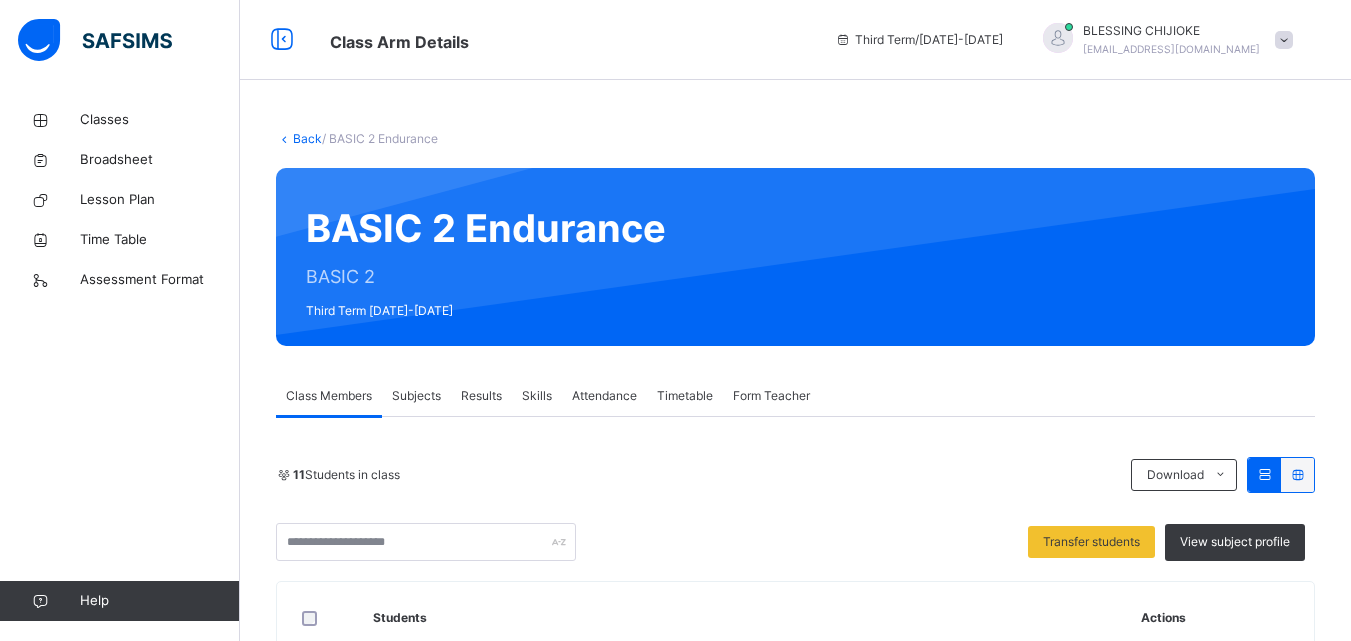 click on "Subjects" at bounding box center [416, 396] 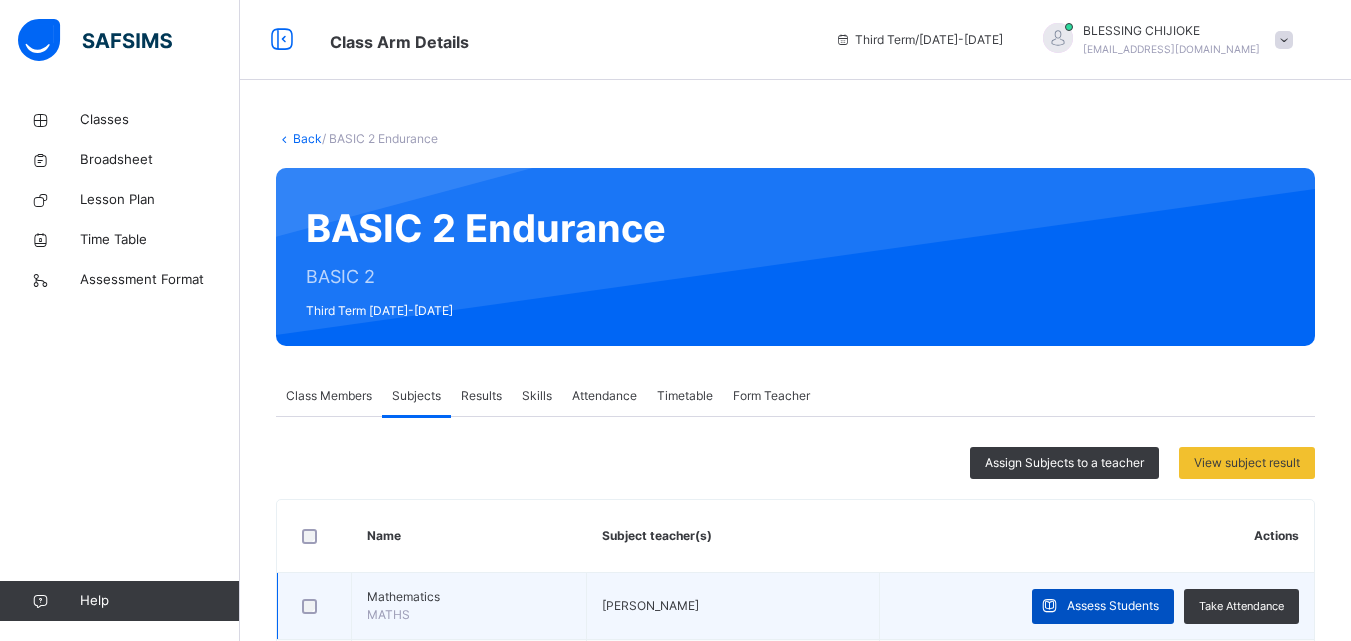 click on "Assess Students" at bounding box center (1113, 606) 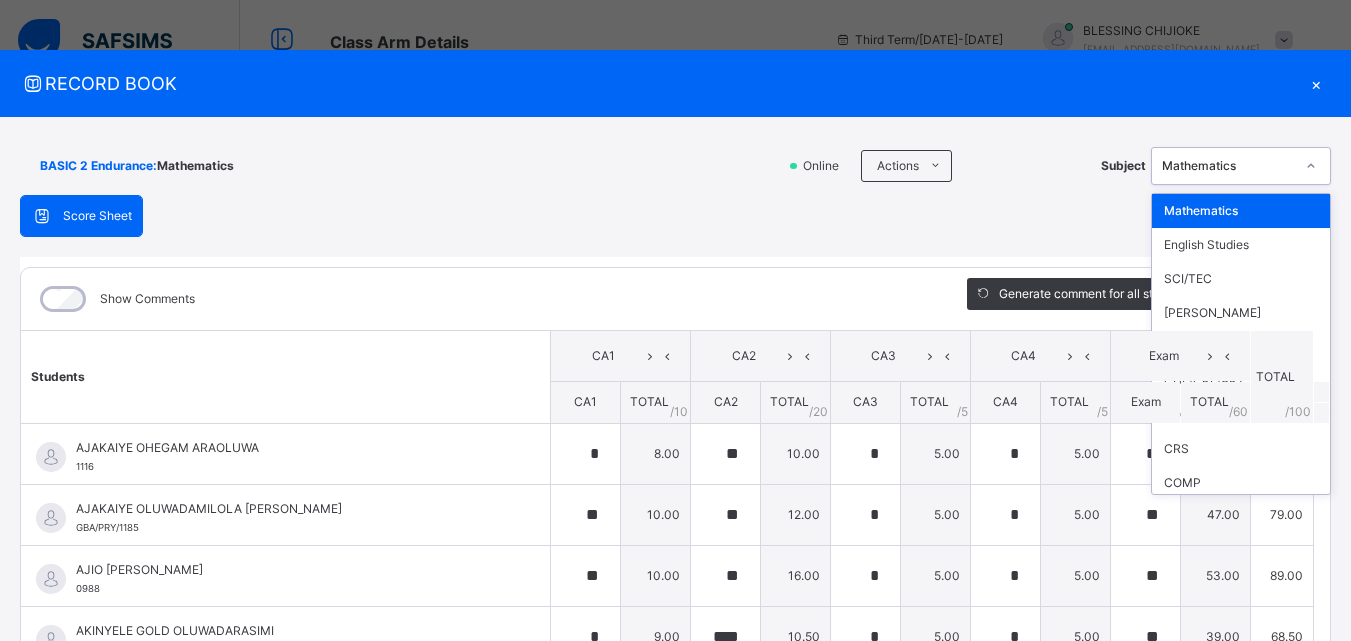 click at bounding box center [1311, 166] 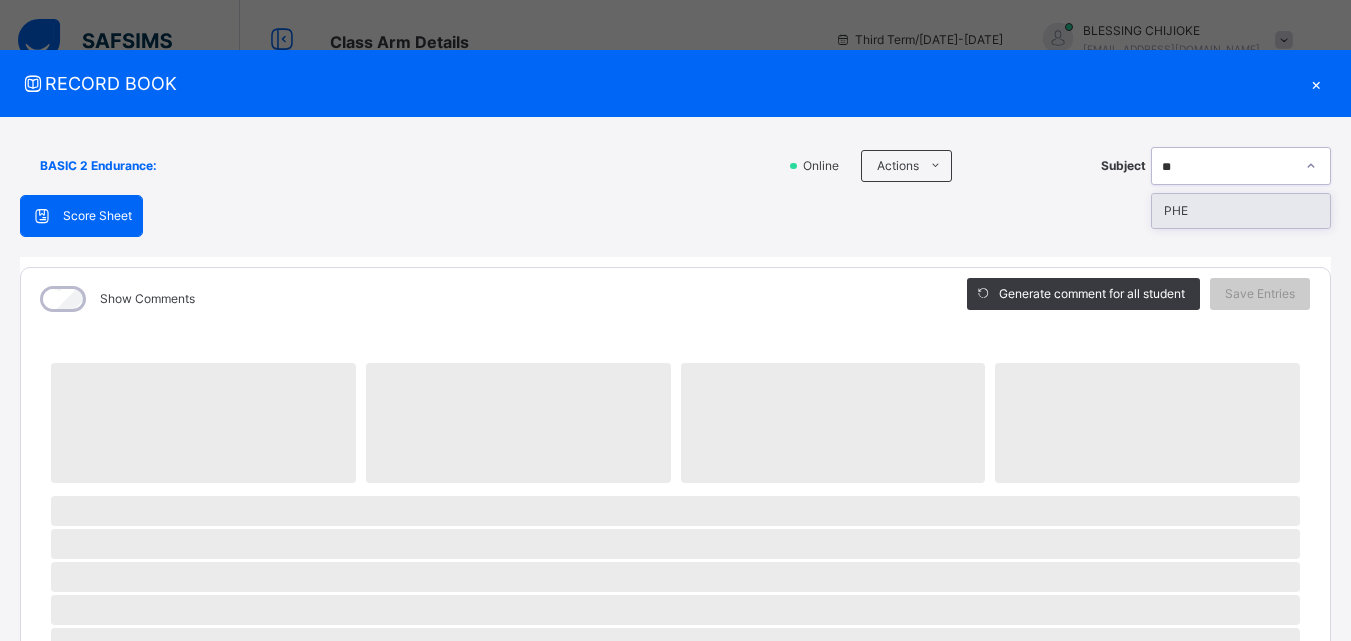 click on "PHE" at bounding box center (1241, 211) 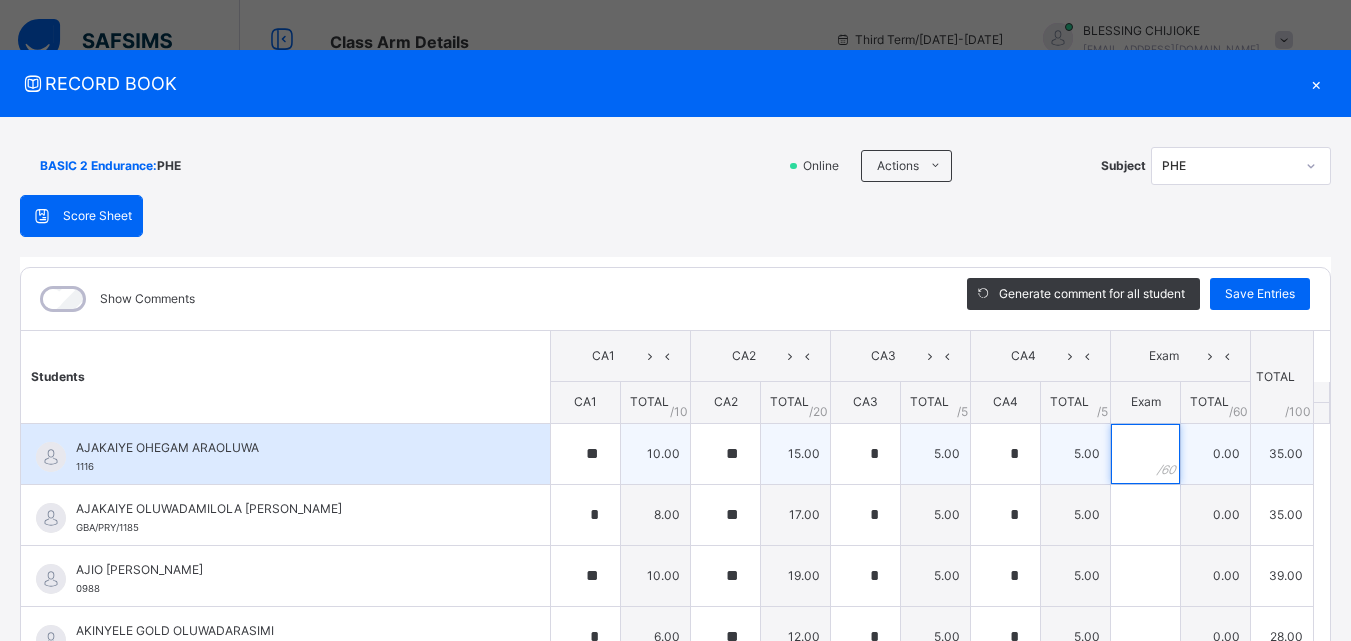 click at bounding box center (1145, 454) 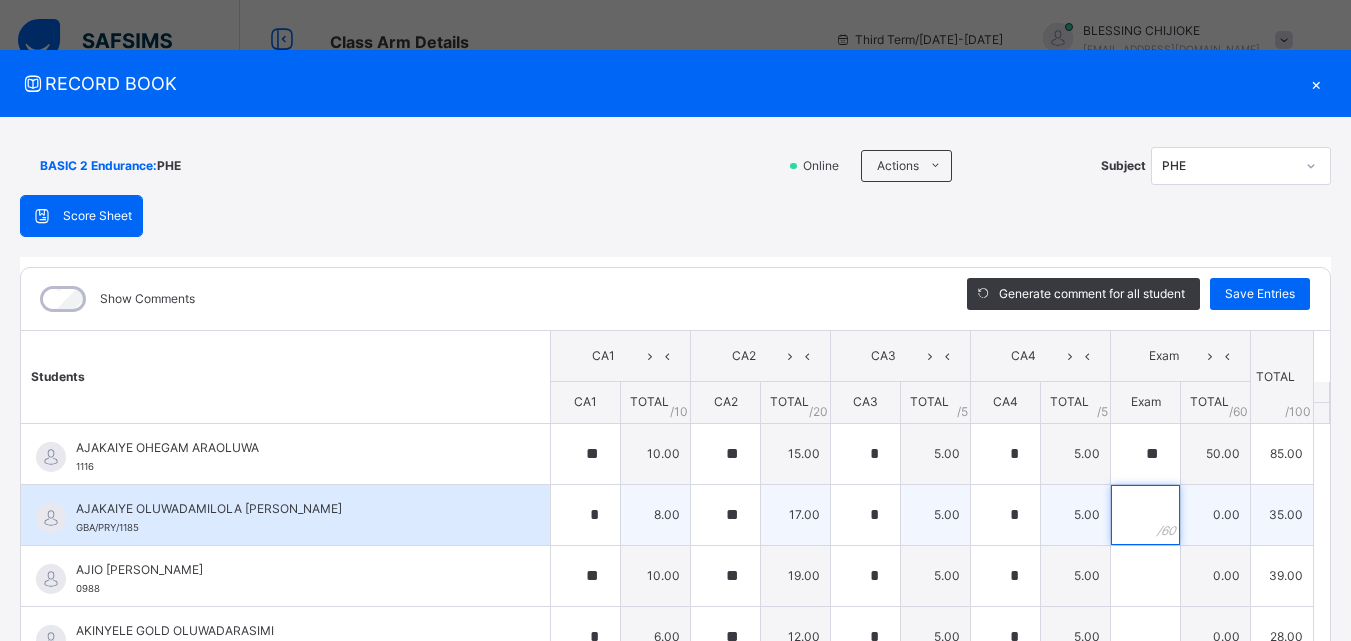 click at bounding box center (1145, 515) 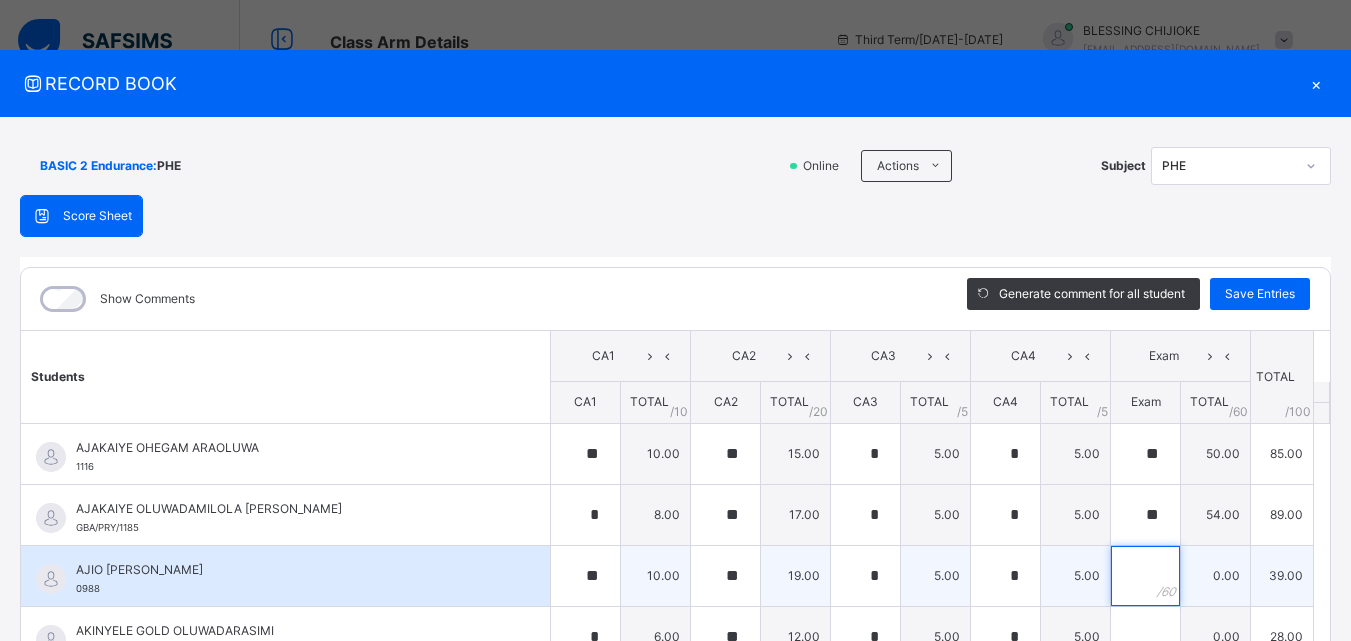click at bounding box center (1145, 576) 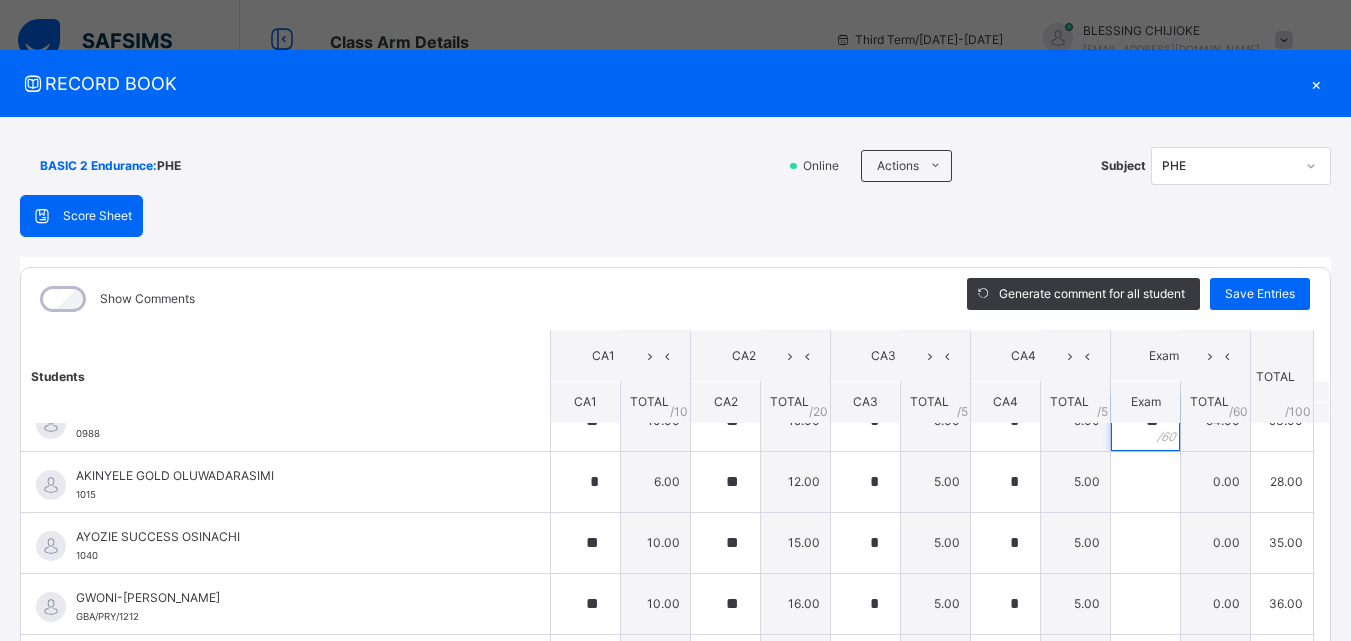scroll, scrollTop: 156, scrollLeft: 0, axis: vertical 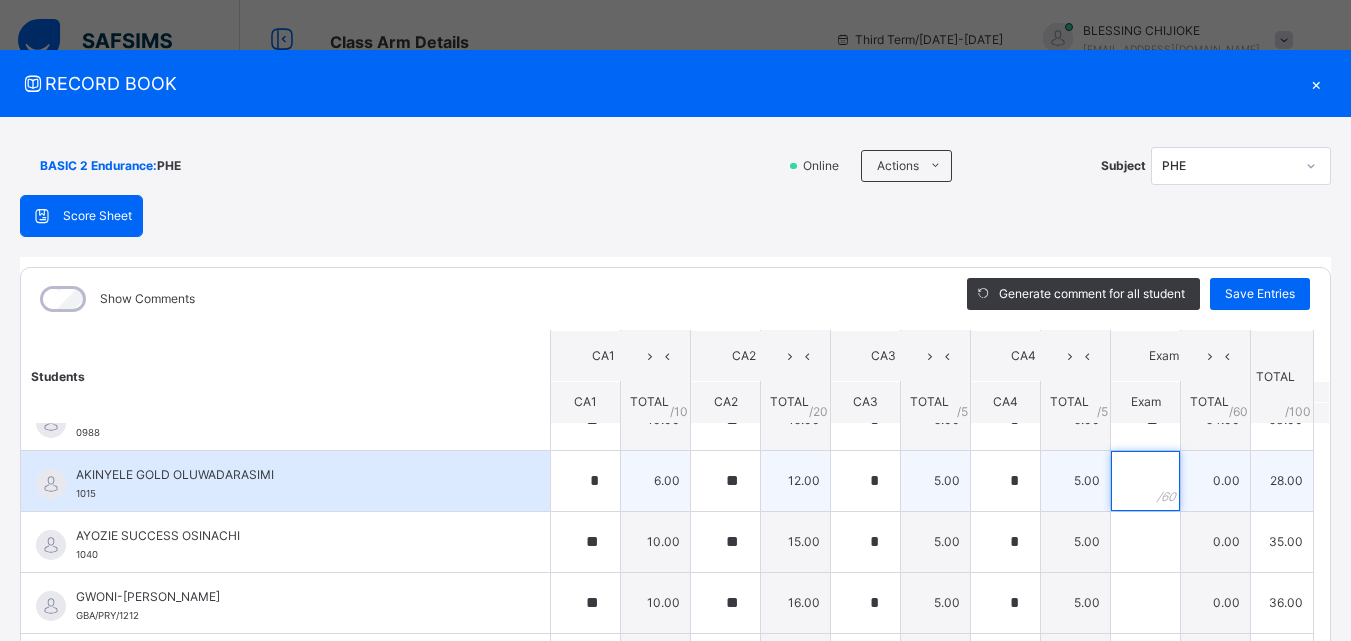 click at bounding box center (1145, 481) 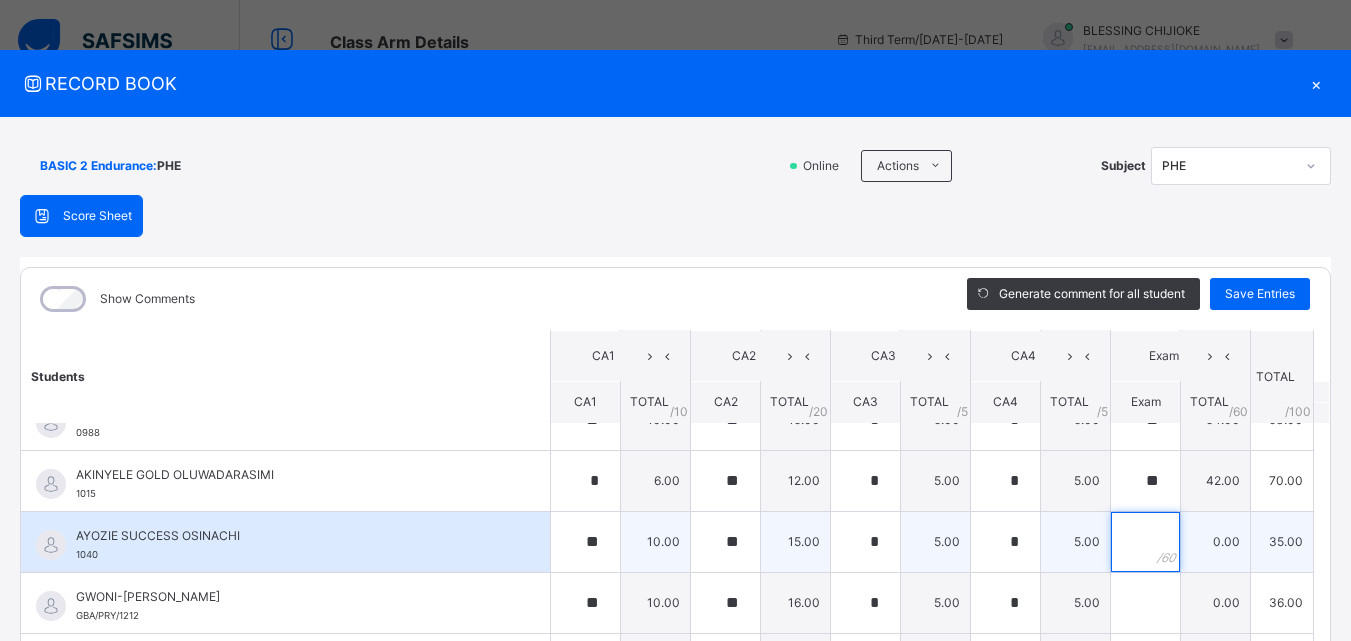 click at bounding box center (1145, 542) 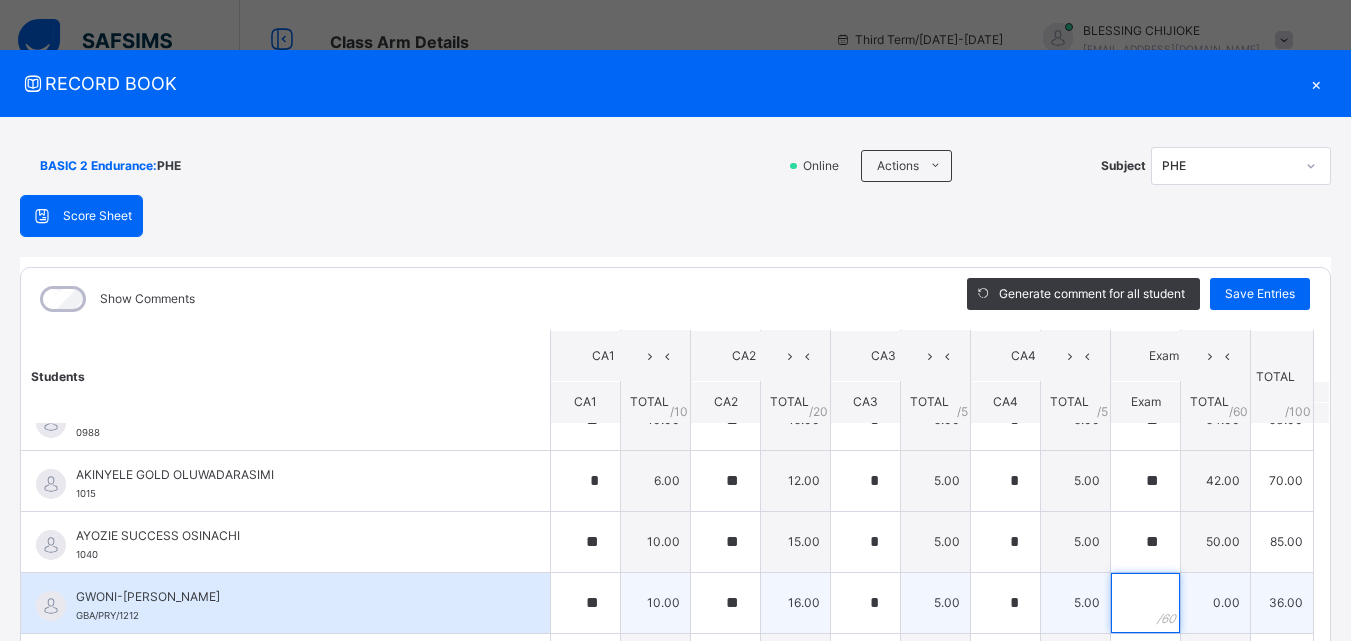 click at bounding box center [1145, 603] 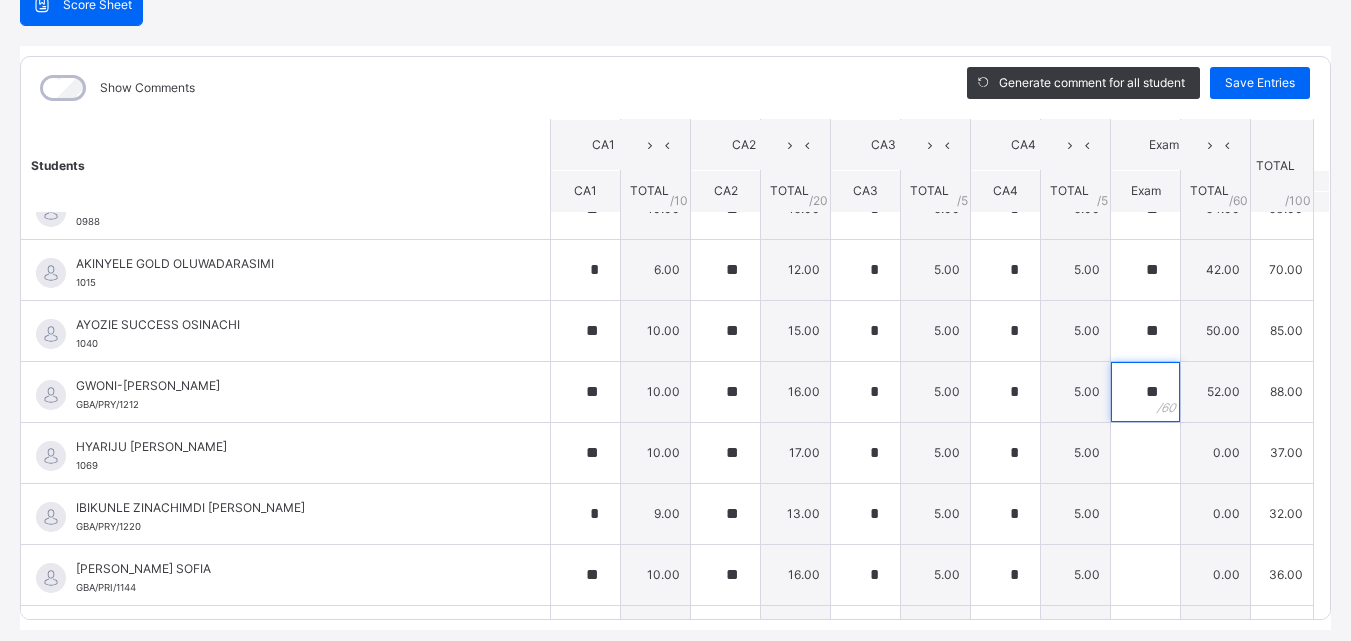 scroll, scrollTop: 270, scrollLeft: 0, axis: vertical 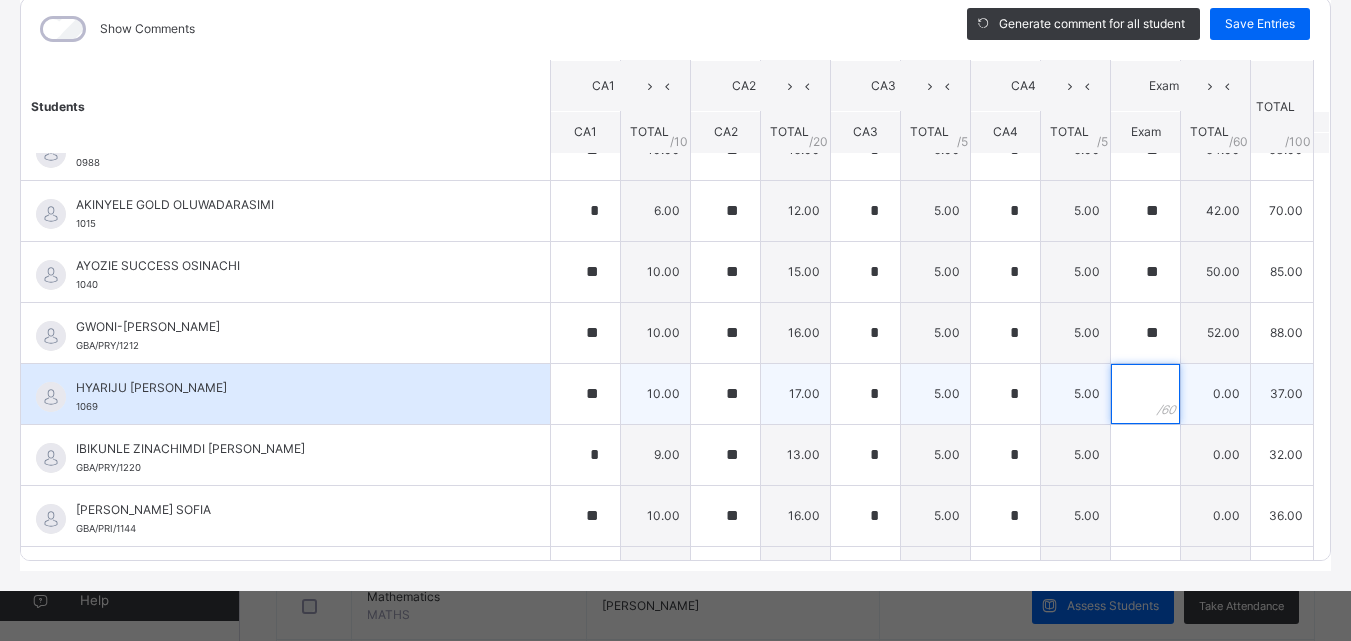 click at bounding box center [1145, 394] 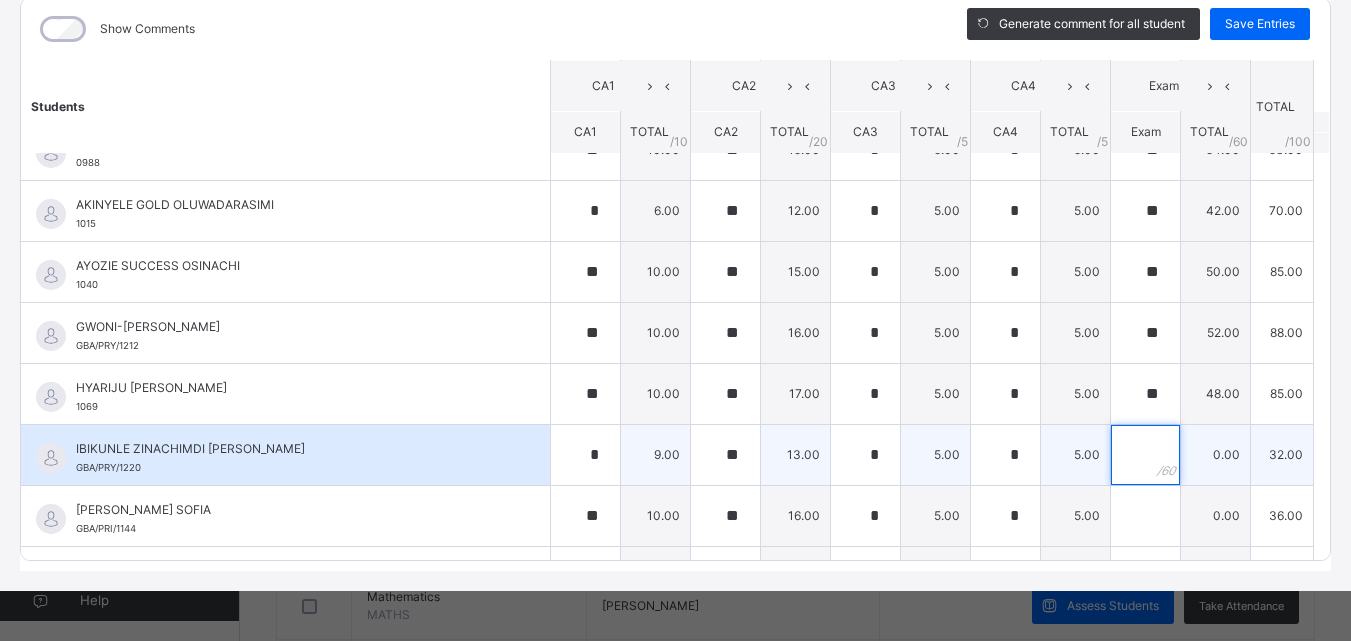 click at bounding box center [1145, 455] 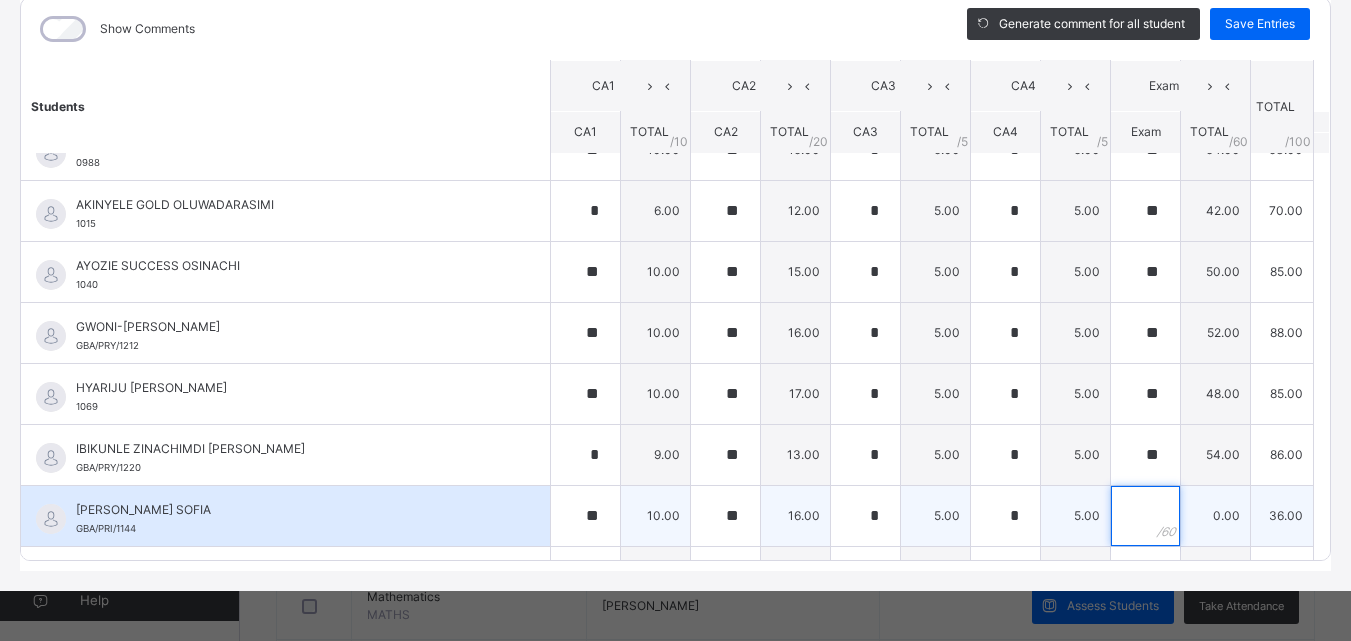 click at bounding box center (1145, 516) 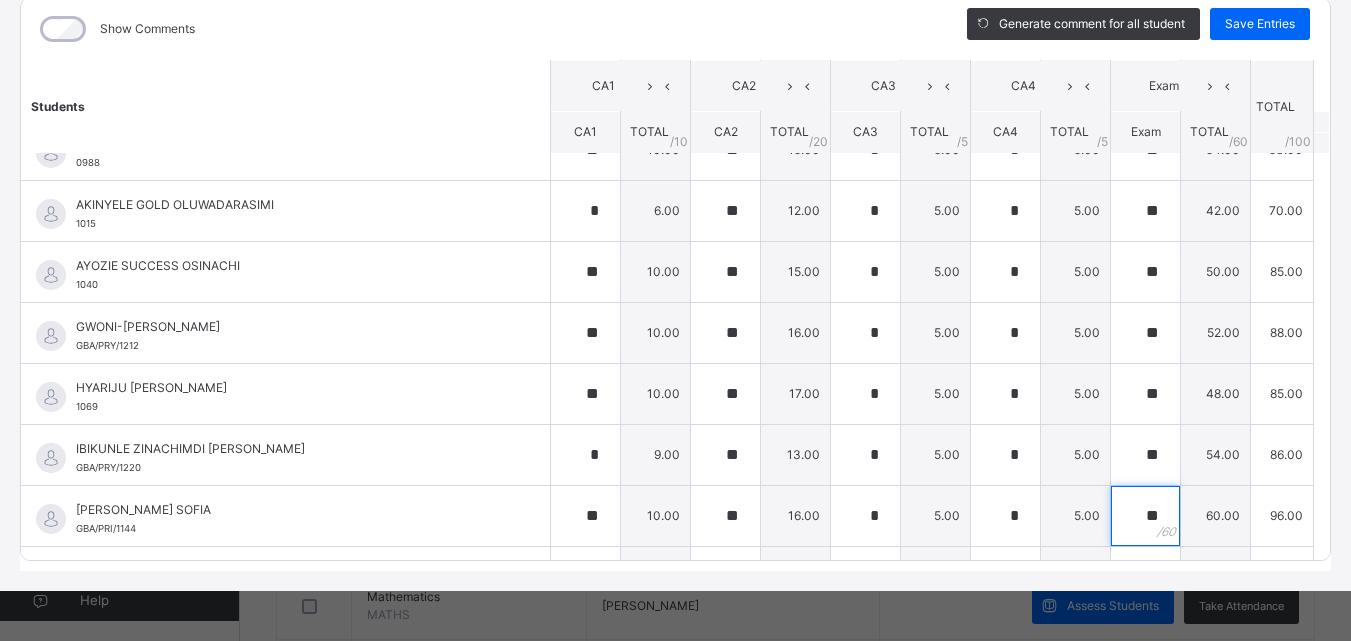 scroll, scrollTop: 265, scrollLeft: 0, axis: vertical 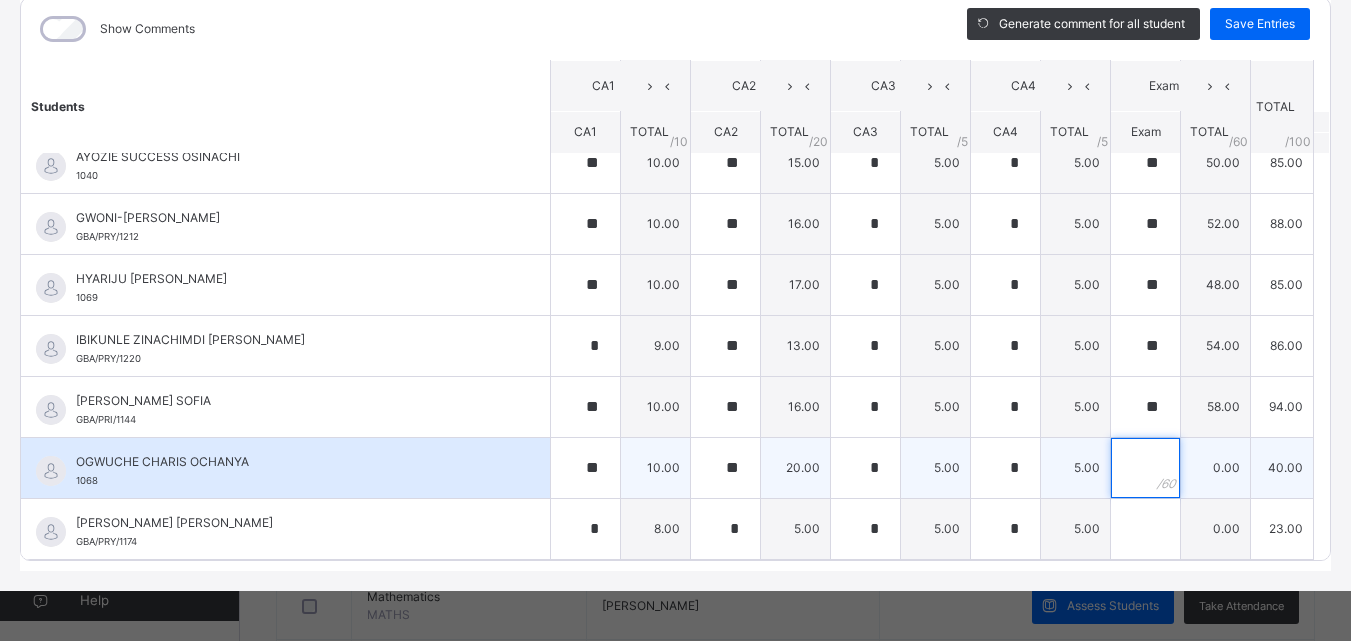click at bounding box center (1145, 468) 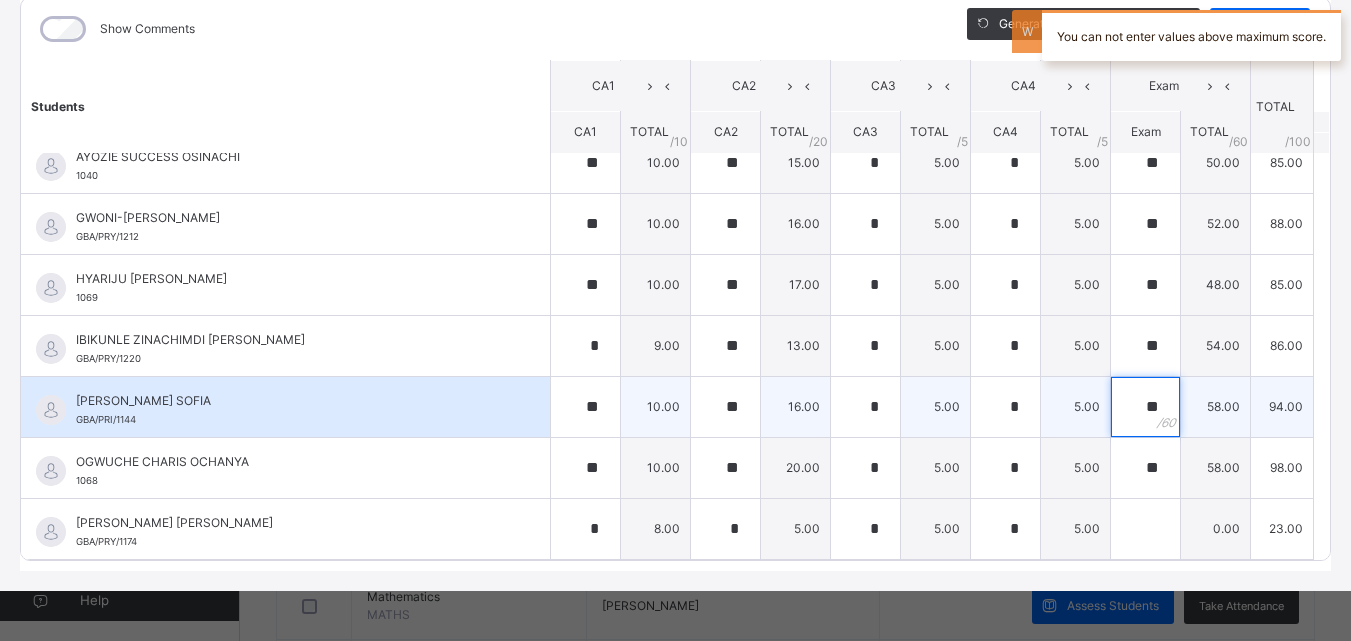 click on "**" at bounding box center (1145, 407) 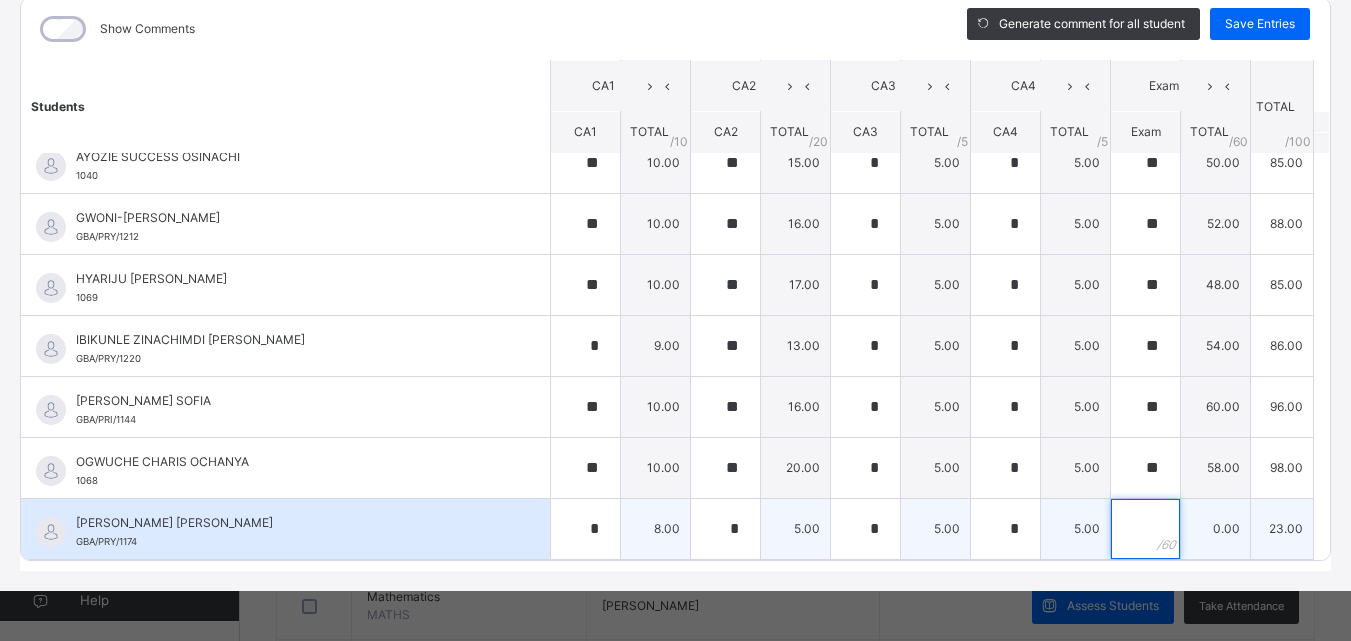 click at bounding box center (1145, 529) 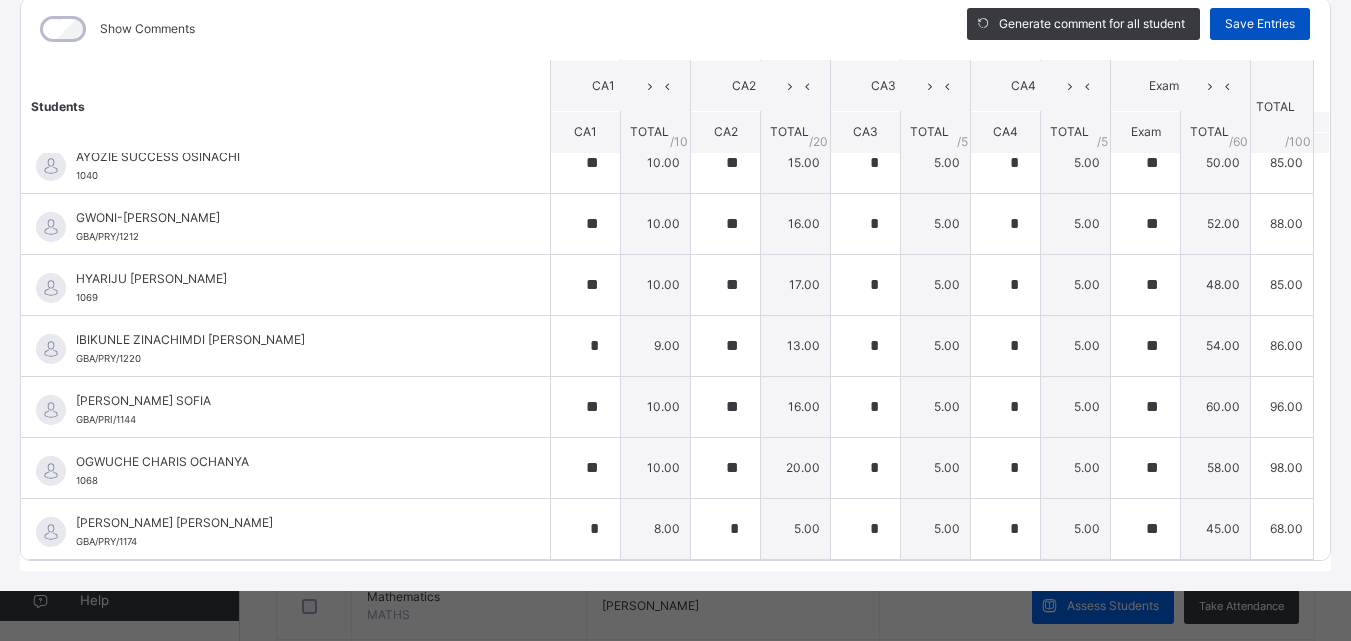click on "Save Entries" at bounding box center [1260, 24] 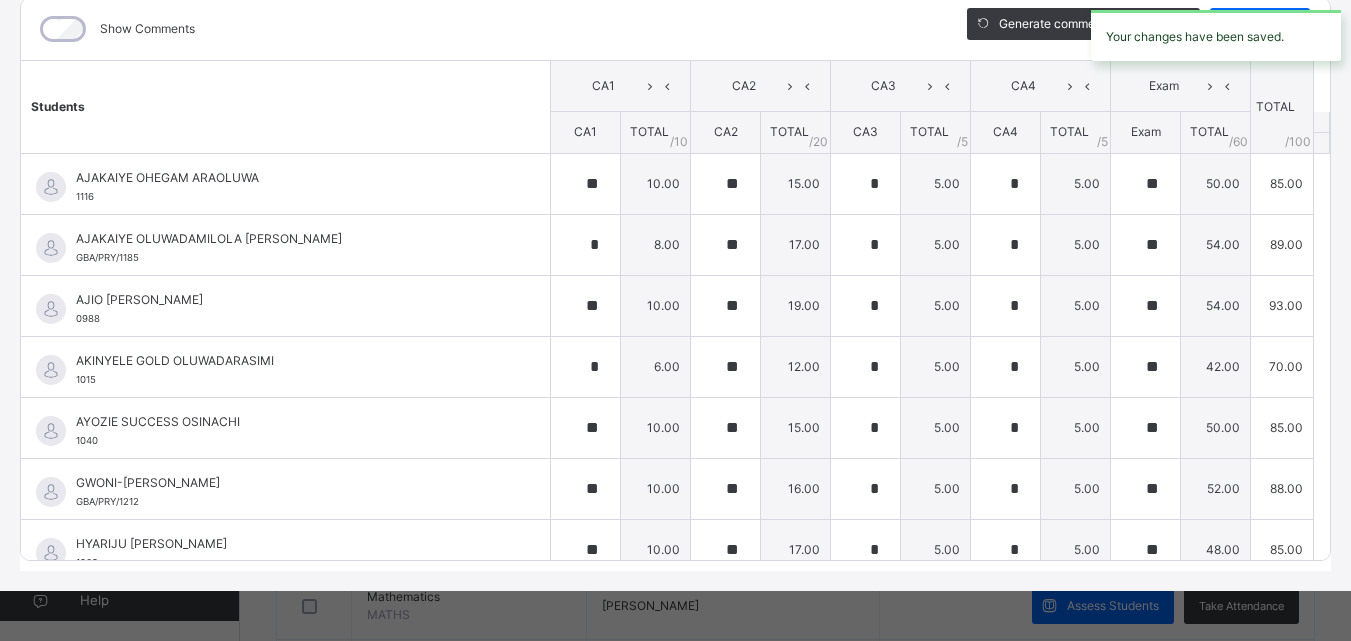 click on "Your changes have been saved." at bounding box center (1216, 35) 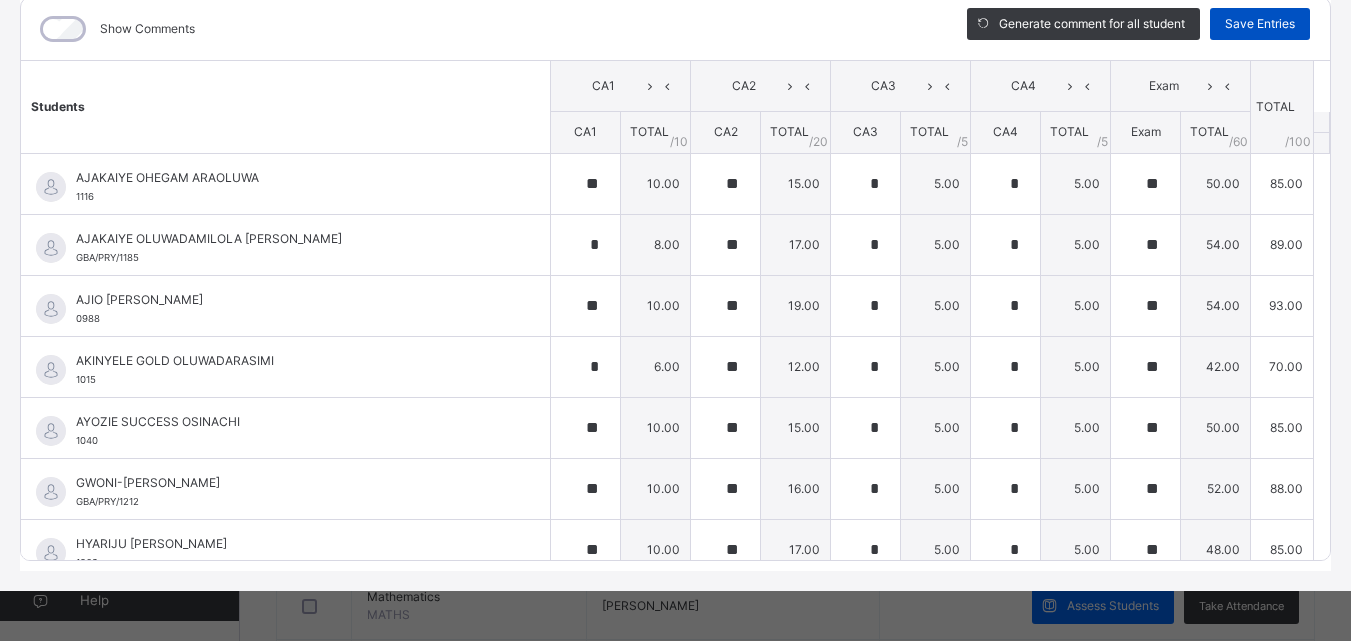 click on "Save Entries" at bounding box center (1260, 24) 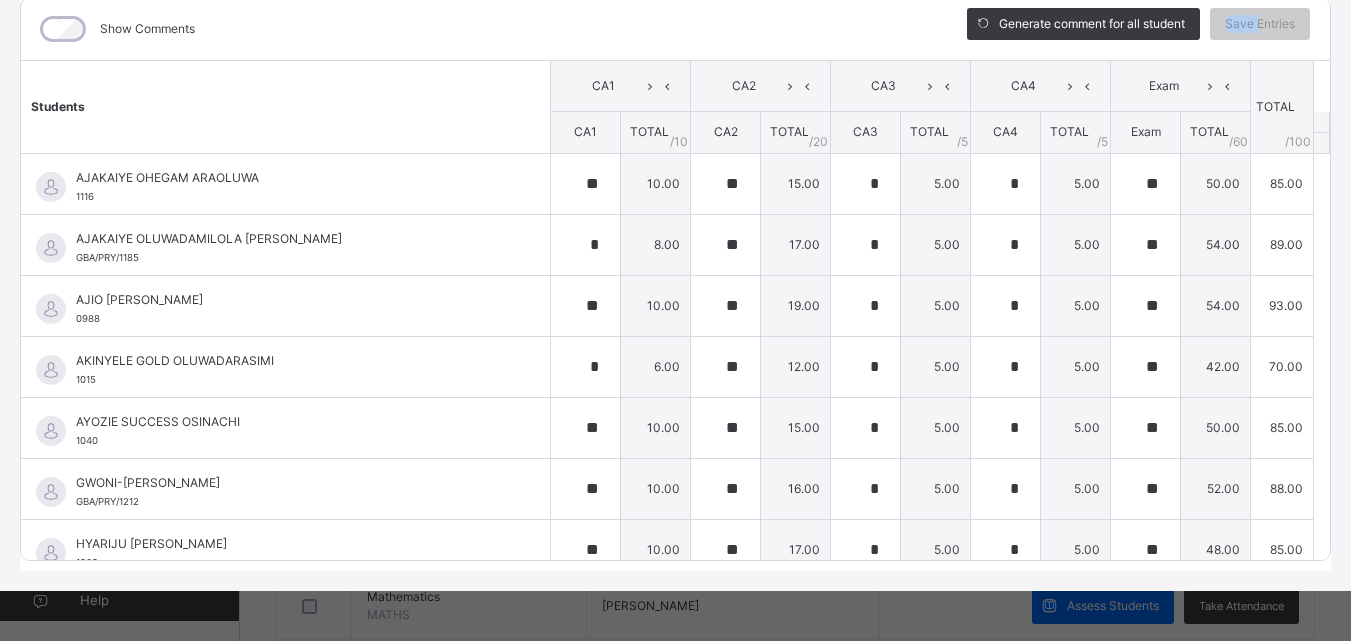 drag, startPoint x: 1212, startPoint y: 32, endPoint x: 1198, endPoint y: 32, distance: 14 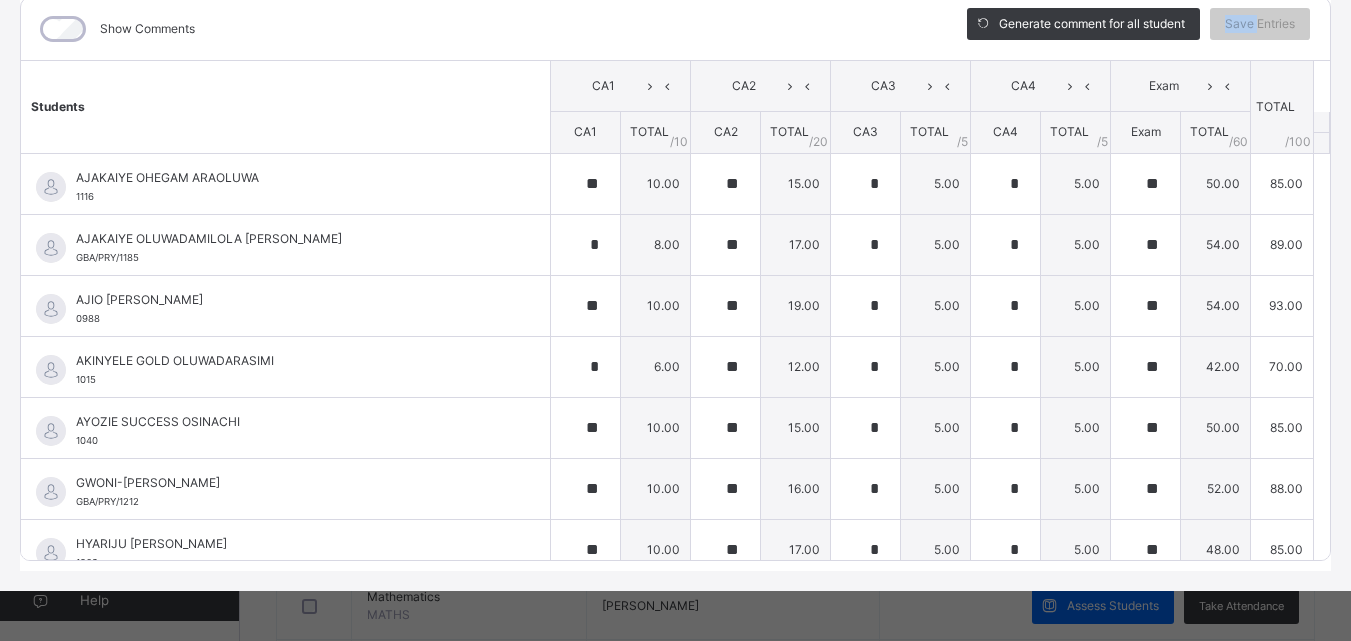 click on "Generate comment for all student   Save Entries" at bounding box center (1138, 29) 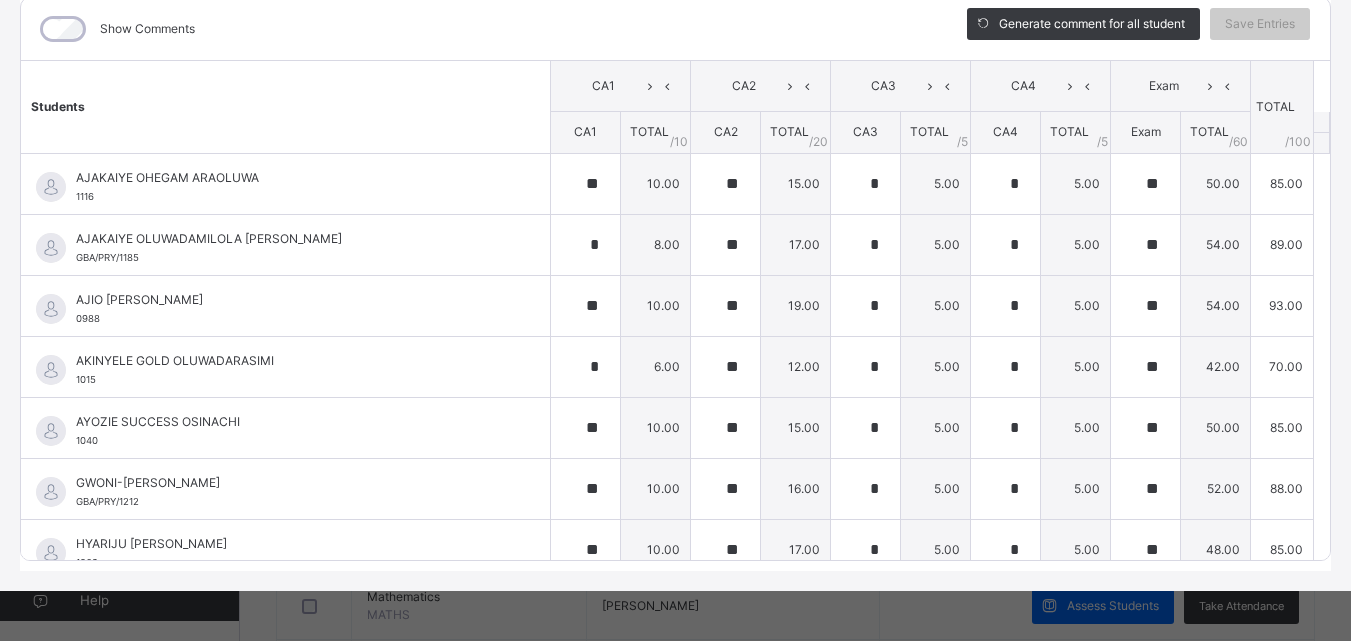 click on "Generate comment for all student   Save Entries" at bounding box center [1138, 29] 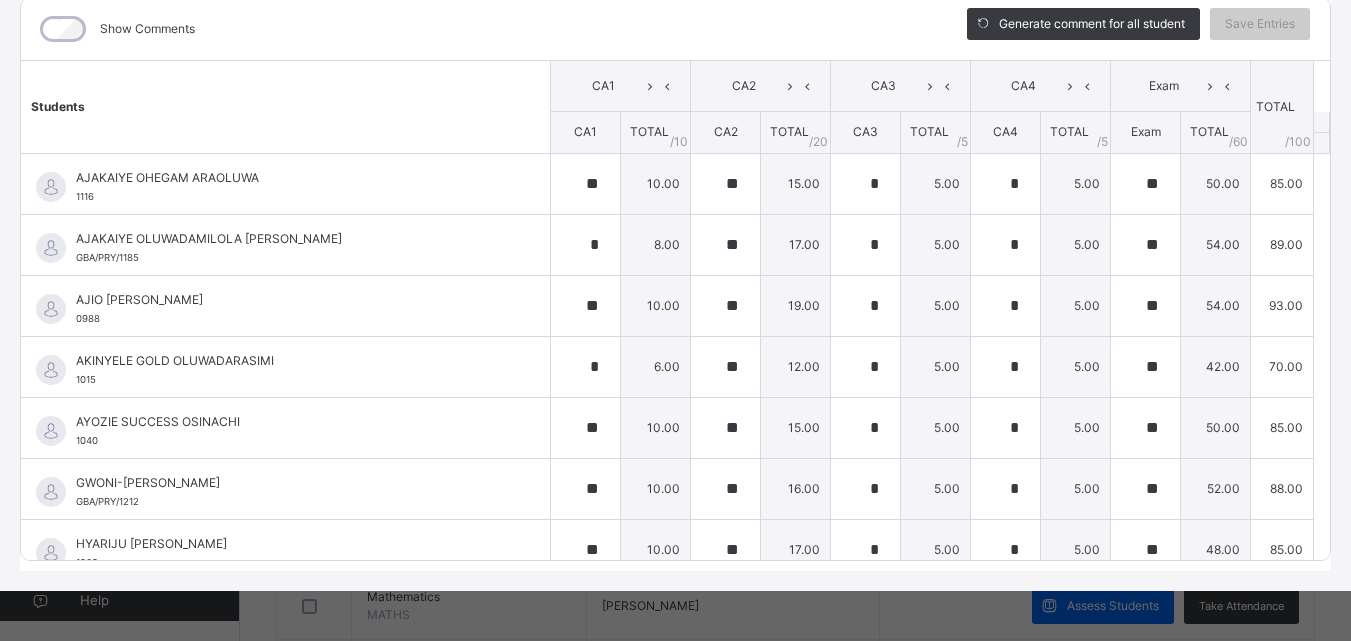 drag, startPoint x: 1188, startPoint y: 32, endPoint x: 1142, endPoint y: 32, distance: 46 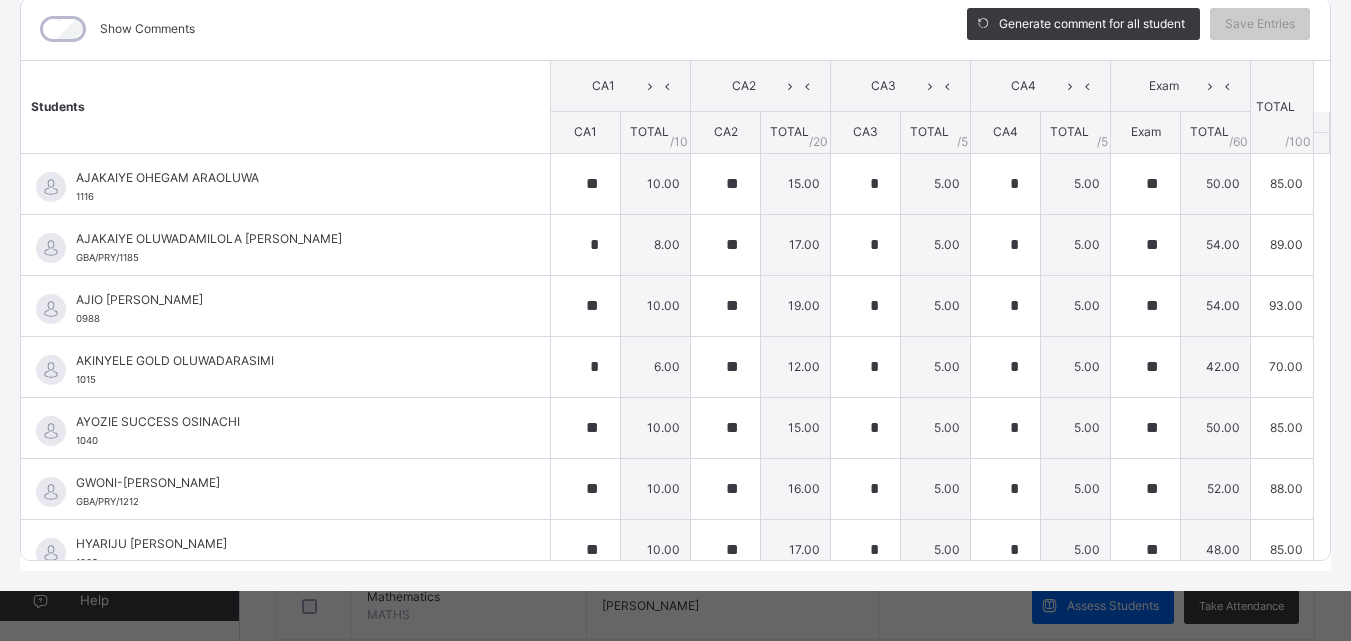 click on "Generate comment for all student" at bounding box center (1083, 24) 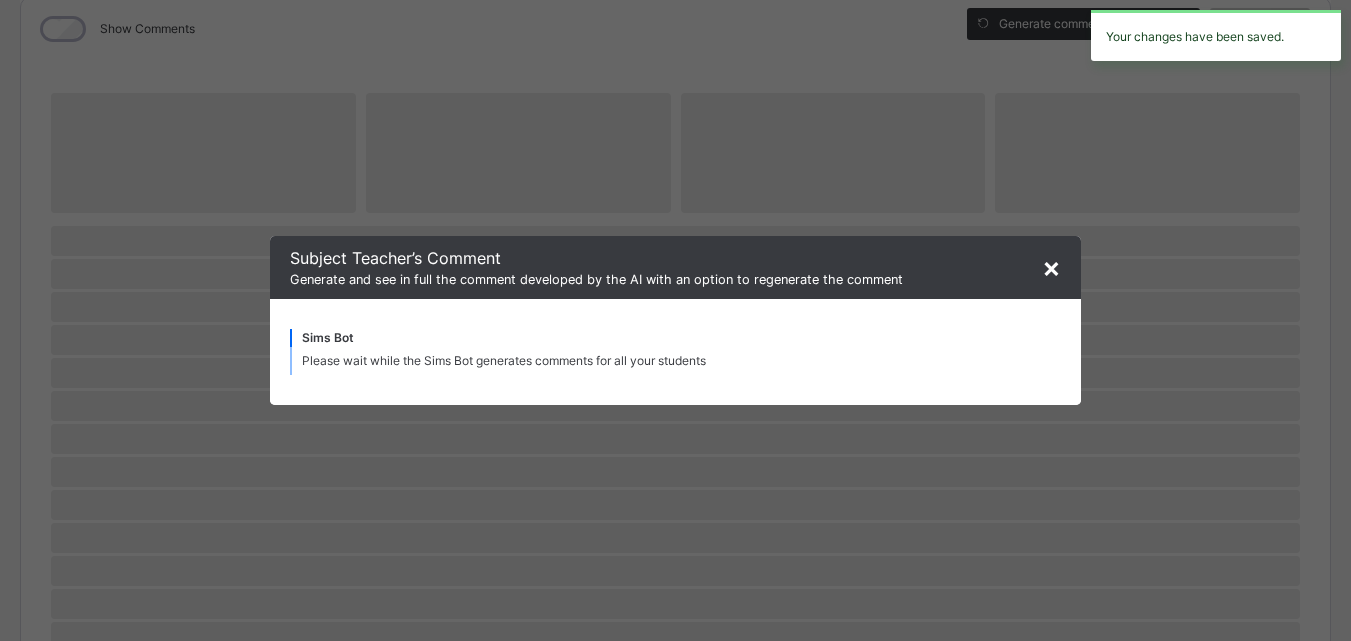 click on "Class Arm Details     Third Term  /  2024-2025   BLESSING   CHIJIOKE chijiokeblessing@gbaedu.ng Classes Broadsheet Lesson Plan Time Table Assessment Format   Help Onboarding Great job! You have finished setting up all essential configurations. Our wizard which has lots of in-built templates will continue to guide you through with the academic configurations. Academic Configuration Steps Continue × Idle Mode Due to inactivity you would be logged out to the system in the next   15mins , click the "Resume" button to keep working or the "Log me out" button to log out of the system. Log me out Resume Back  / BASIC 2 Endurance BASIC 2 Endurance BASIC 2 Third Term 2024-2025 Class Members Subjects Results Skills Attendance Timetable Form Teacher Subjects More Options   11  Students in class Download Pdf Report Excel Report   Transfer students   View subject profile GloryLand Baptist Academy Lugbe Date: 16th Jul 2025, 8:59:21 am Class Members Class:  BASIC 2 Endurance Total no. of Students:  11 Term:  Third Term 1" at bounding box center [675, 780] 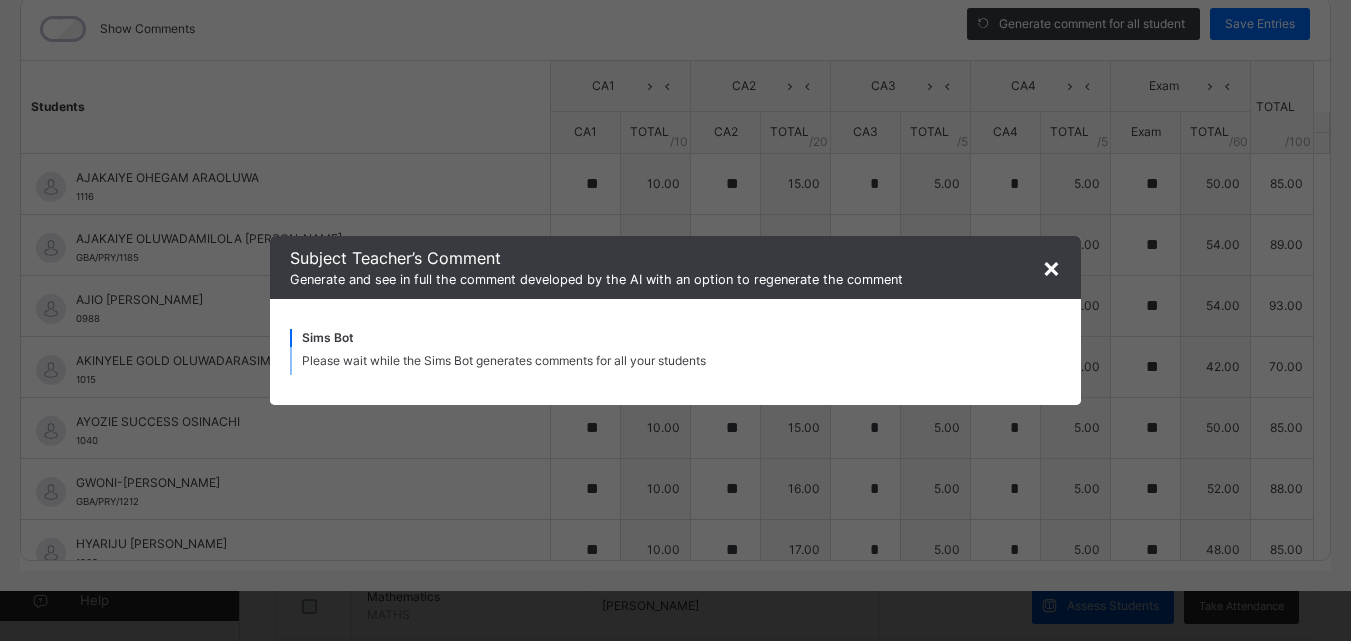 click on "×" at bounding box center (1051, 267) 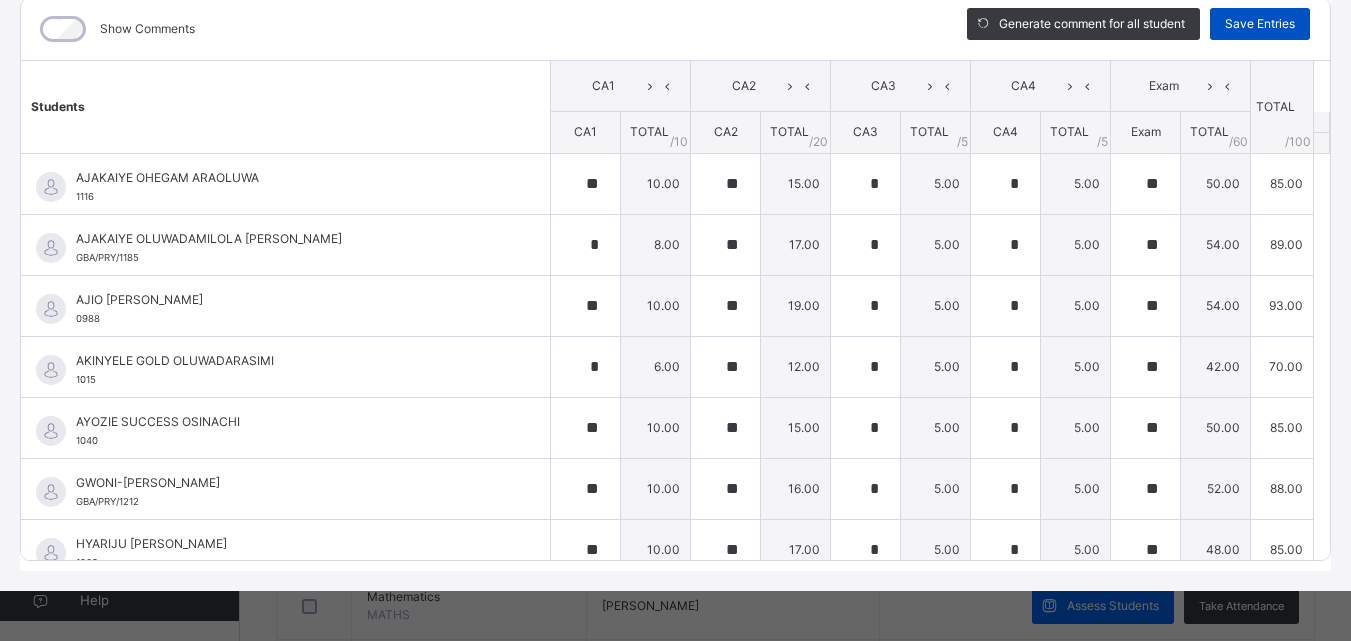 click on "Save Entries" at bounding box center [1260, 24] 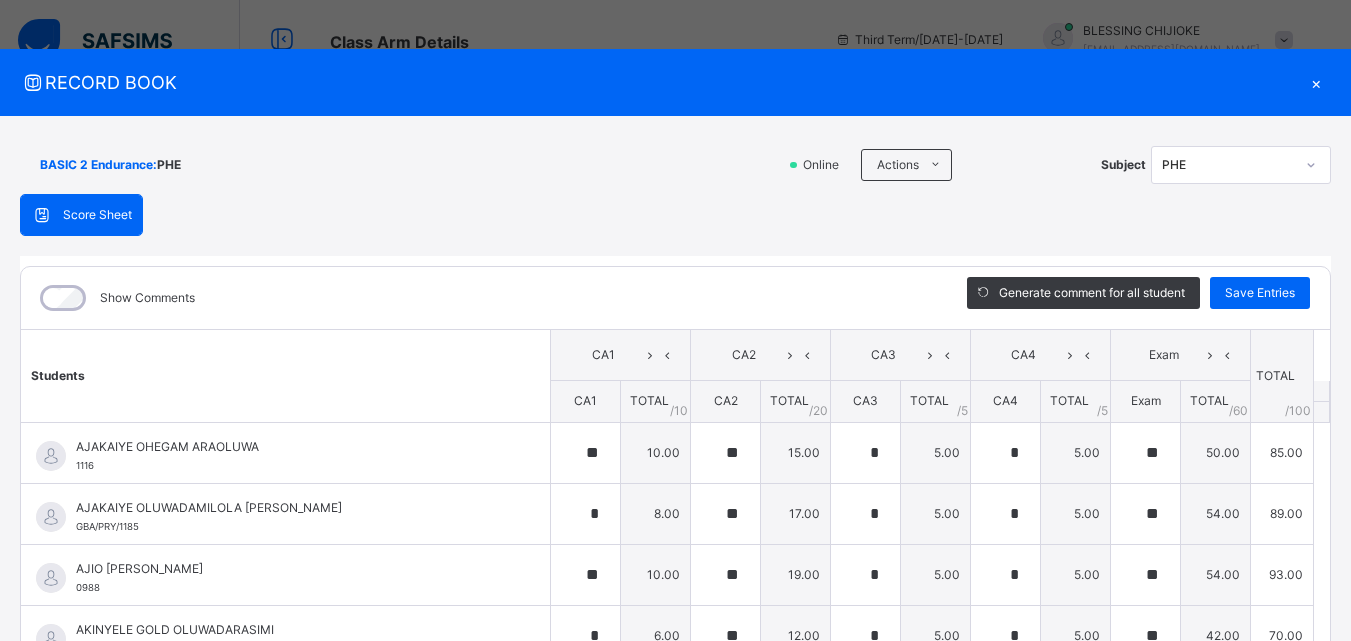 scroll, scrollTop: 0, scrollLeft: 0, axis: both 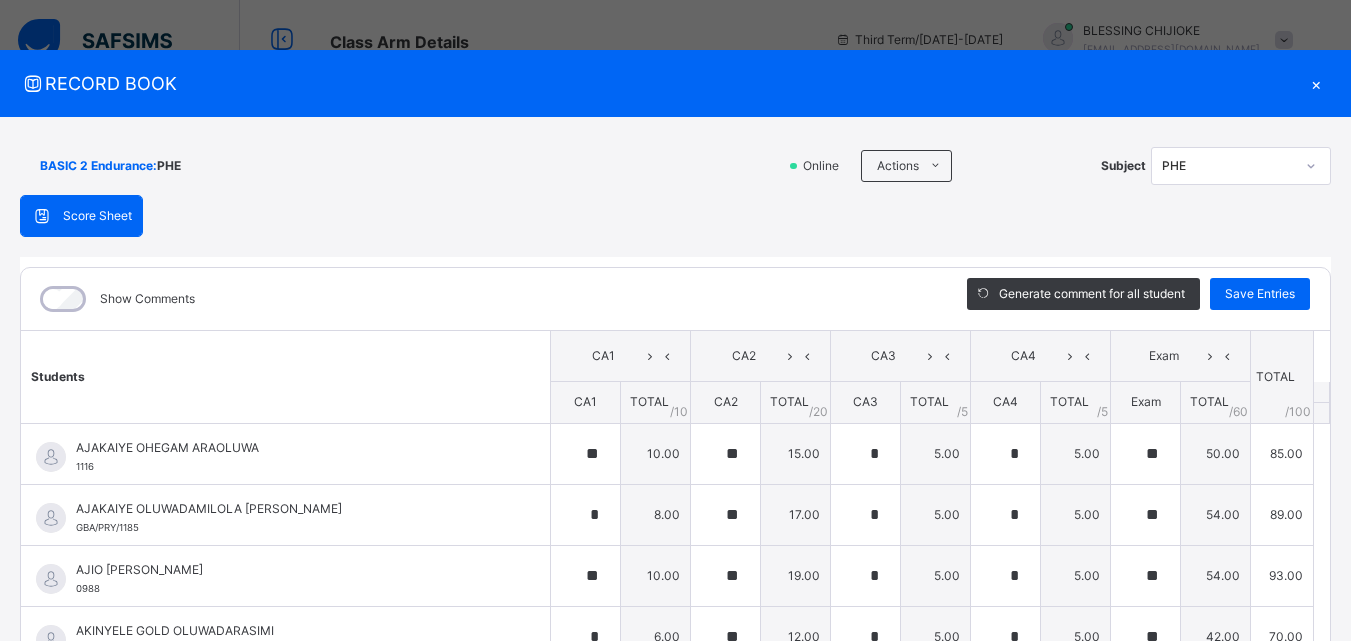 click on "PHE" at bounding box center [1241, 166] 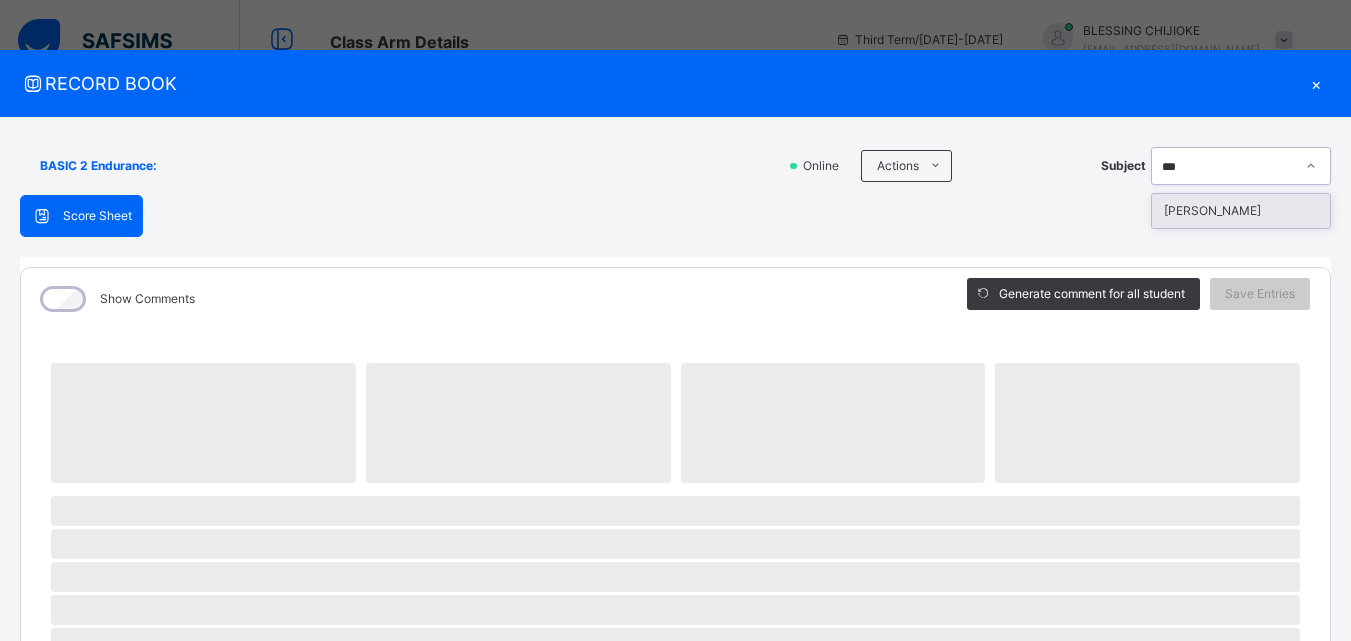 click on "[PERSON_NAME]" at bounding box center (1241, 211) 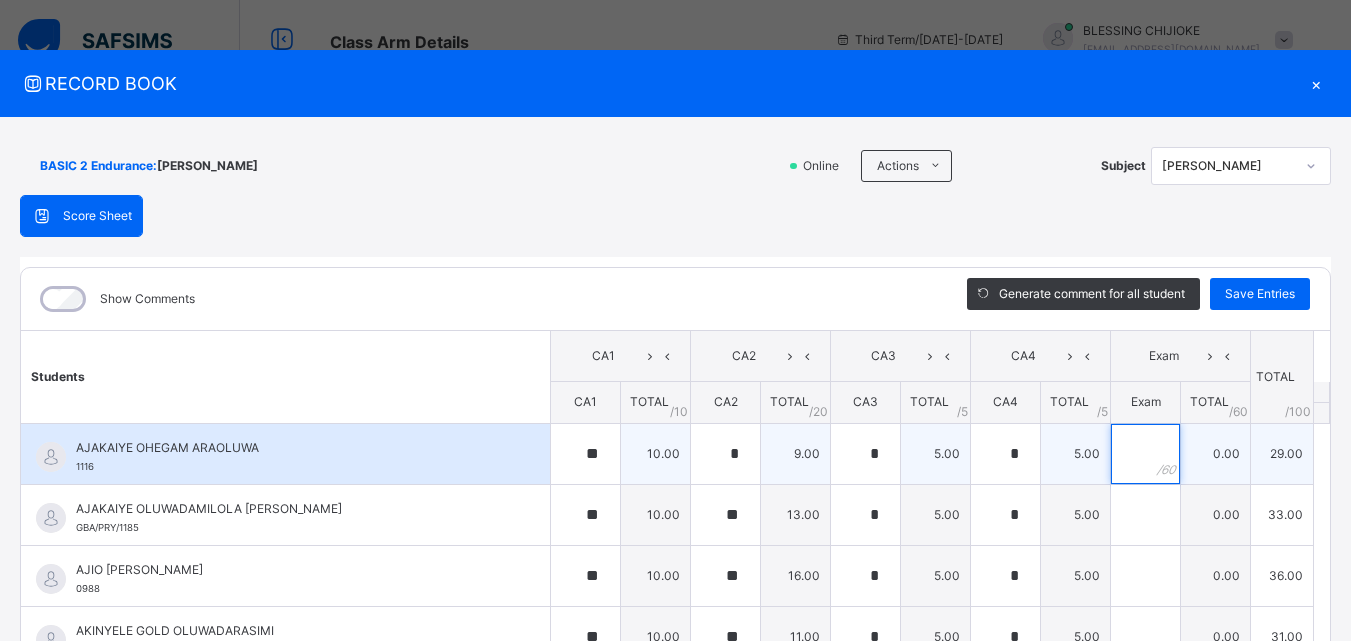 click at bounding box center (1145, 454) 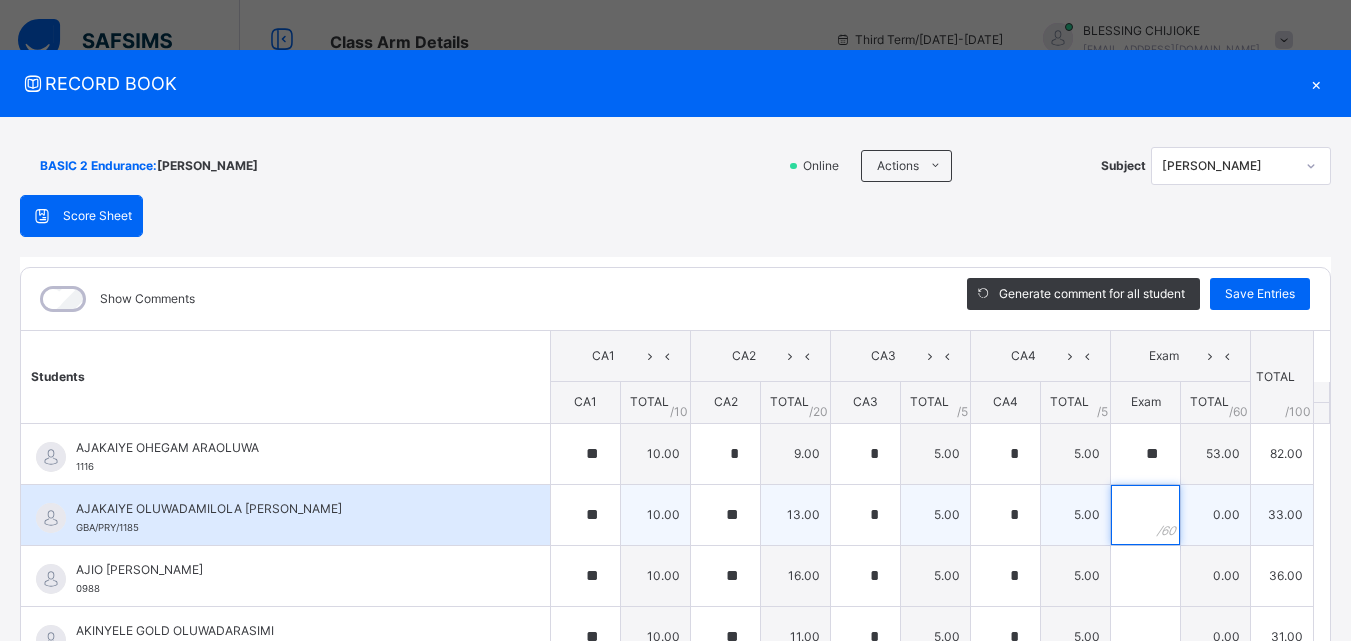 click at bounding box center (1145, 515) 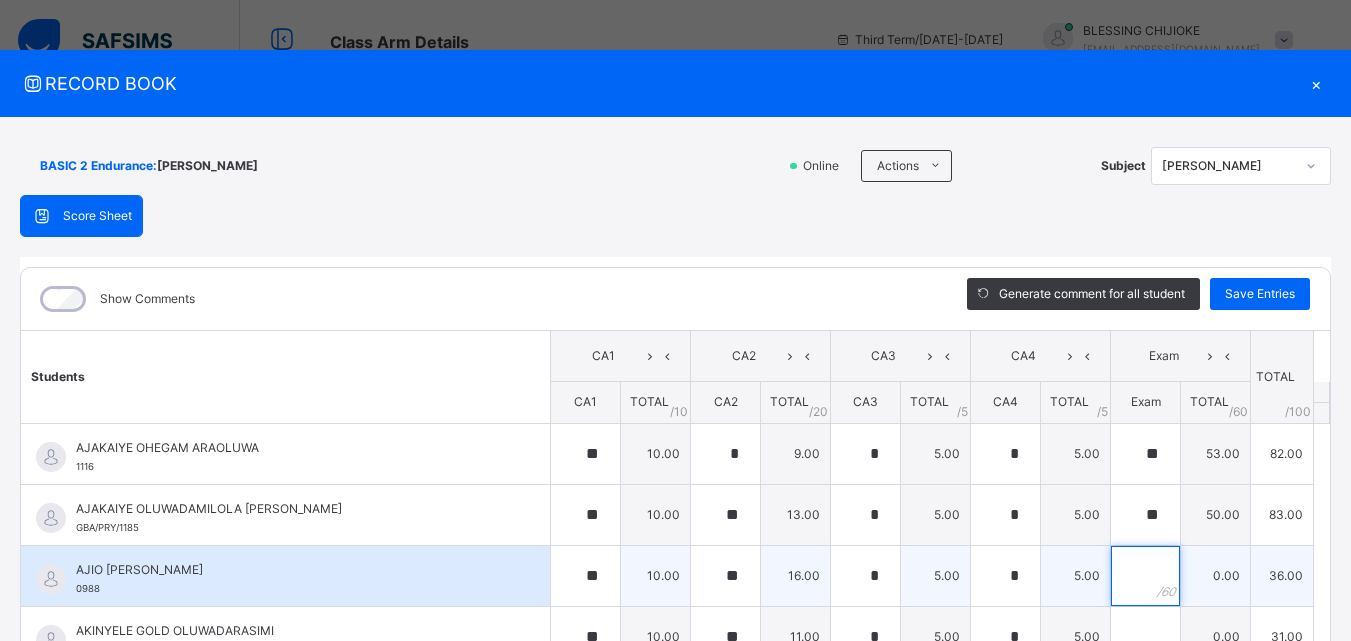 click at bounding box center [1145, 576] 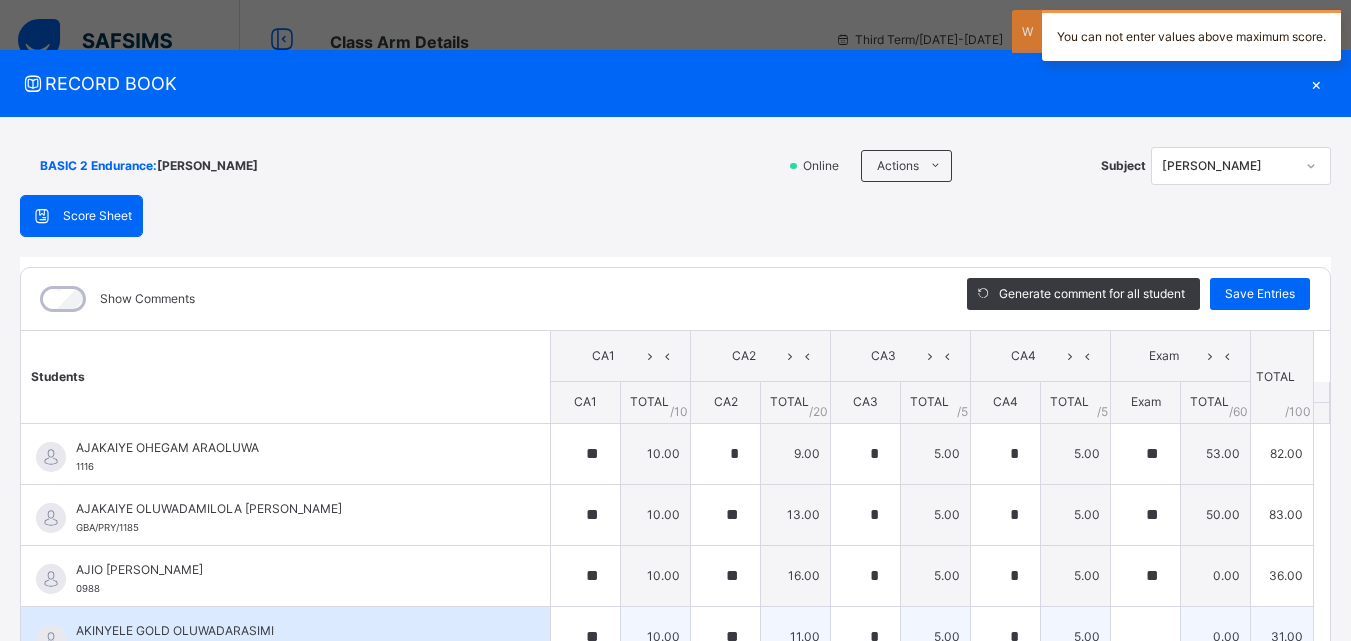click on "**" at bounding box center (1145, 576) 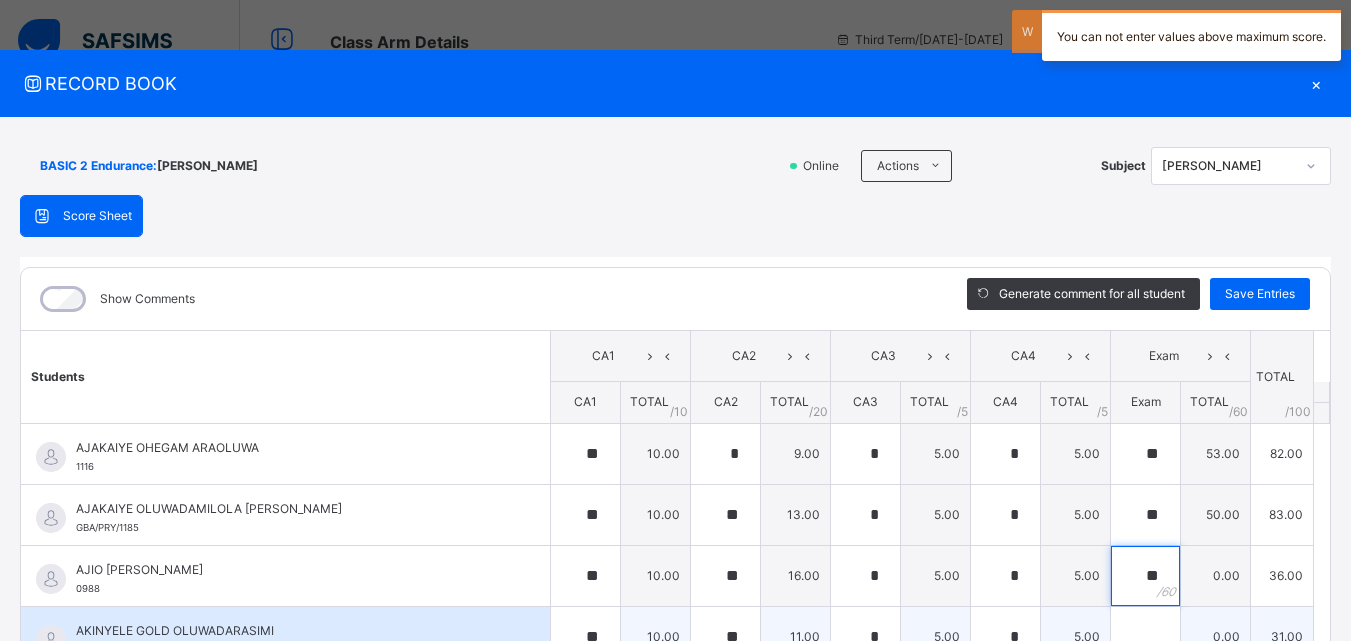 click on "**" at bounding box center [1145, 576] 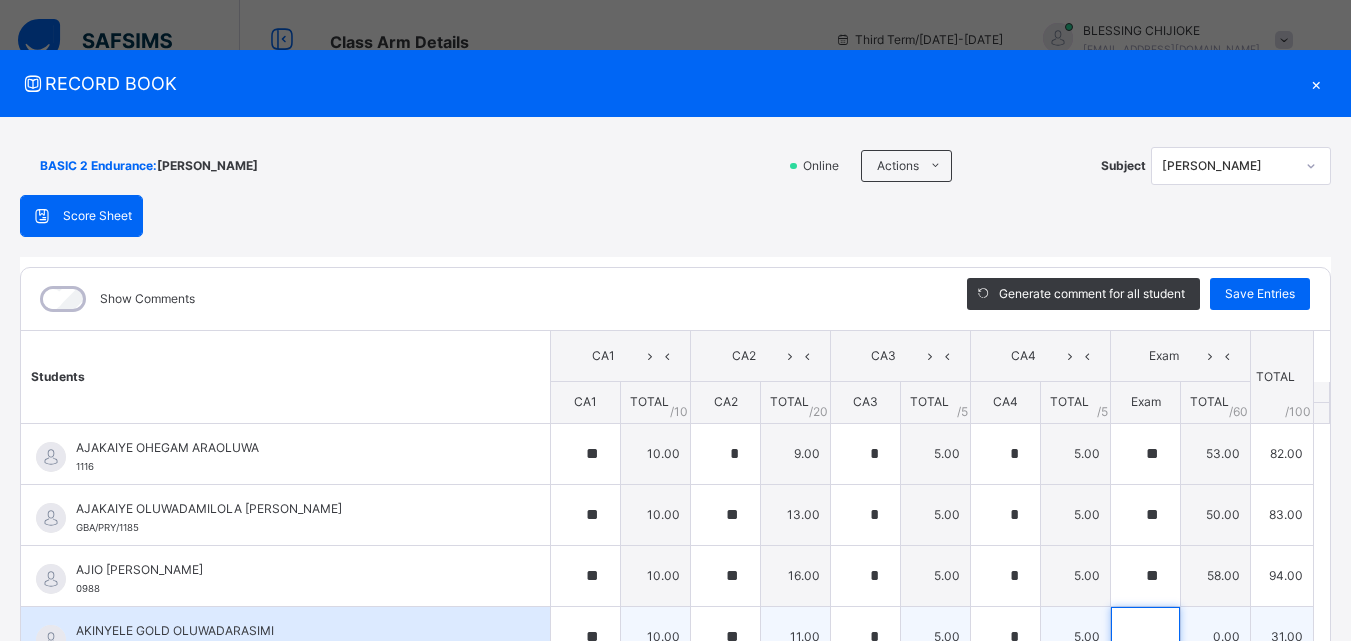 click at bounding box center [1145, 637] 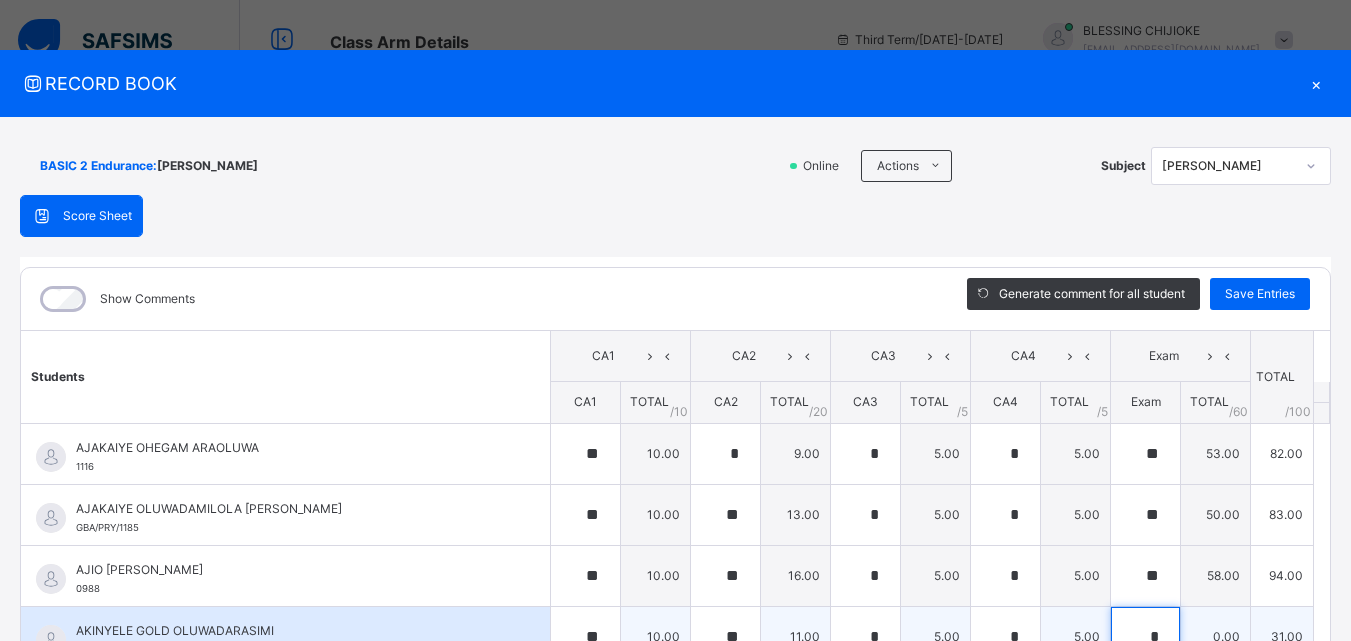scroll, scrollTop: 6, scrollLeft: 0, axis: vertical 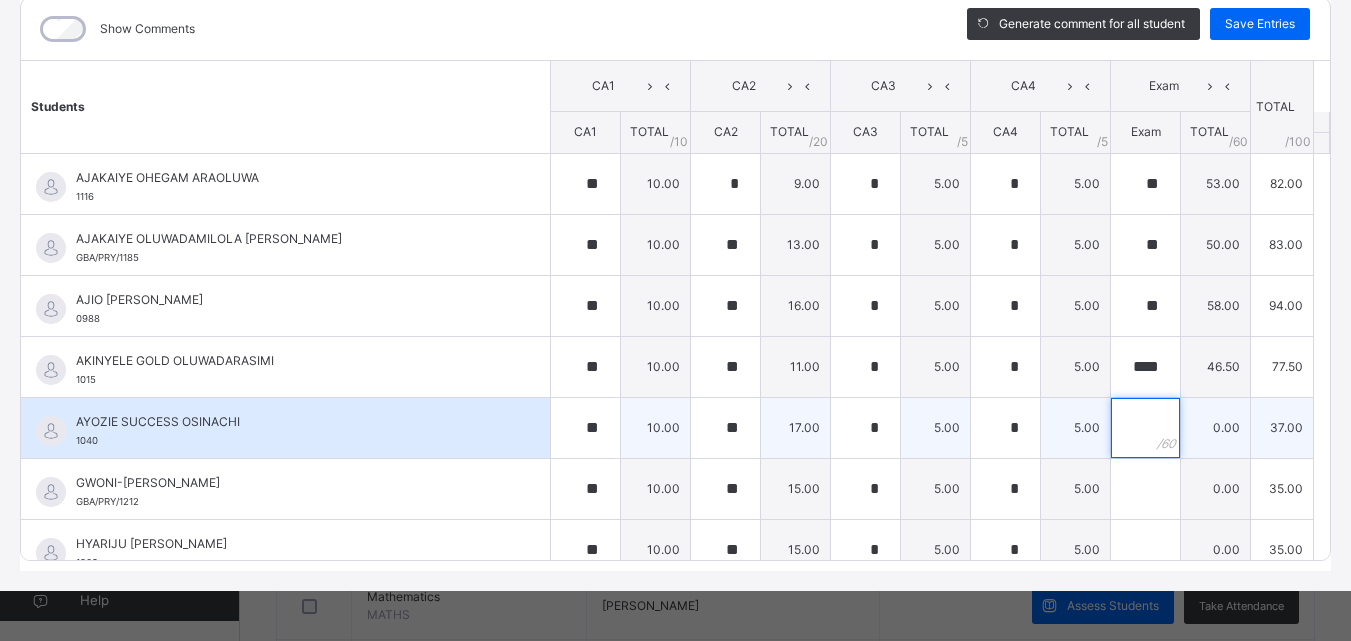 click at bounding box center (1145, 428) 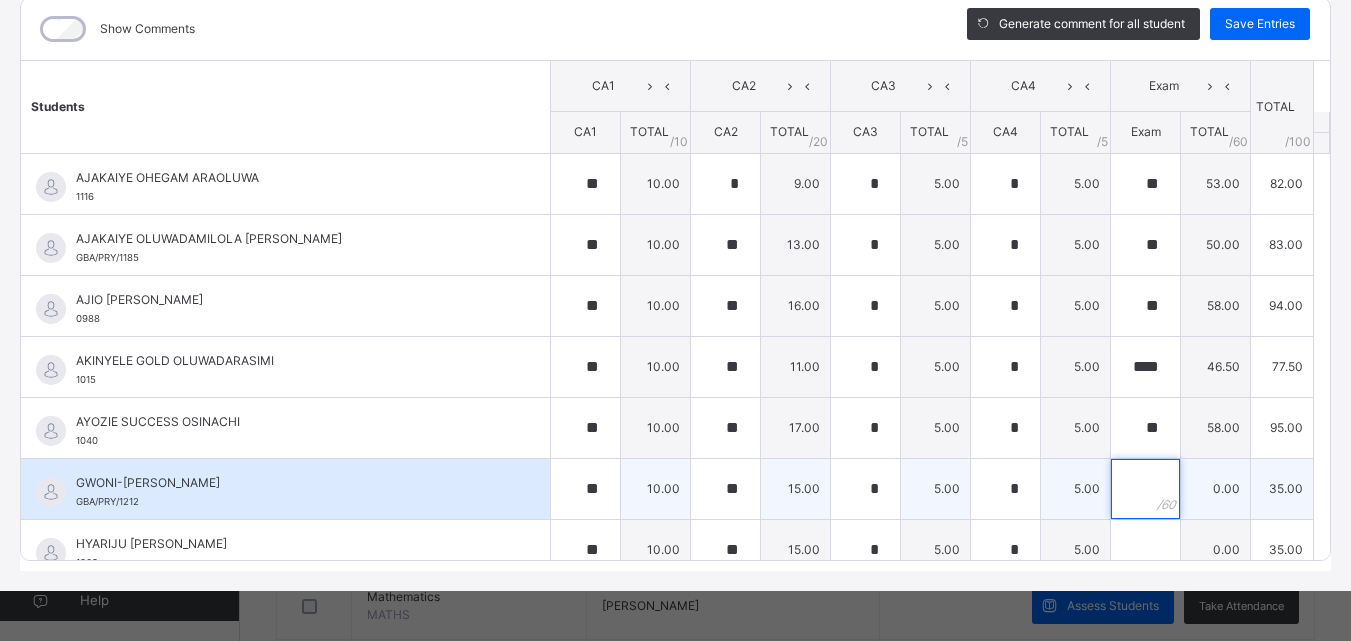 click at bounding box center (1145, 489) 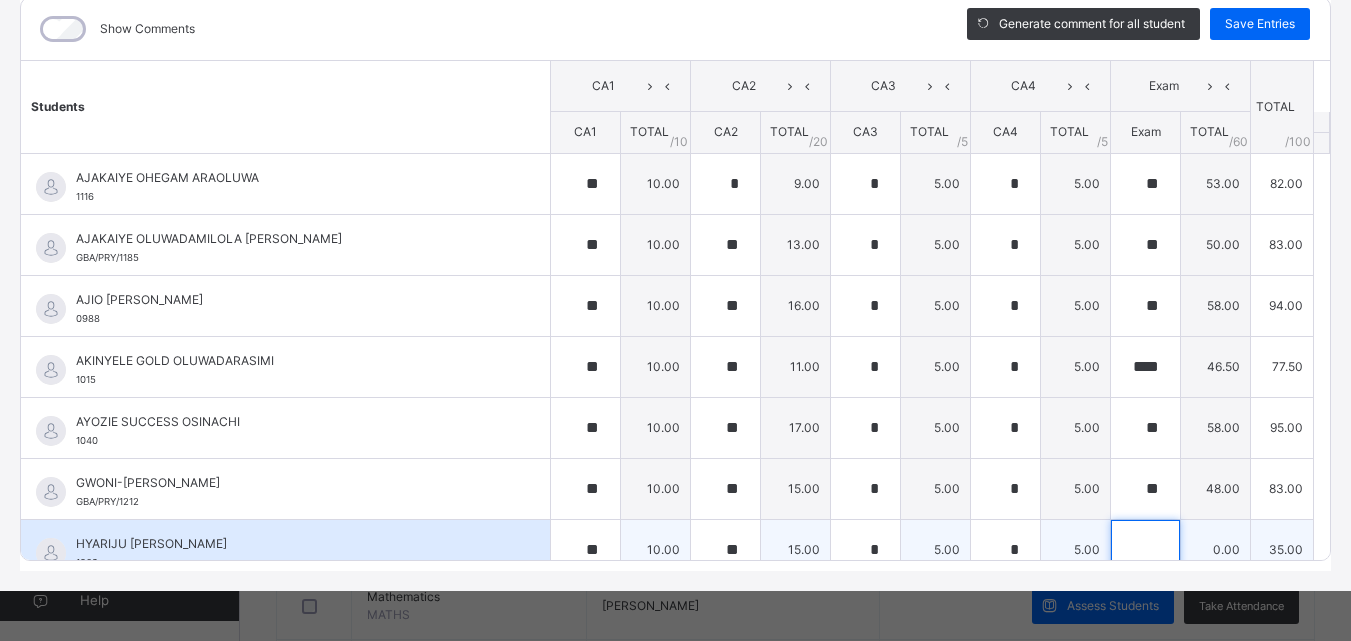 click at bounding box center (1145, 550) 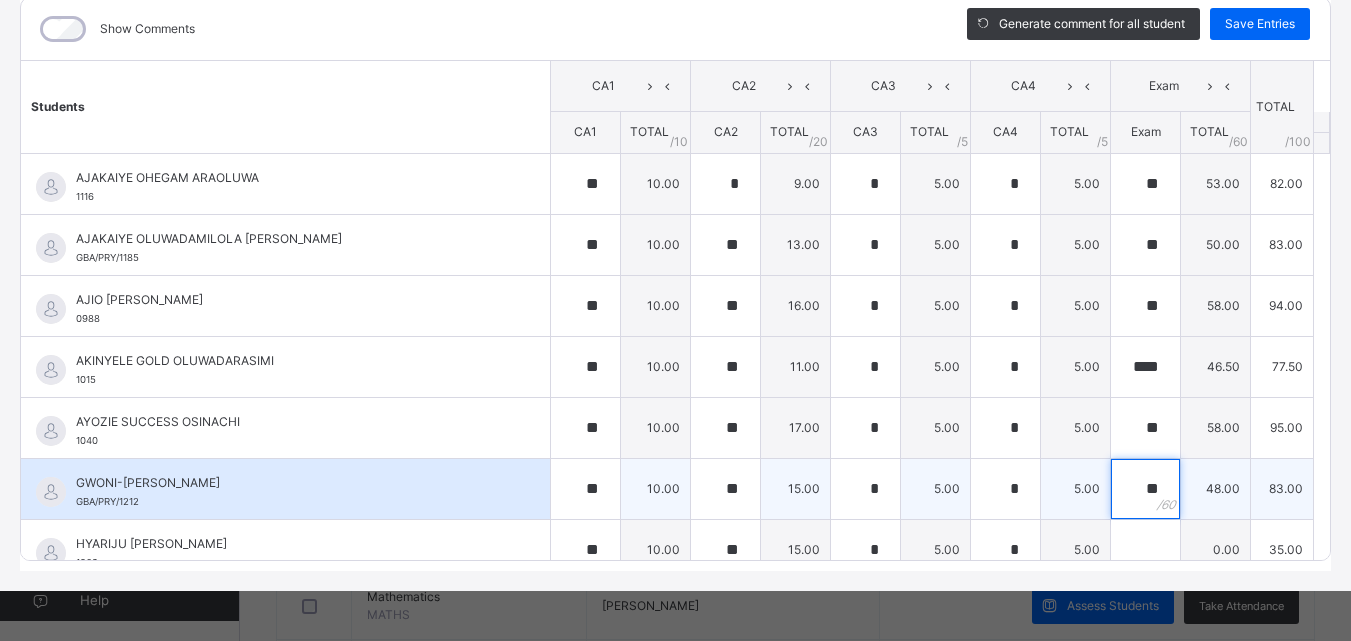 click on "**" at bounding box center (1145, 489) 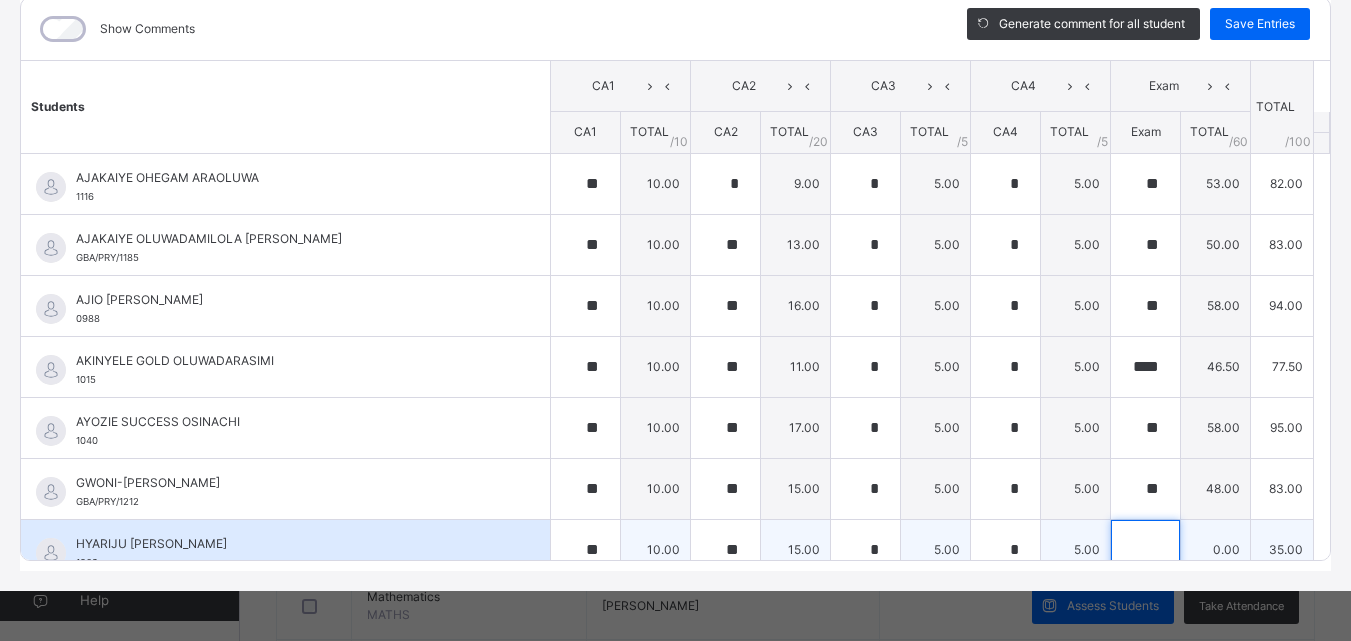 click at bounding box center (1145, 550) 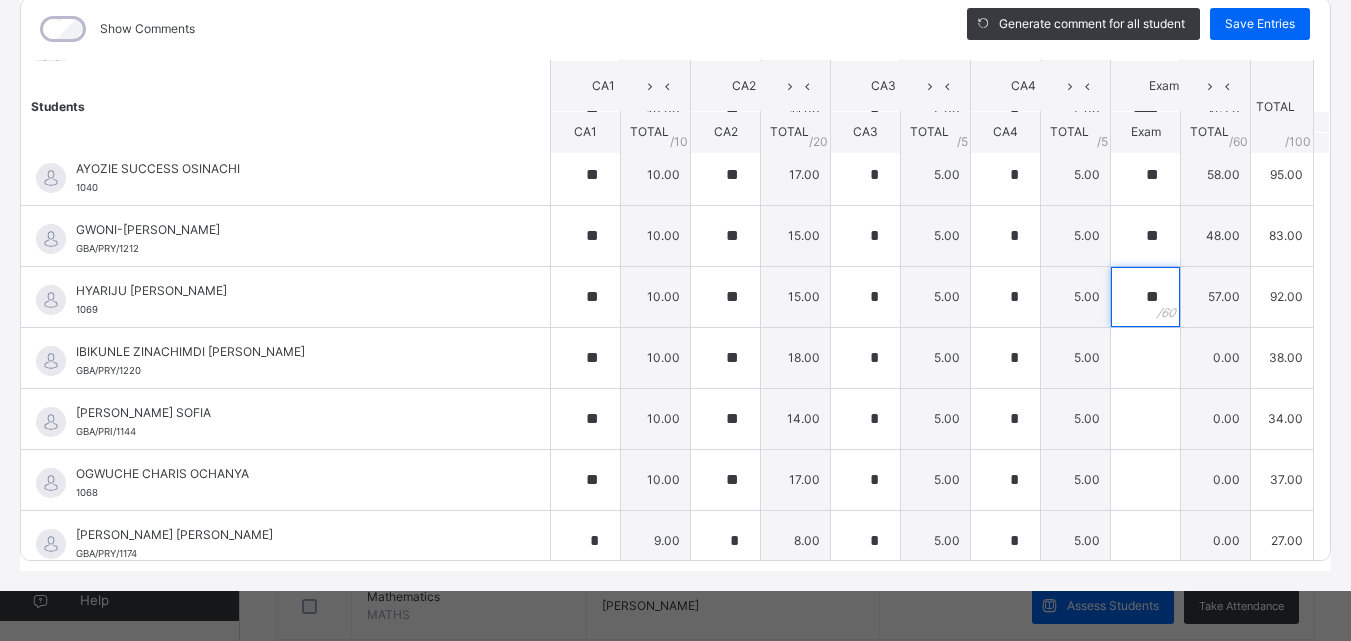 scroll, scrollTop: 265, scrollLeft: 0, axis: vertical 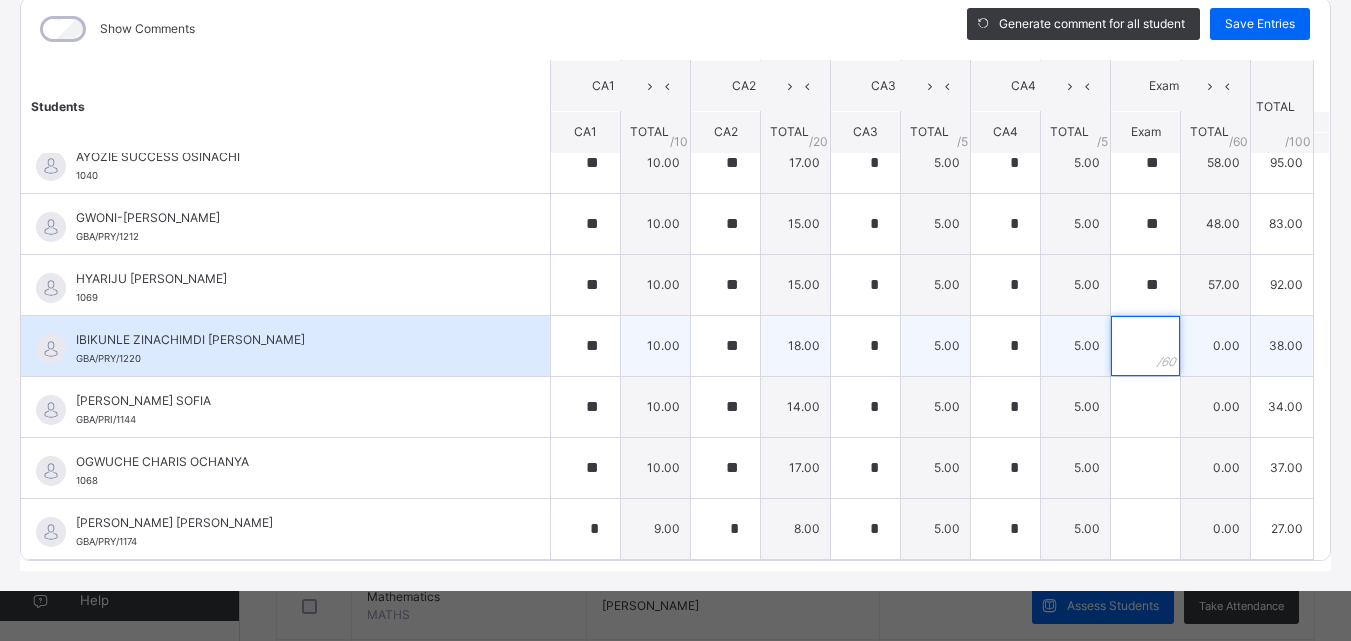 click at bounding box center [1145, 346] 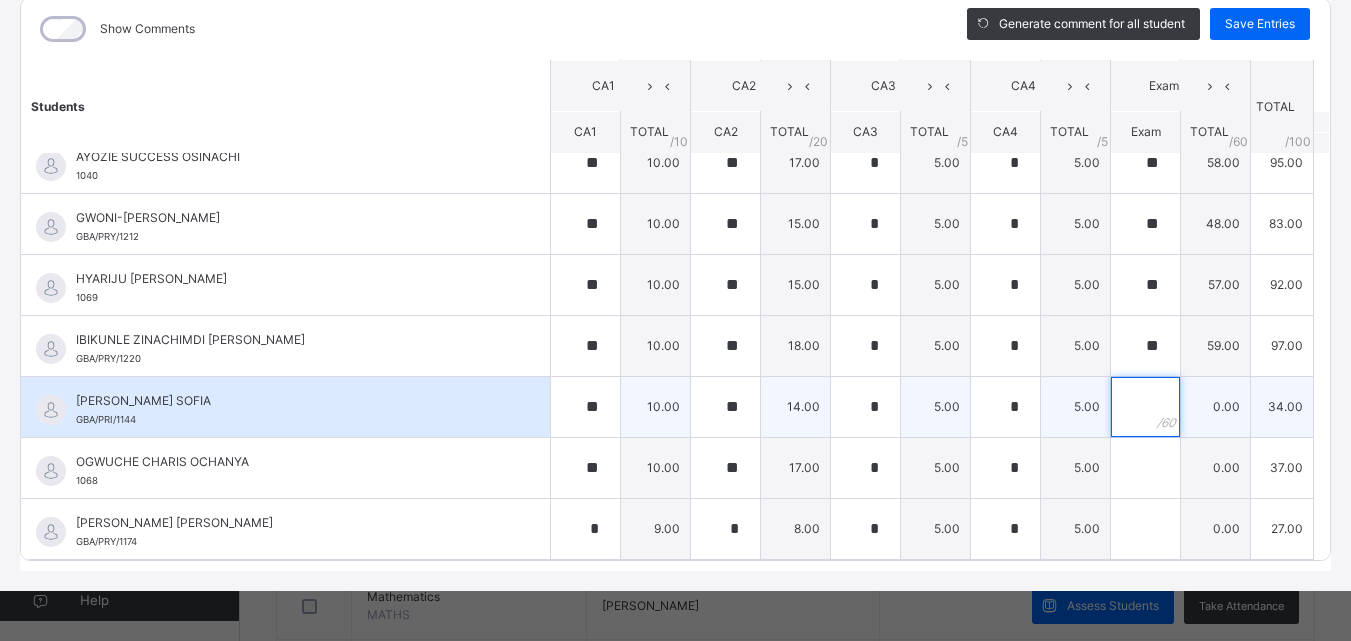 click at bounding box center [1145, 407] 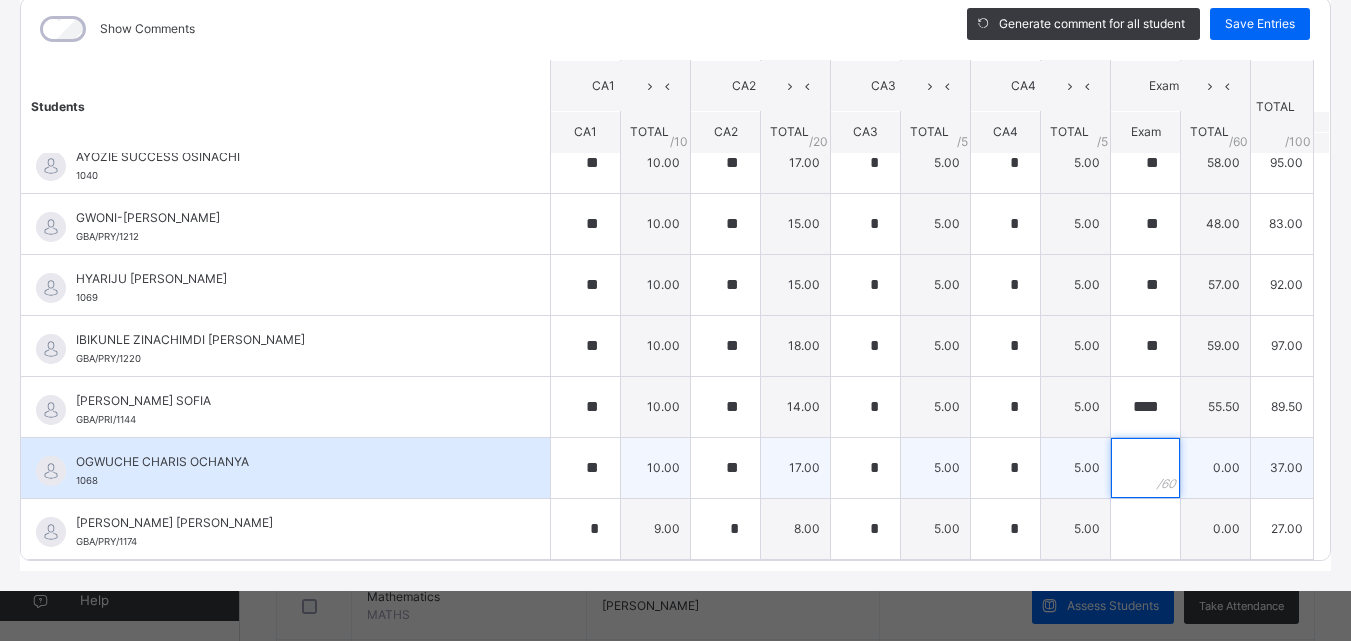 click at bounding box center (1145, 468) 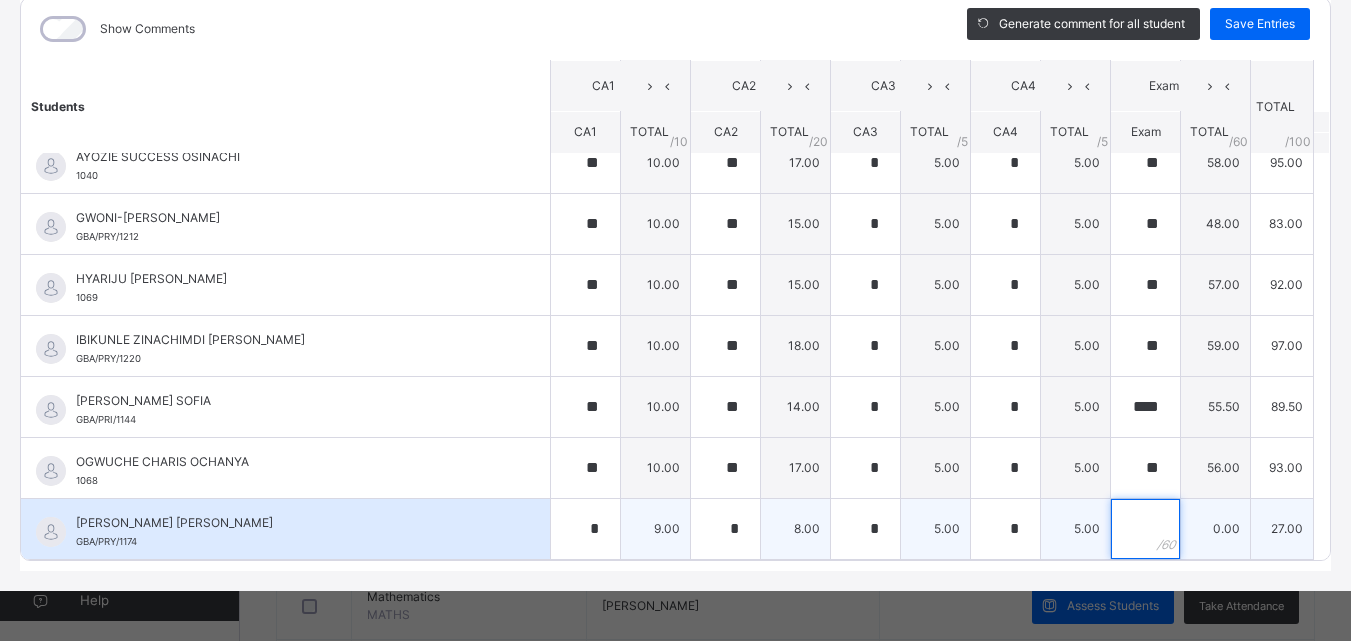 click at bounding box center [1145, 529] 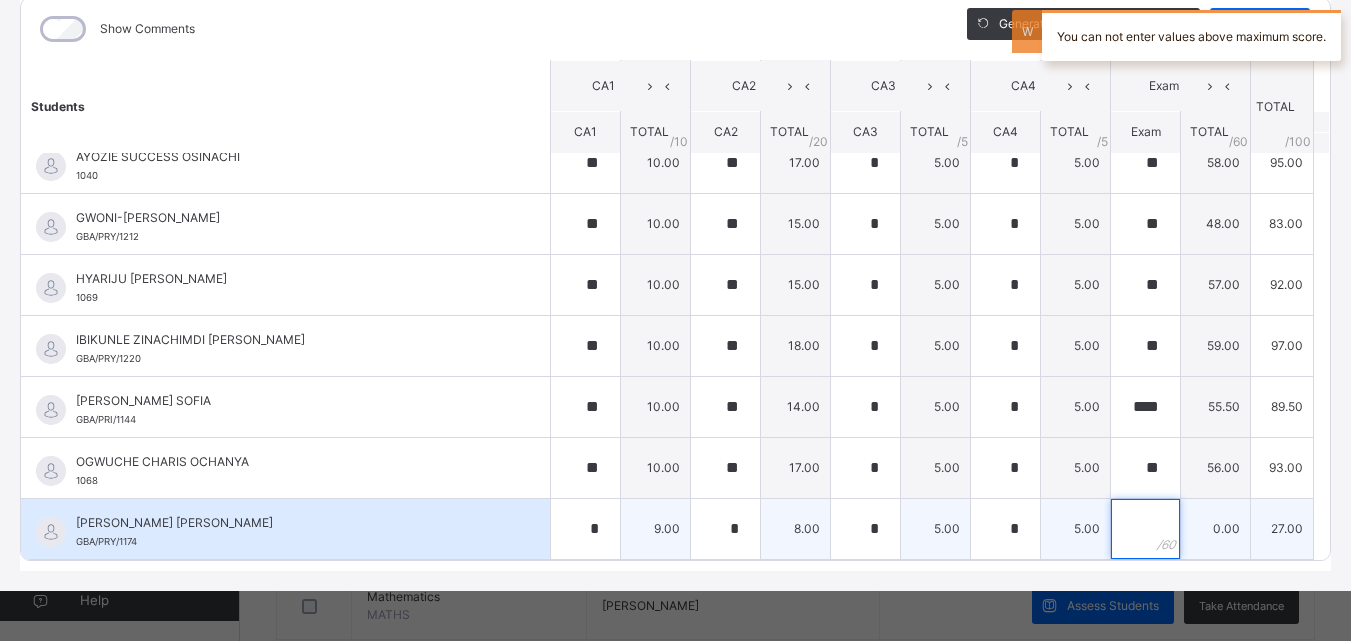 click at bounding box center (1145, 529) 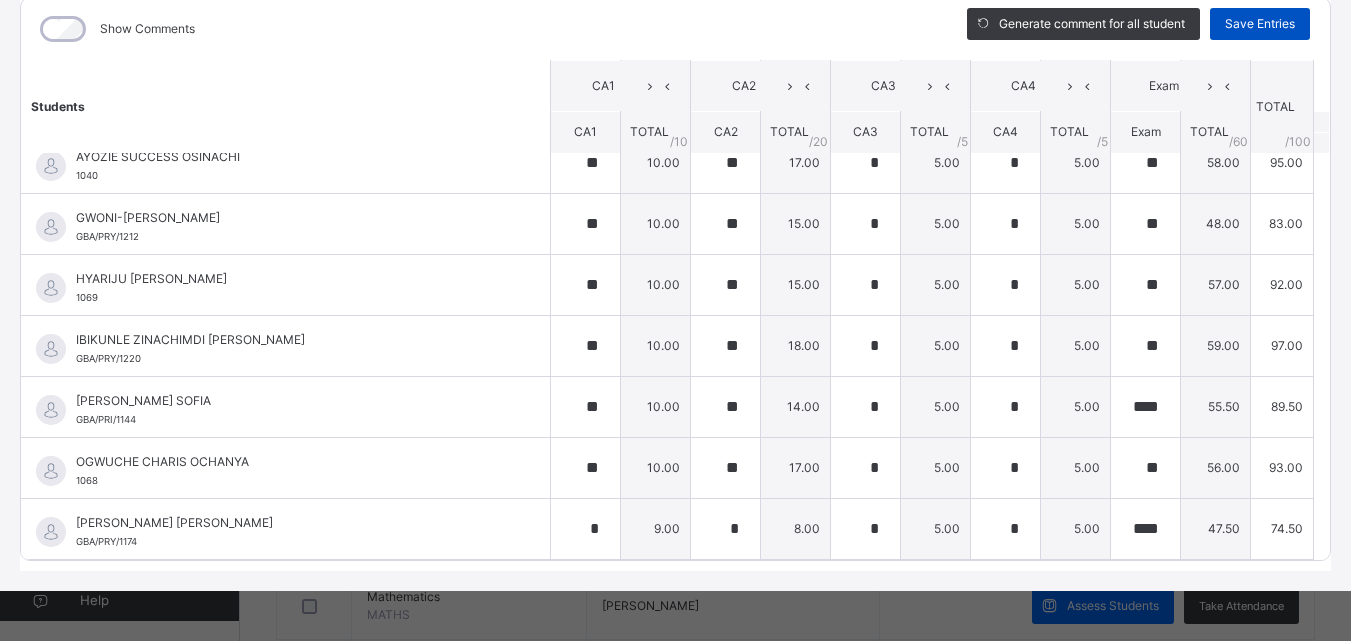 click on "Save Entries" at bounding box center (1260, 24) 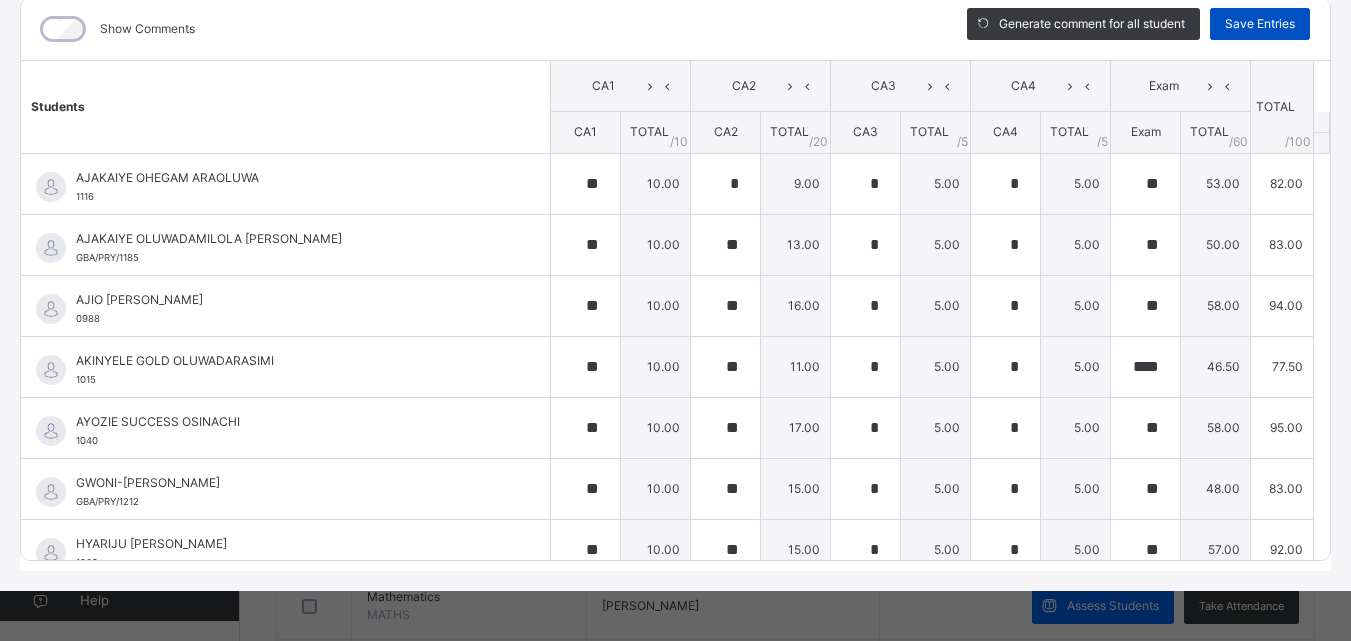 click on "Save Entries" at bounding box center (1260, 24) 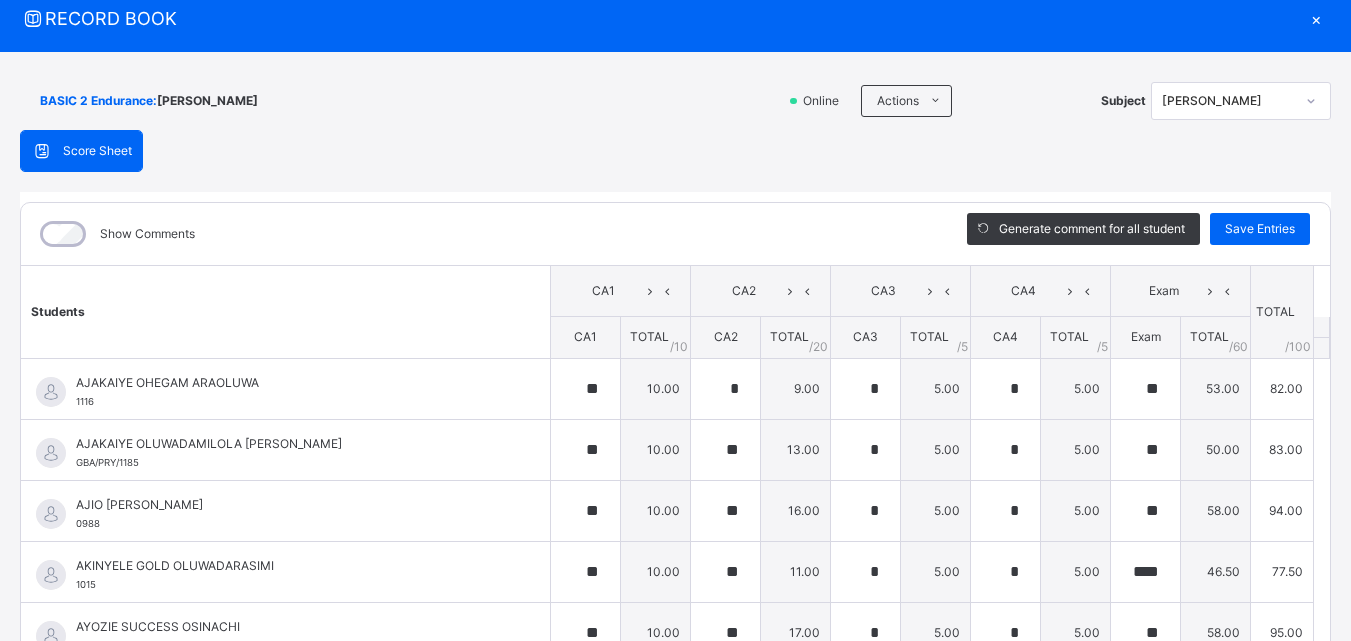 scroll, scrollTop: 57, scrollLeft: 0, axis: vertical 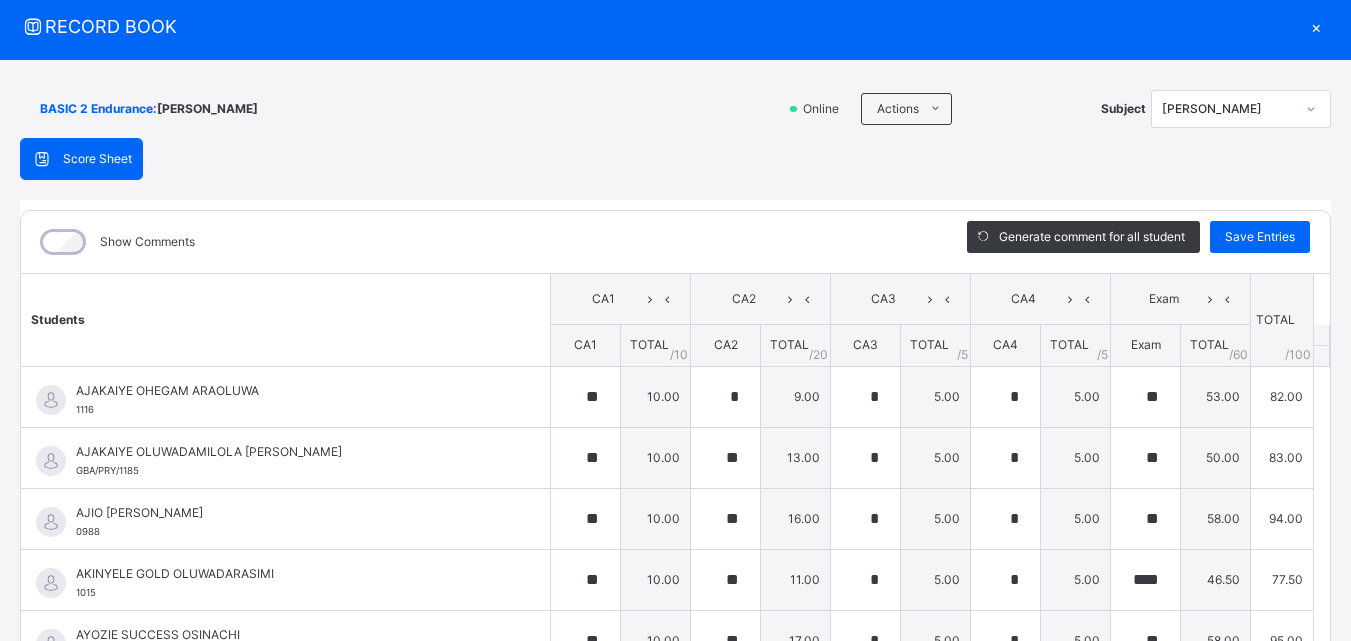 click 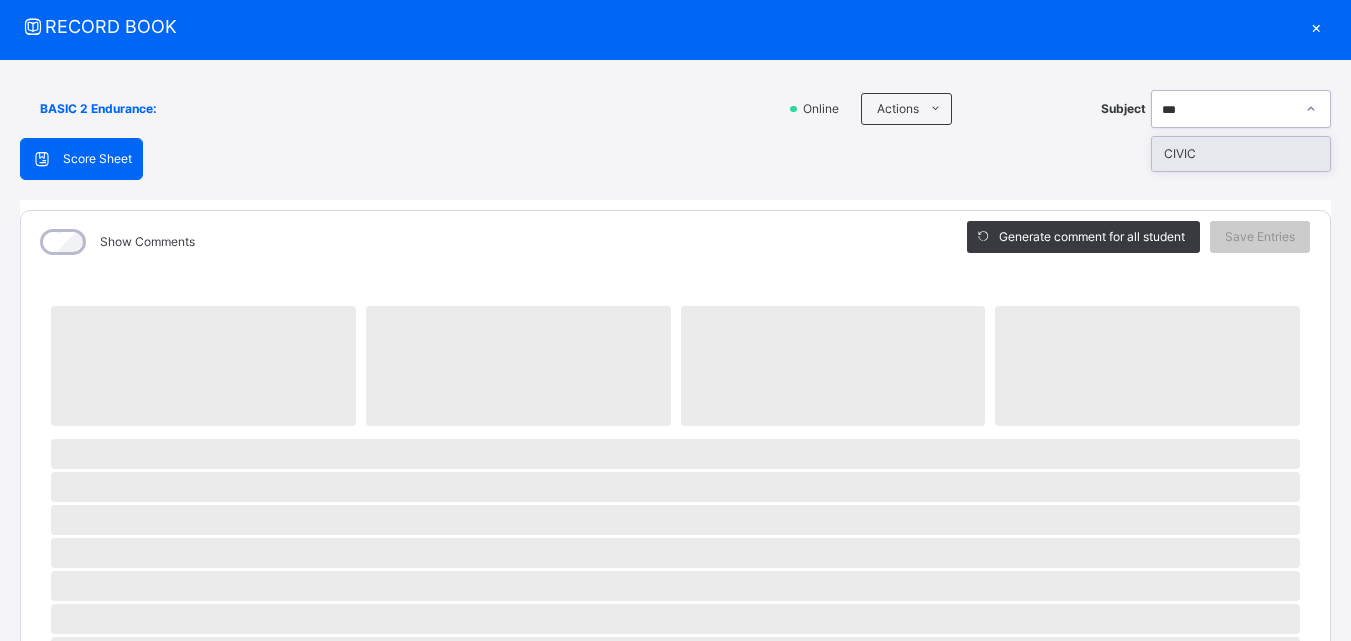 click on "CIVIC" at bounding box center [1241, 154] 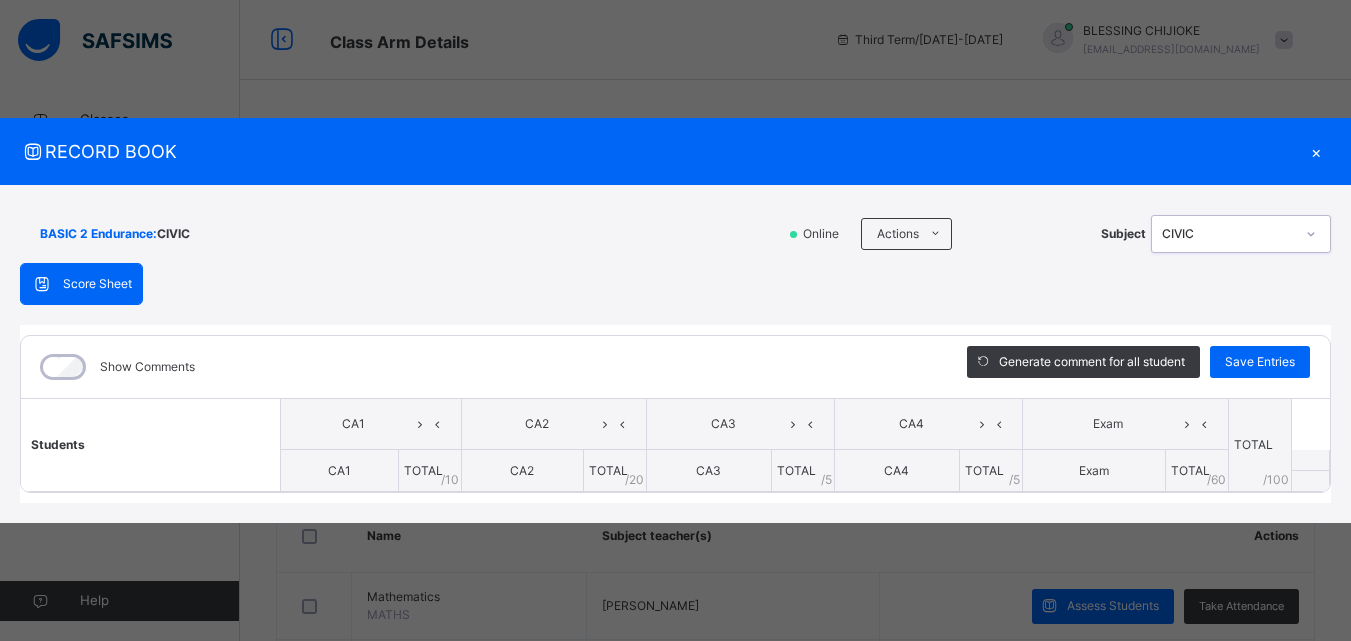 scroll, scrollTop: 0, scrollLeft: 0, axis: both 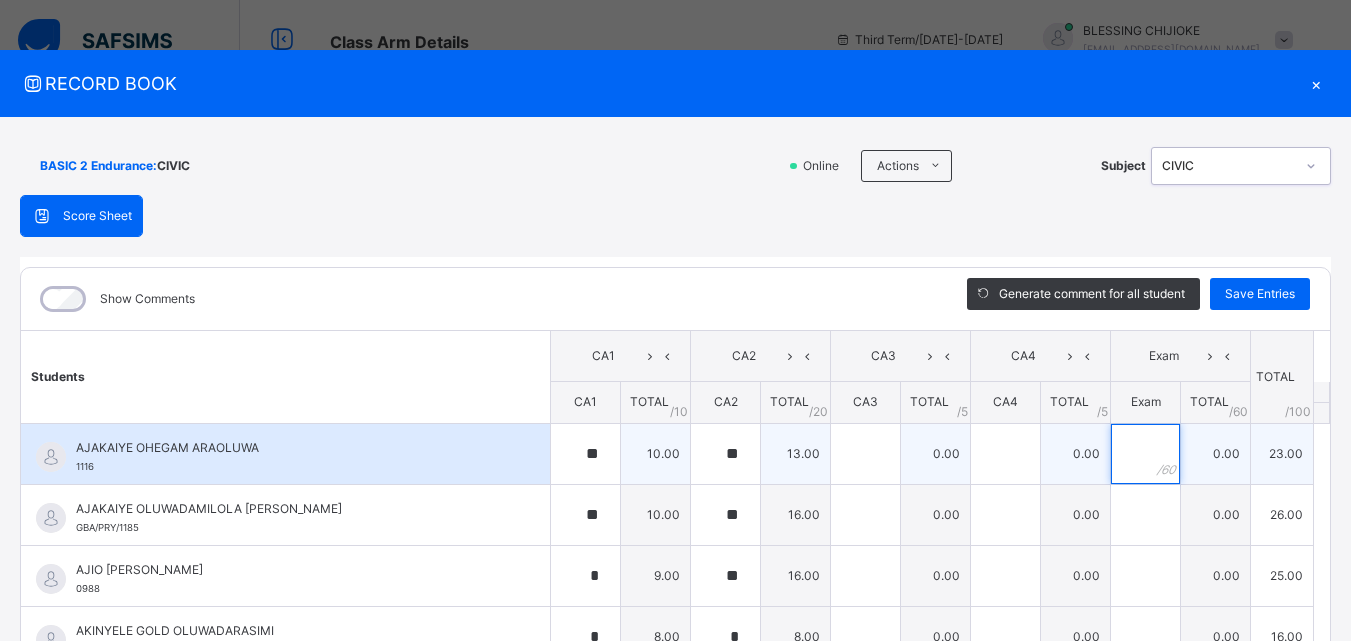 click at bounding box center [1145, 454] 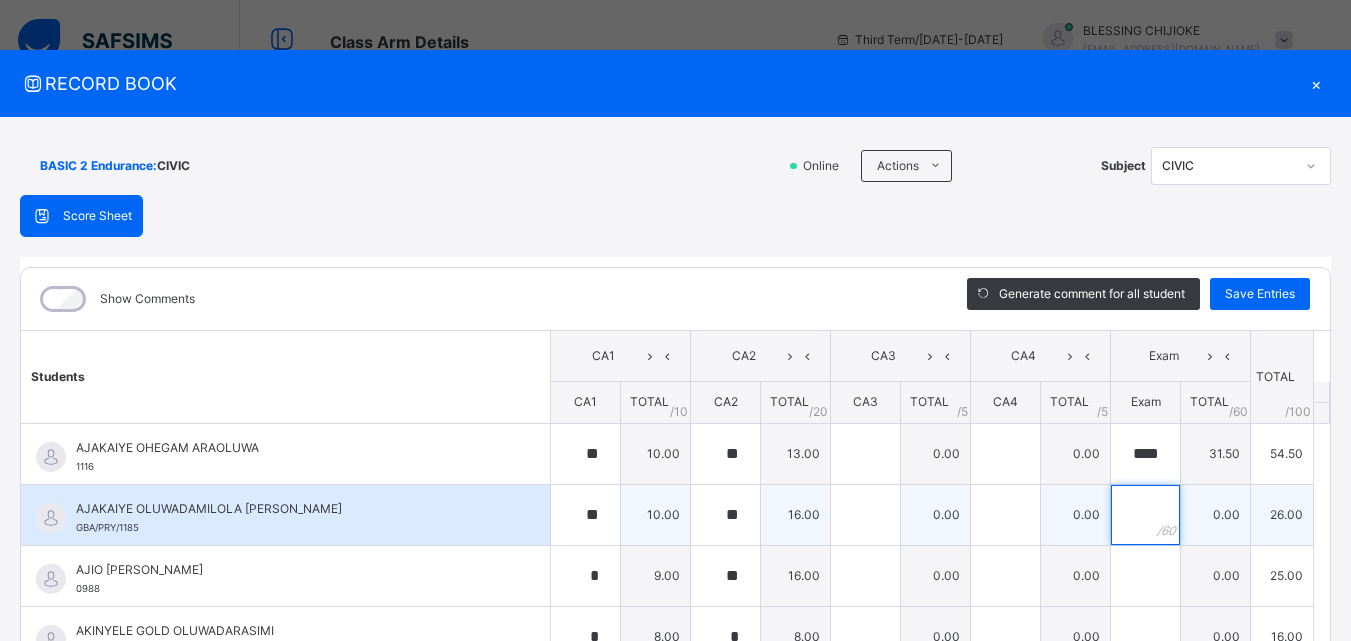 click at bounding box center (1145, 515) 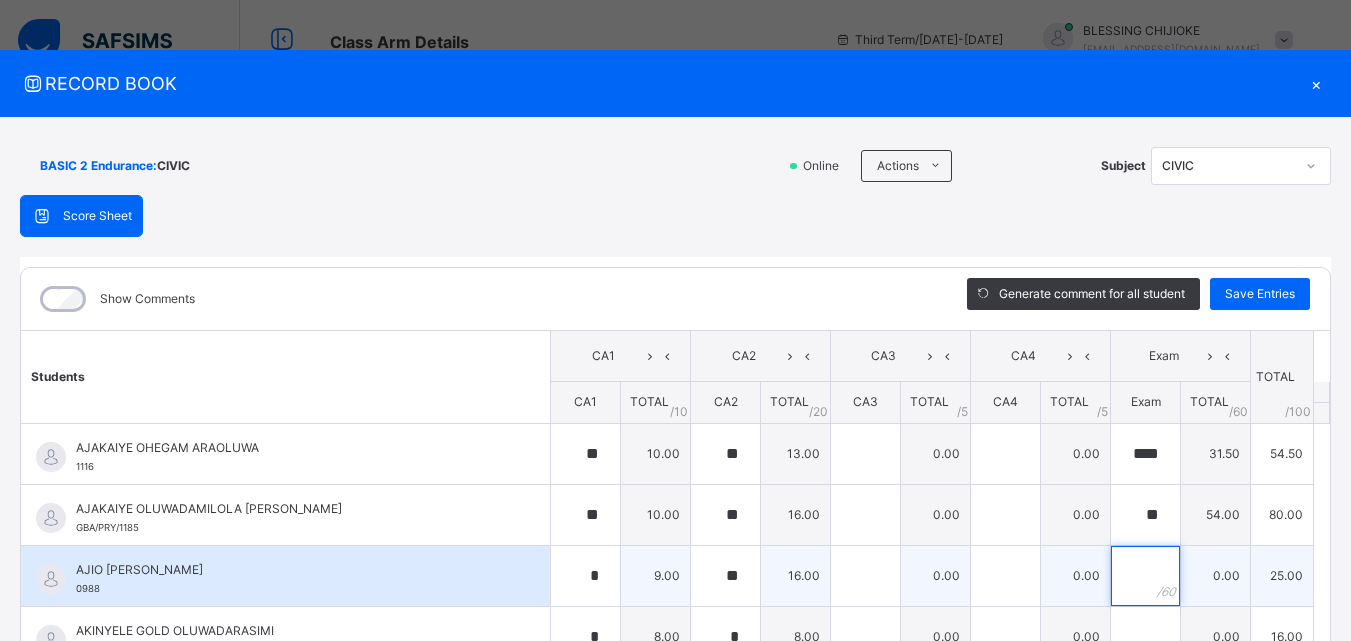 click at bounding box center (1145, 576) 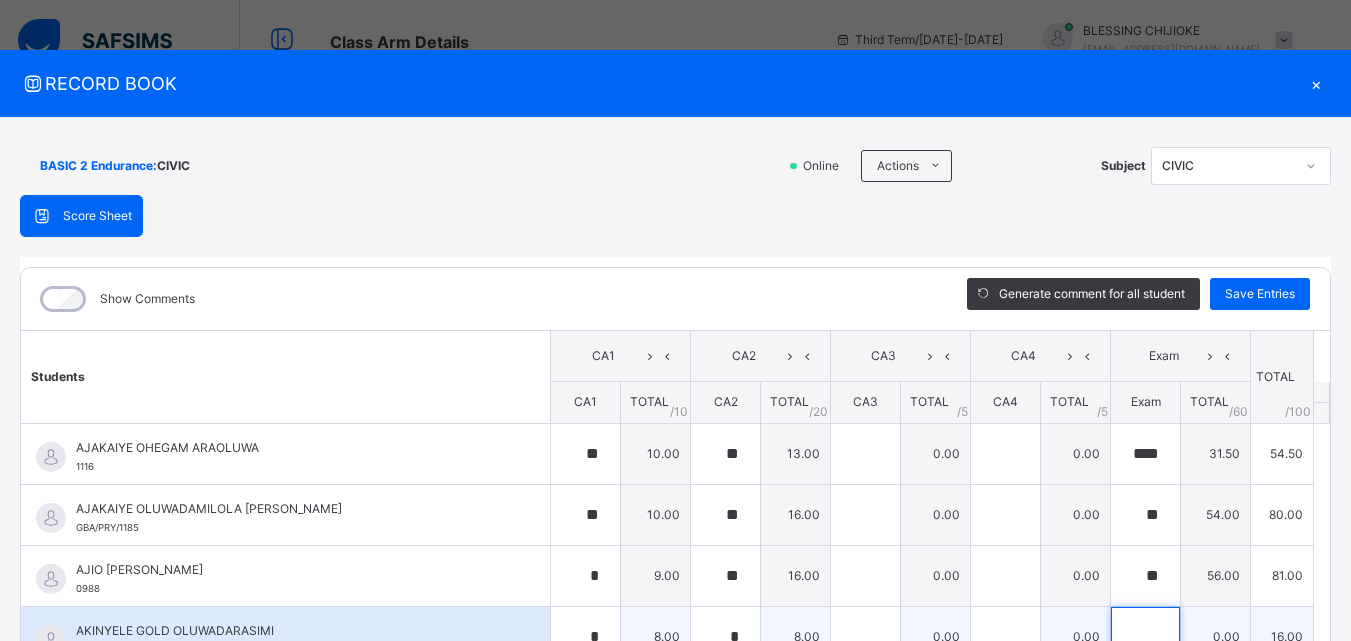 click at bounding box center (1145, 637) 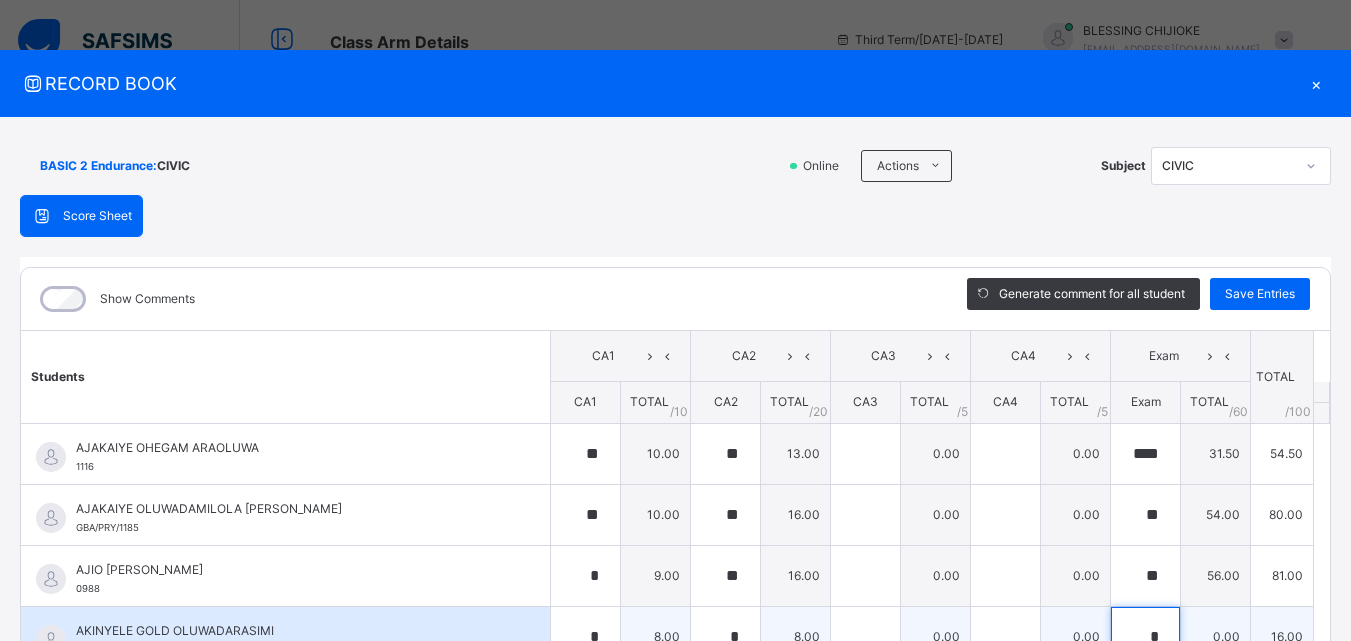 scroll, scrollTop: 6, scrollLeft: 0, axis: vertical 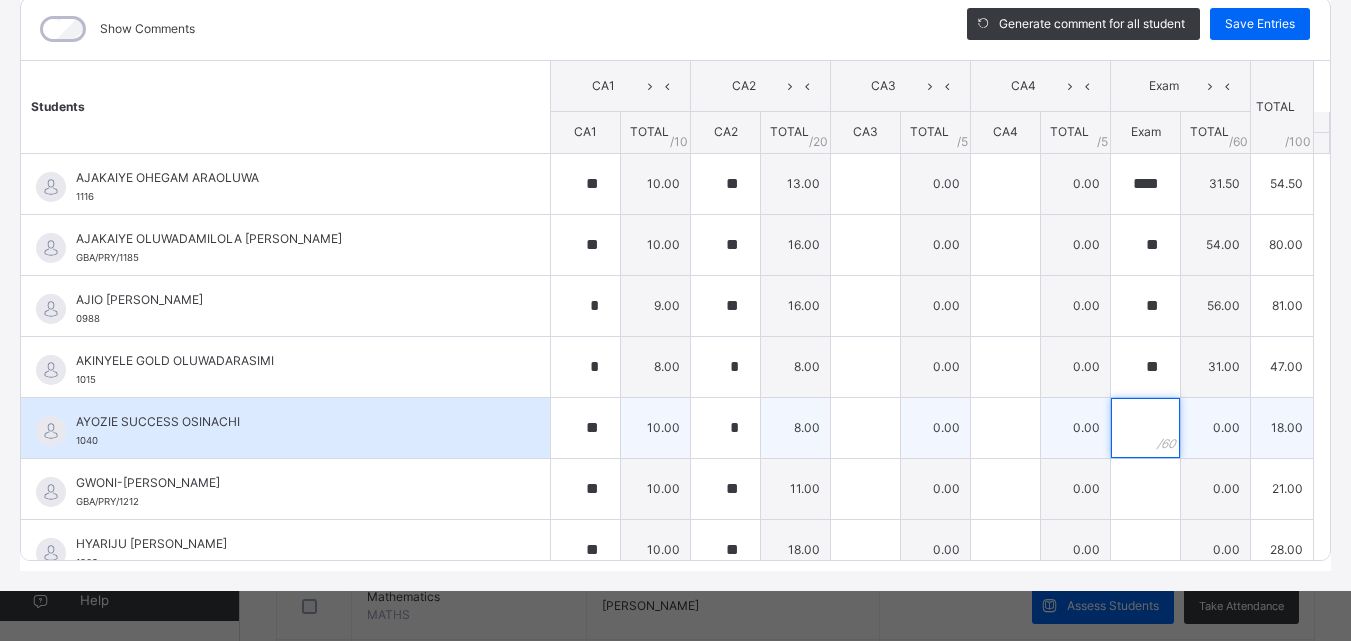 click at bounding box center (1145, 428) 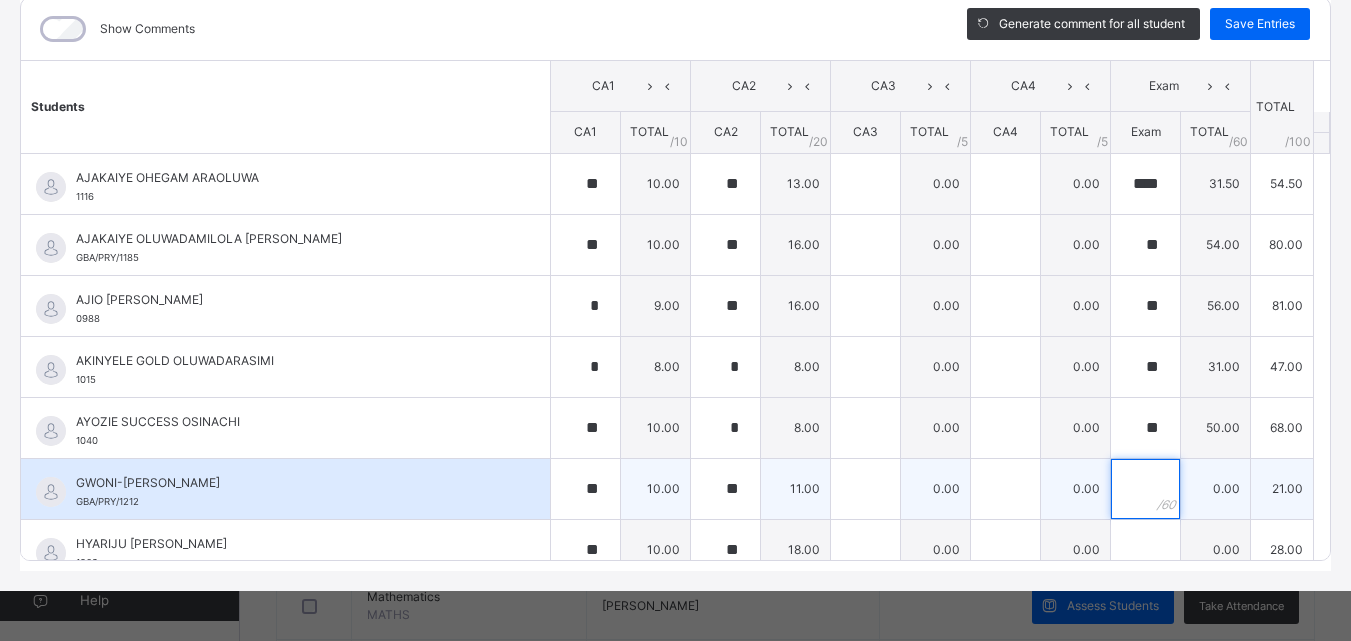 click at bounding box center [1145, 489] 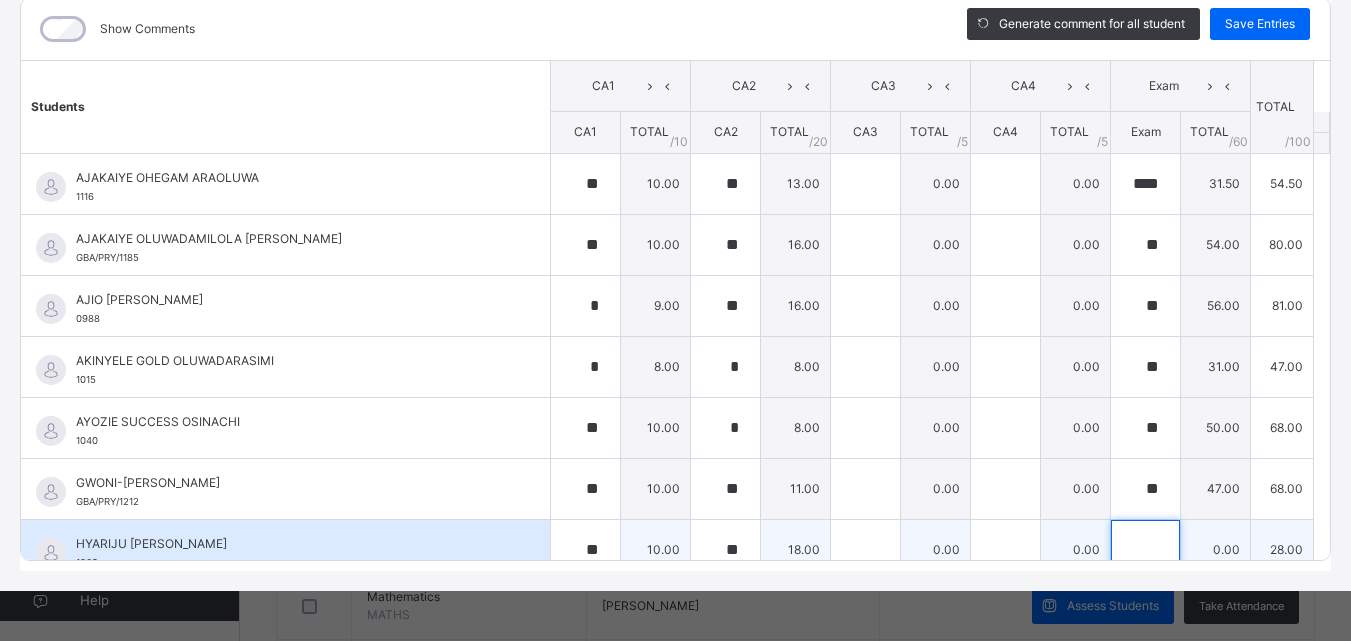 click at bounding box center (1145, 550) 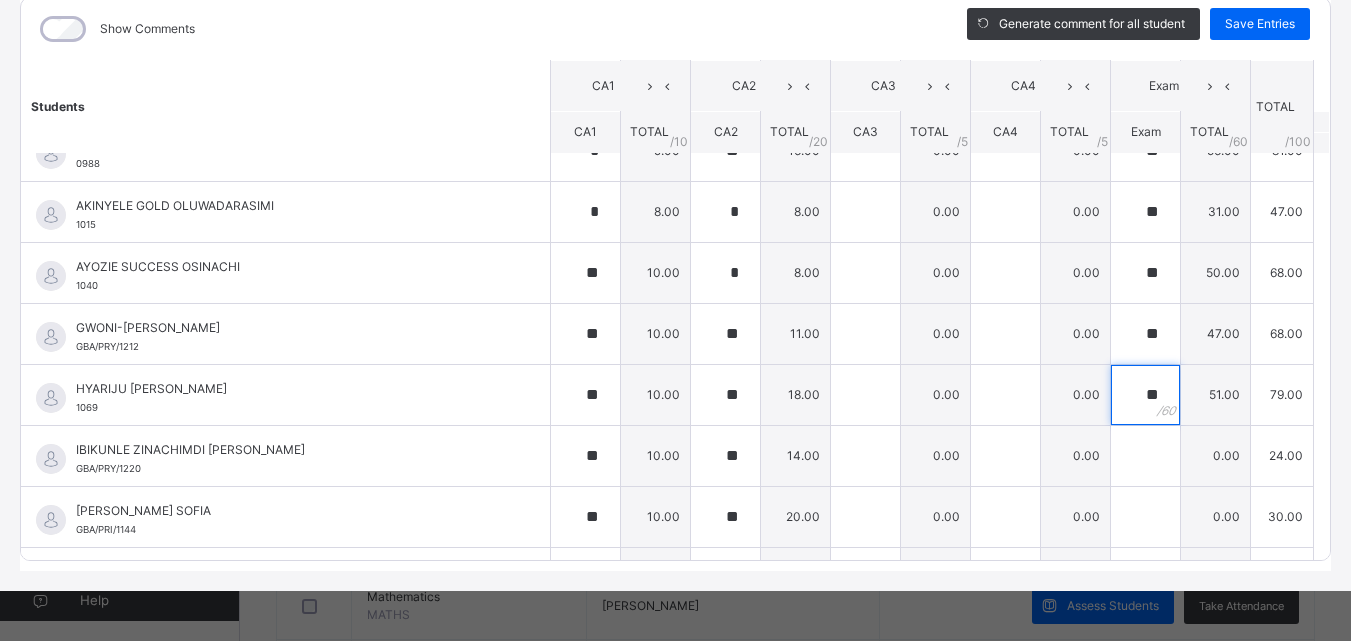 scroll, scrollTop: 265, scrollLeft: 0, axis: vertical 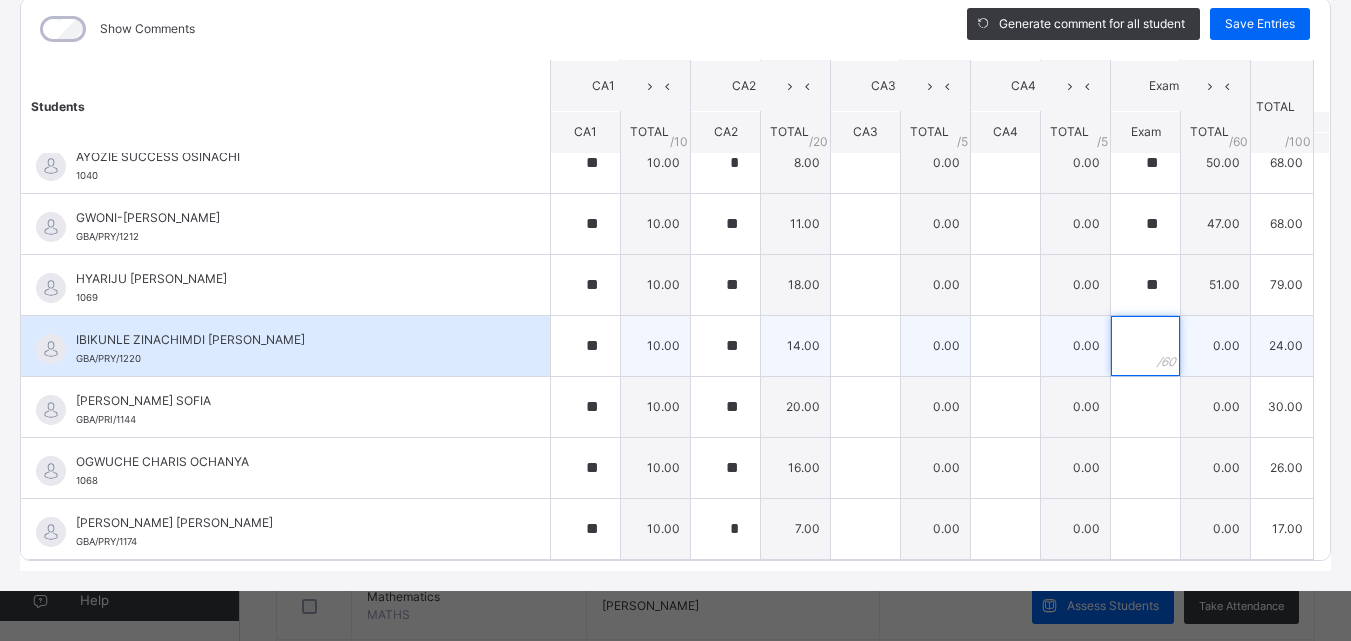 click at bounding box center (1145, 346) 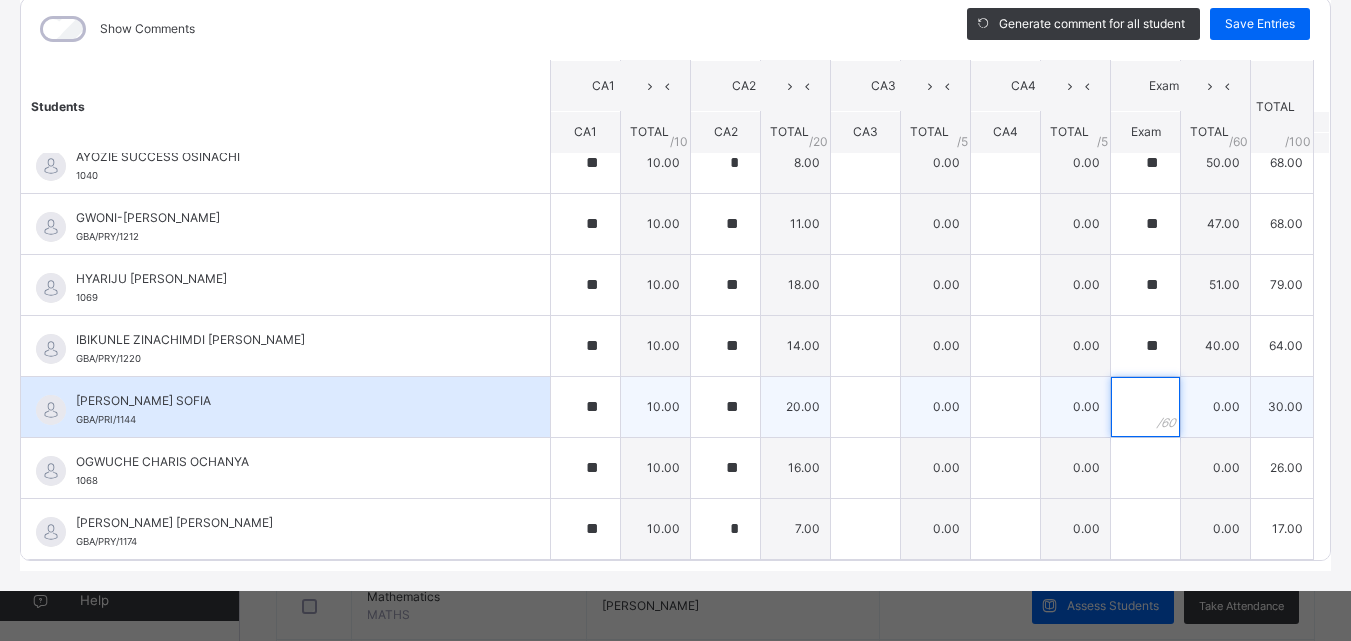 click at bounding box center (1145, 407) 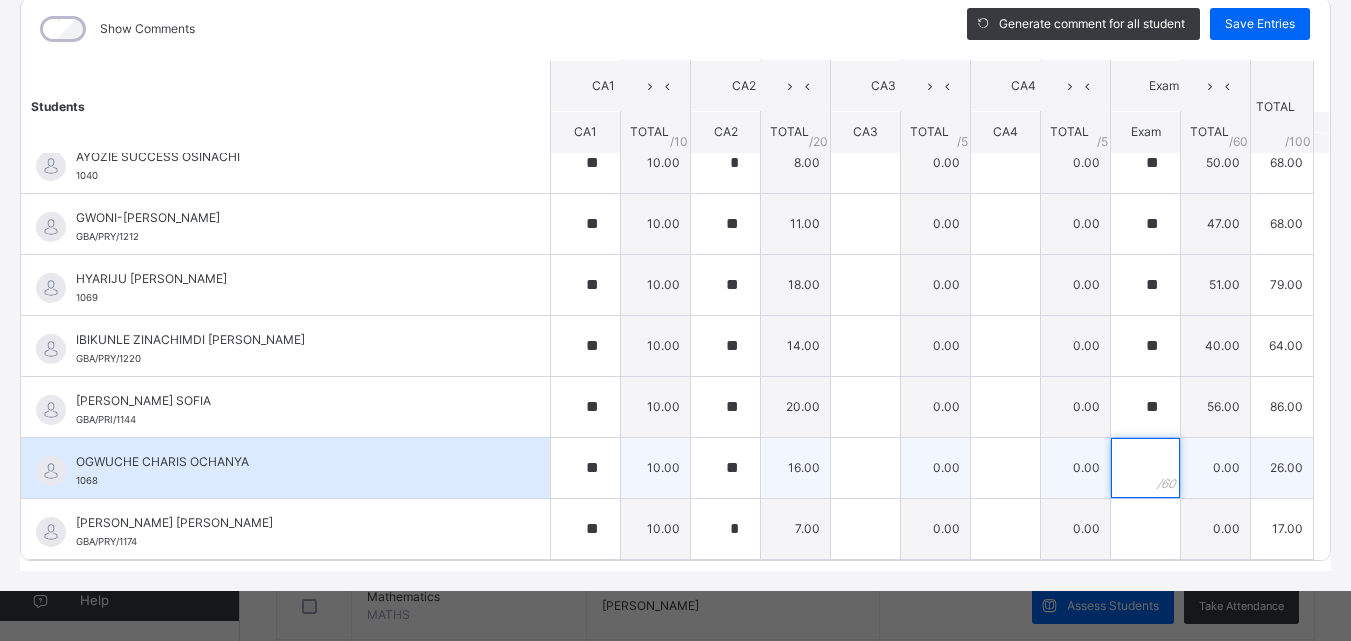 click at bounding box center [1145, 468] 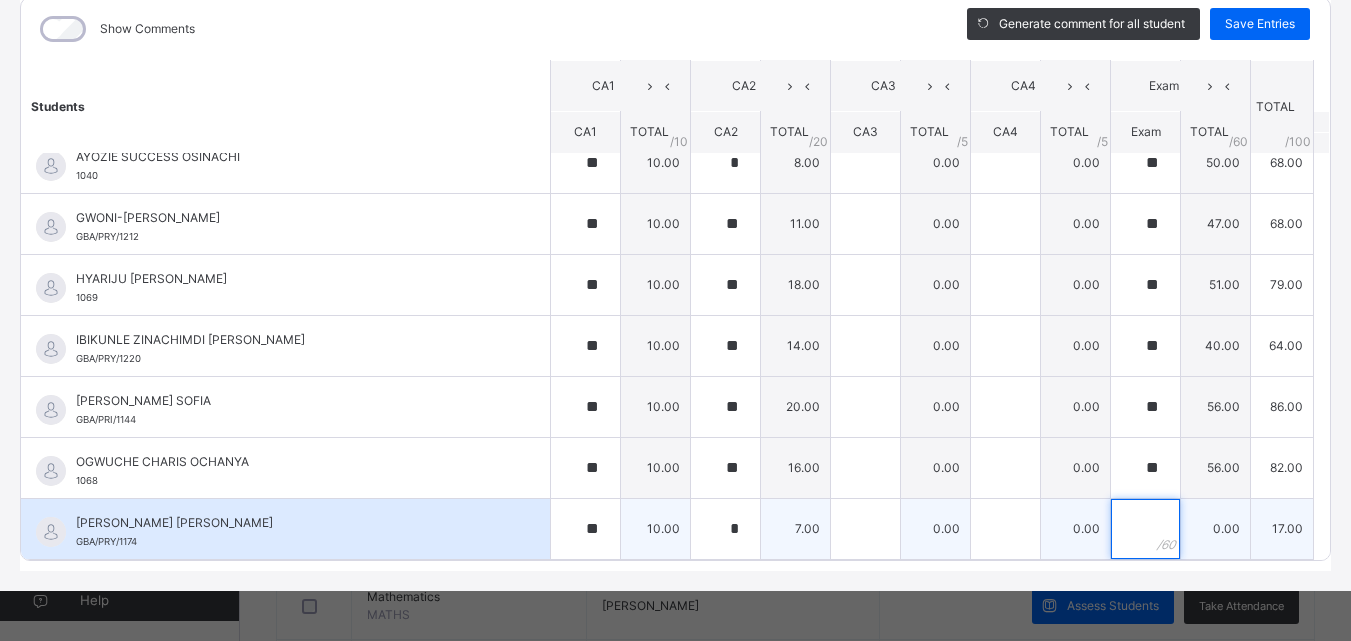 click at bounding box center (1145, 529) 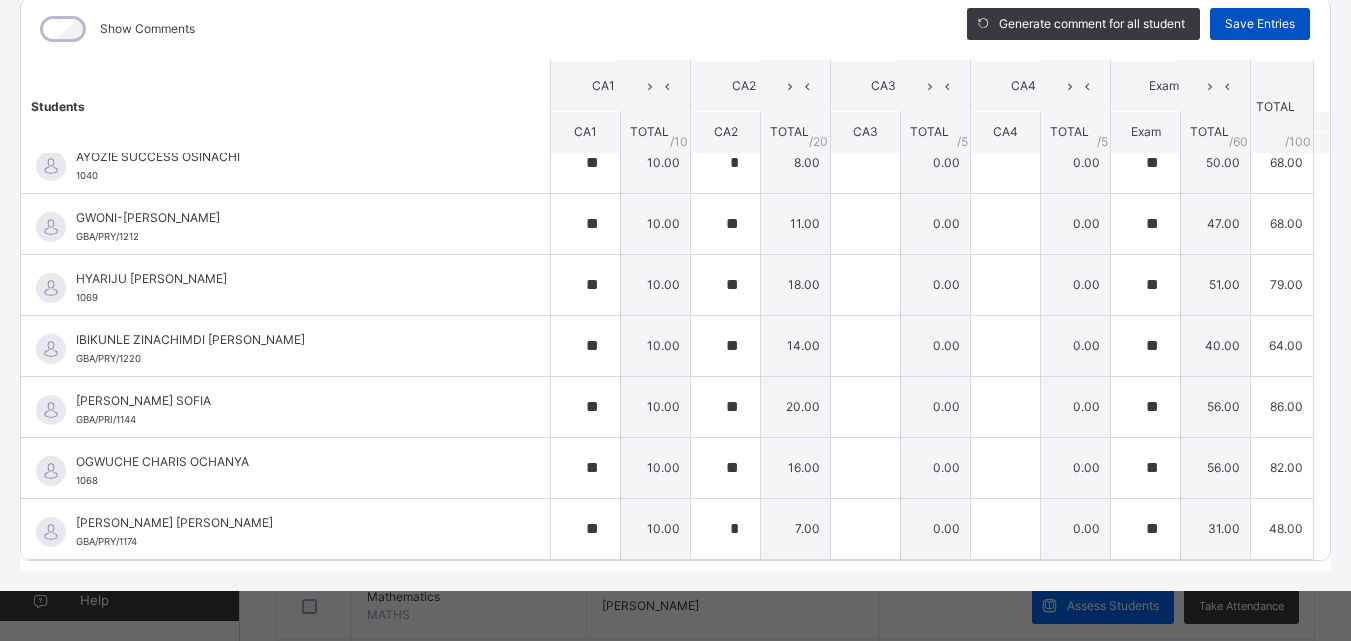 click on "Save Entries" at bounding box center [1260, 24] 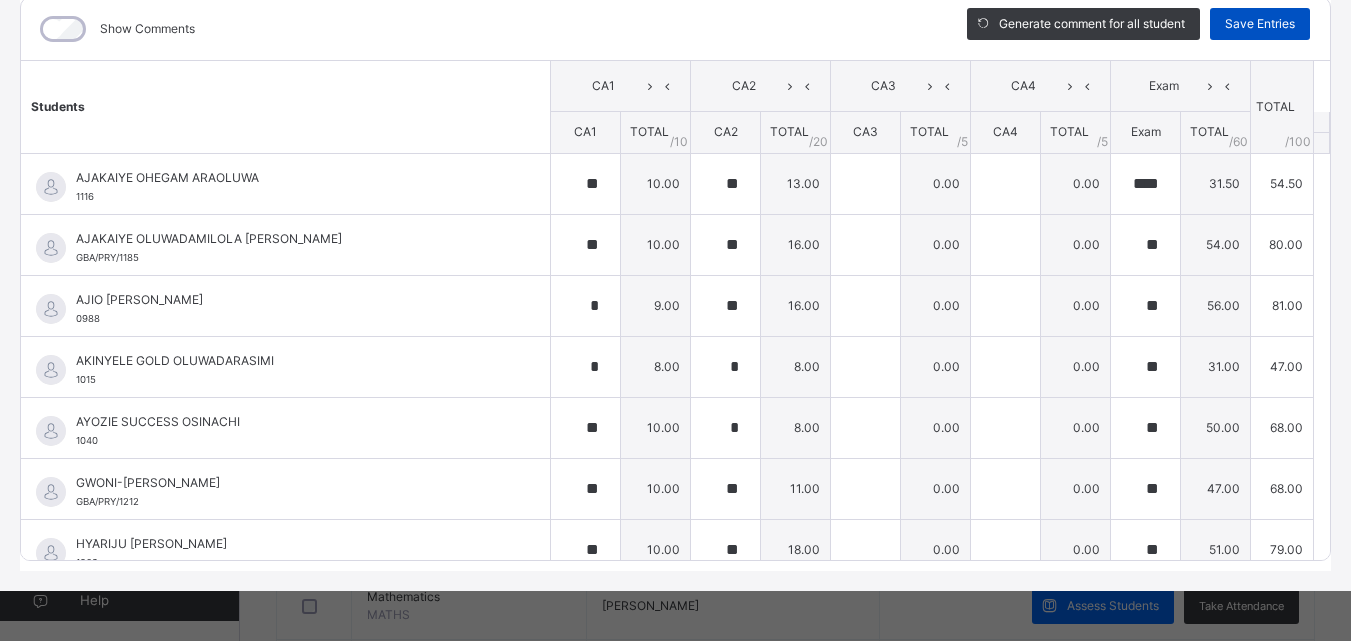 click on "Save Entries" at bounding box center [1260, 24] 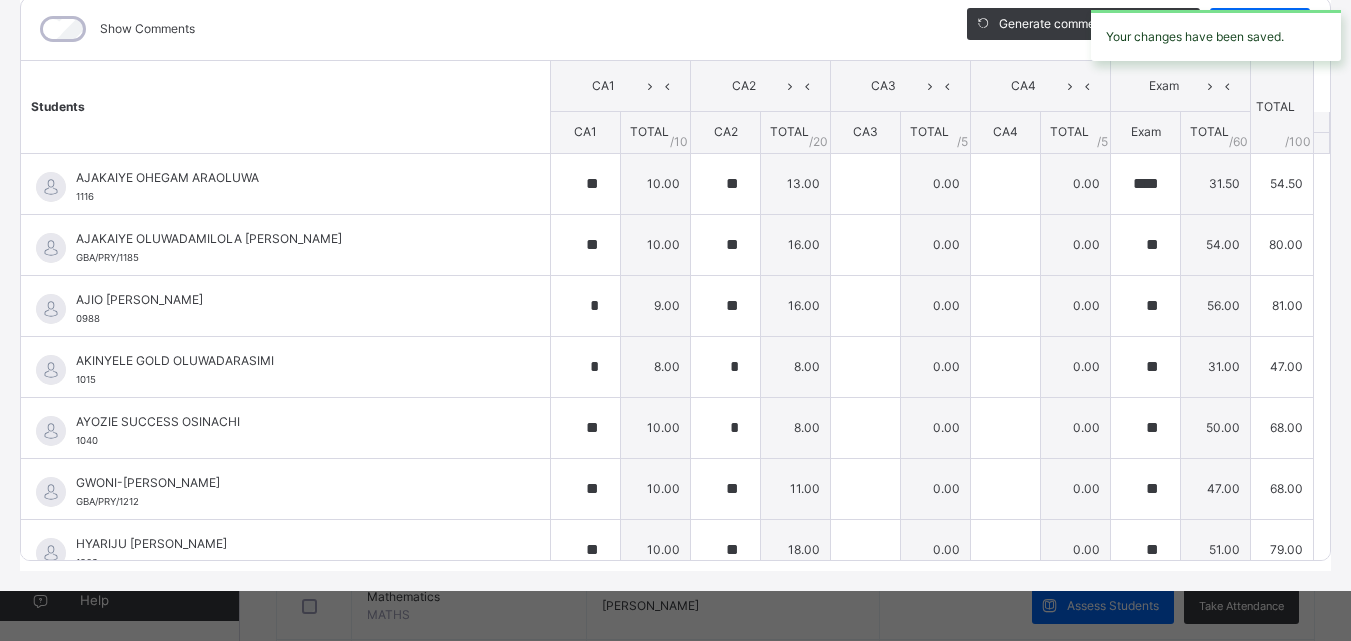 click on "Your changes have been saved." at bounding box center [1216, 35] 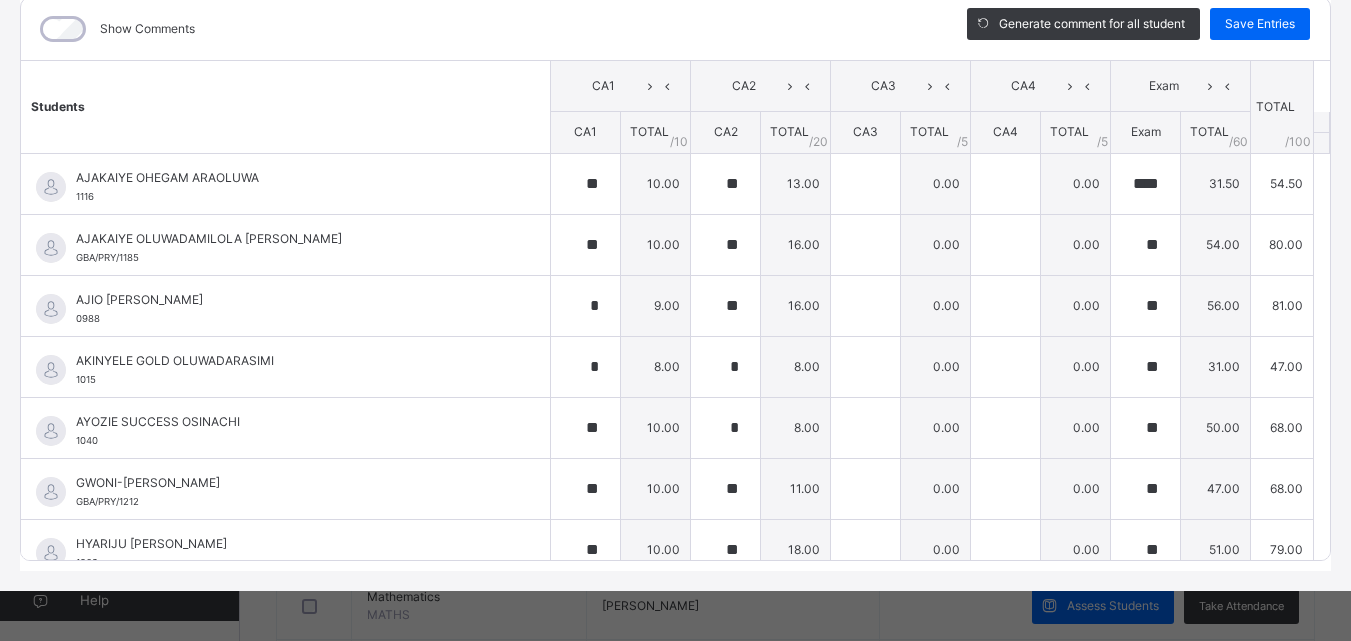 click on "Save Entries" at bounding box center [1260, 24] 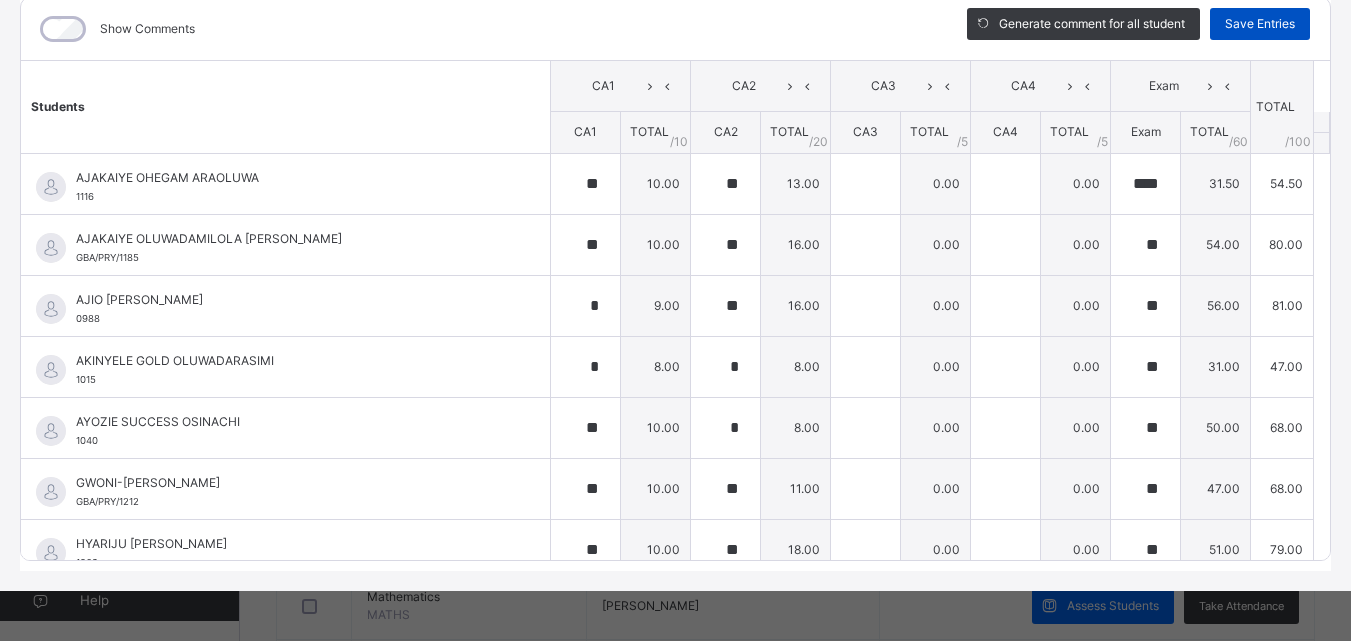 click on "Save Entries" at bounding box center (1260, 24) 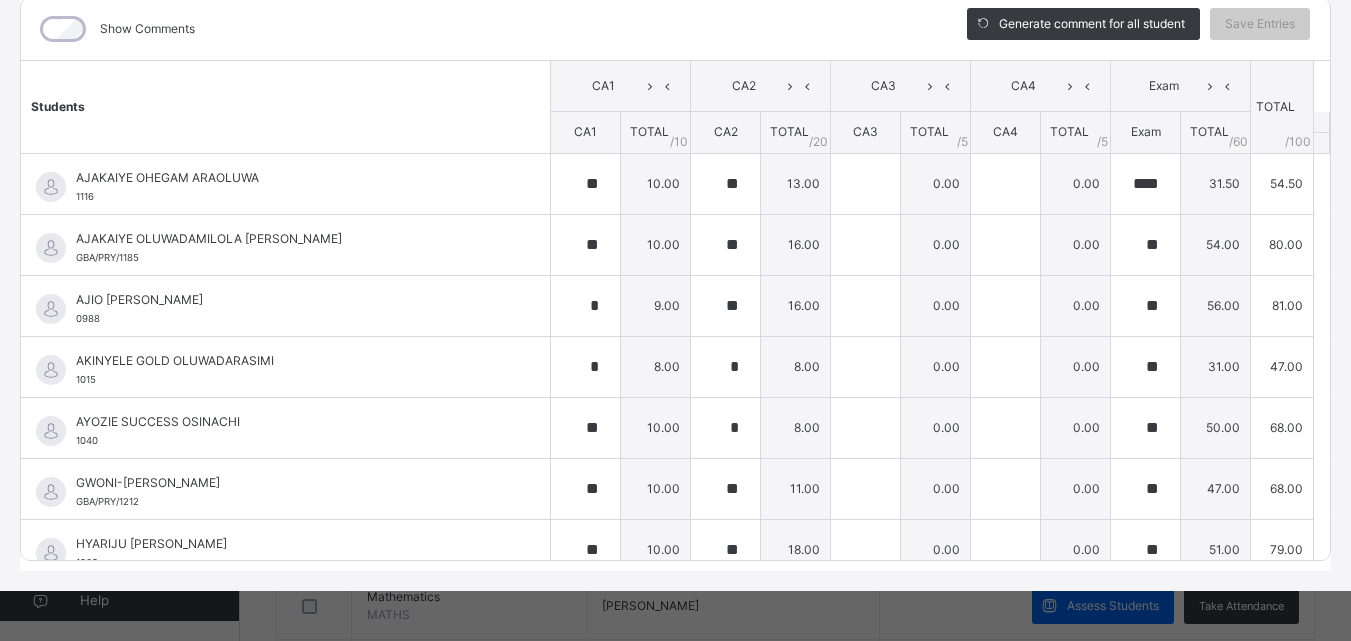 drag, startPoint x: 1270, startPoint y: 19, endPoint x: 1326, endPoint y: 35, distance: 58.24088 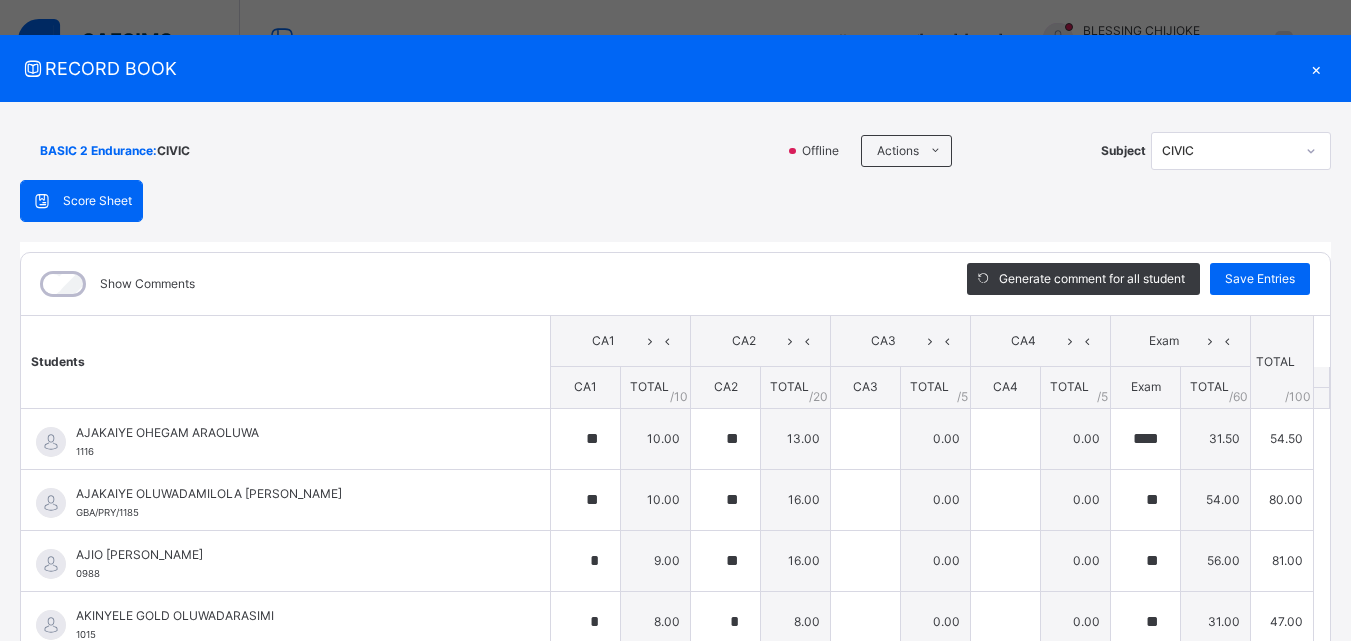 scroll, scrollTop: 0, scrollLeft: 0, axis: both 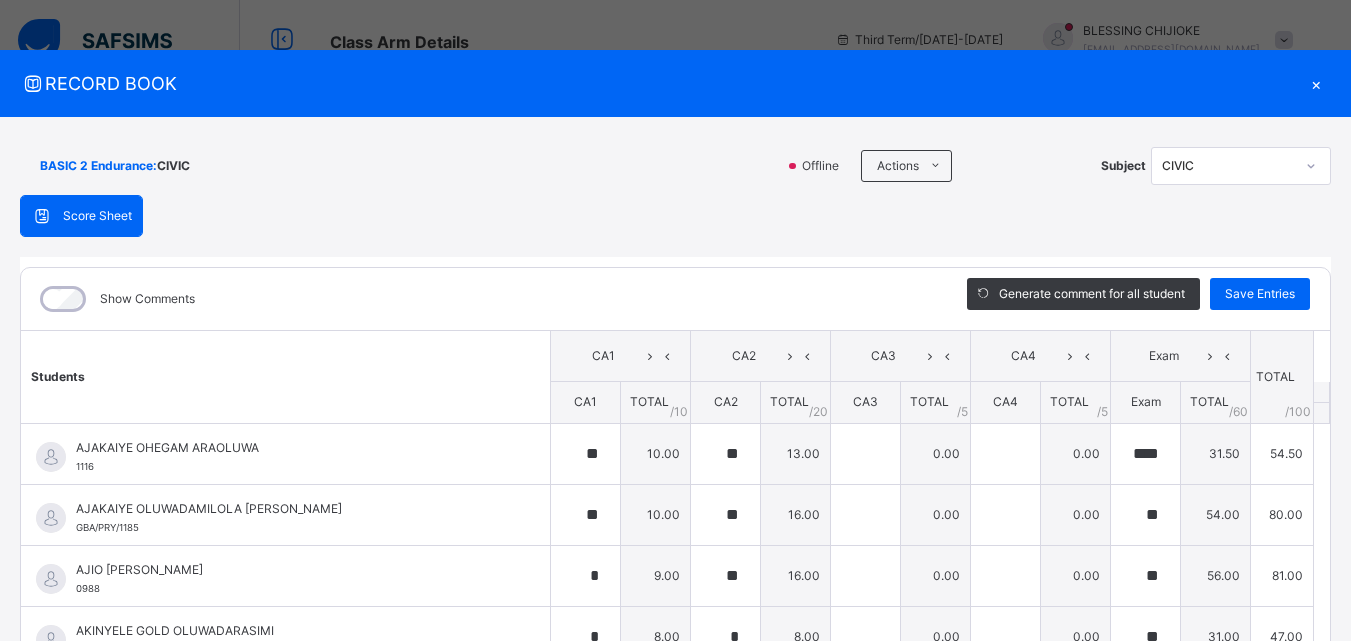 click on "×" at bounding box center [1316, 83] 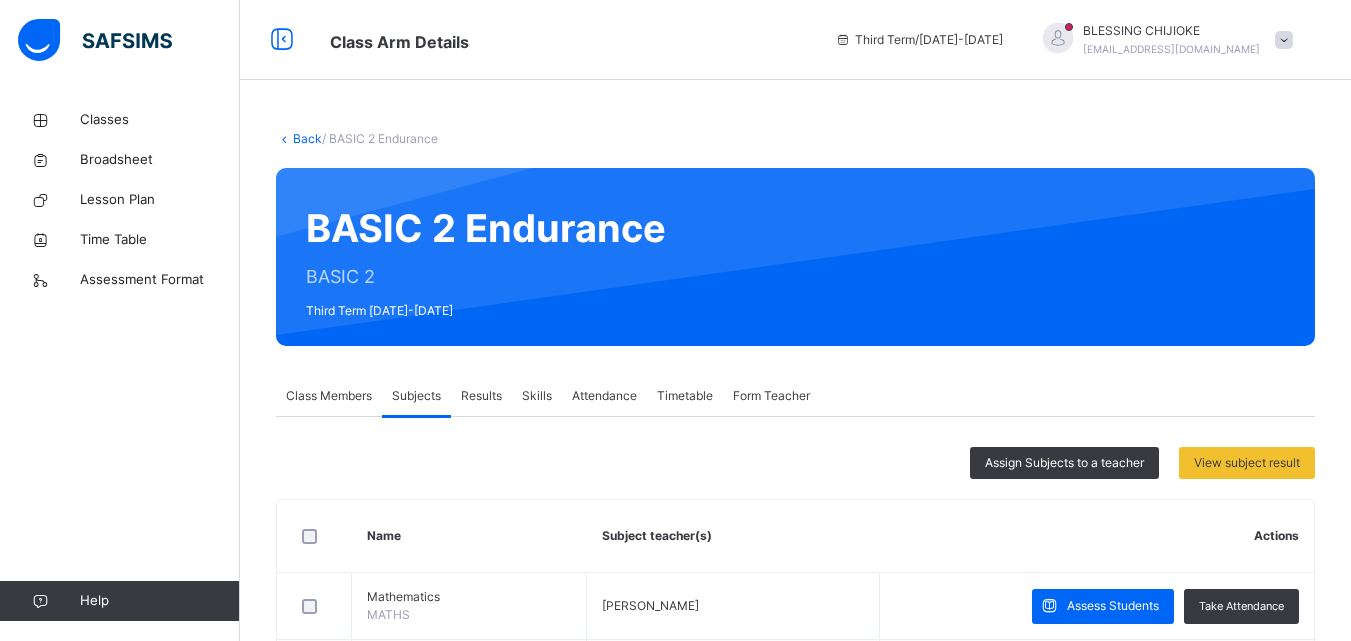 click at bounding box center [1284, 40] 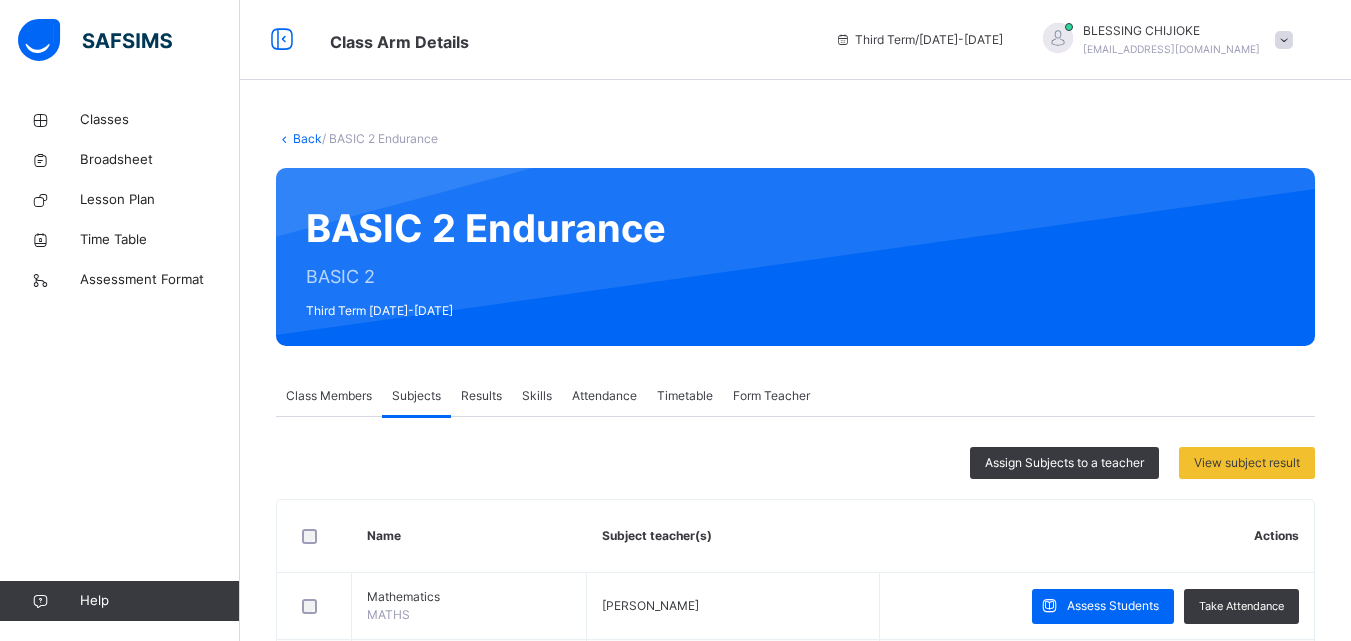 click at bounding box center (1284, 40) 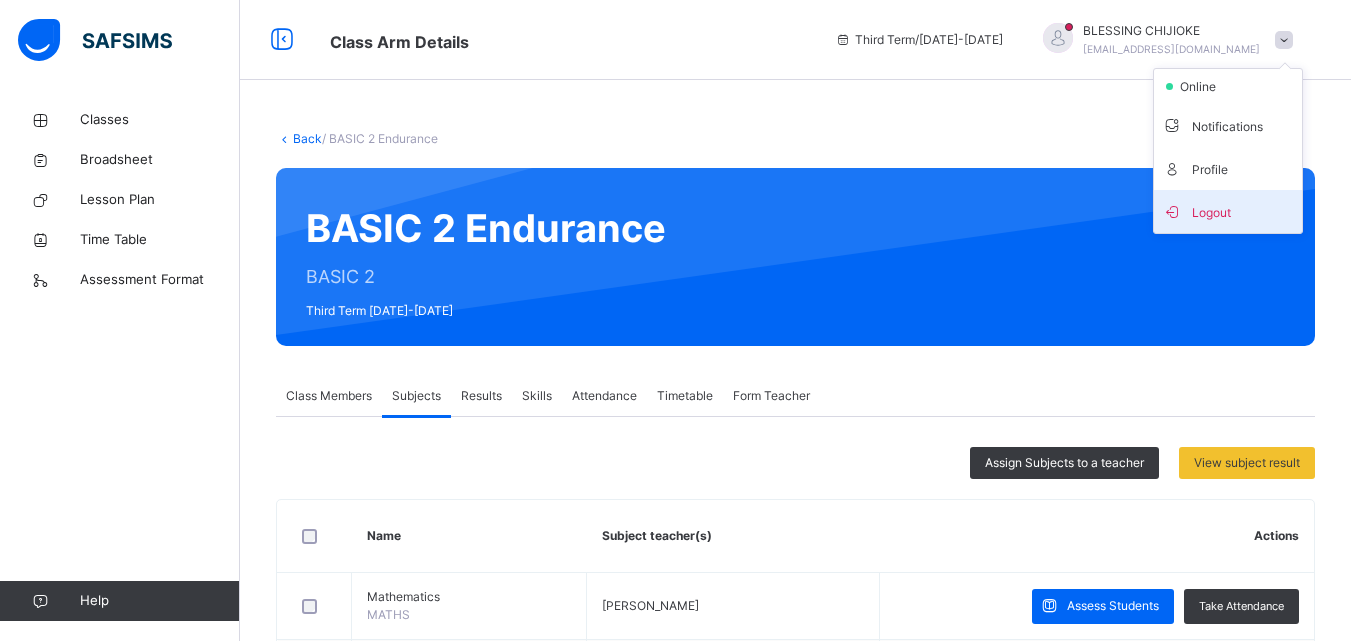 click on "Logout" at bounding box center [1228, 211] 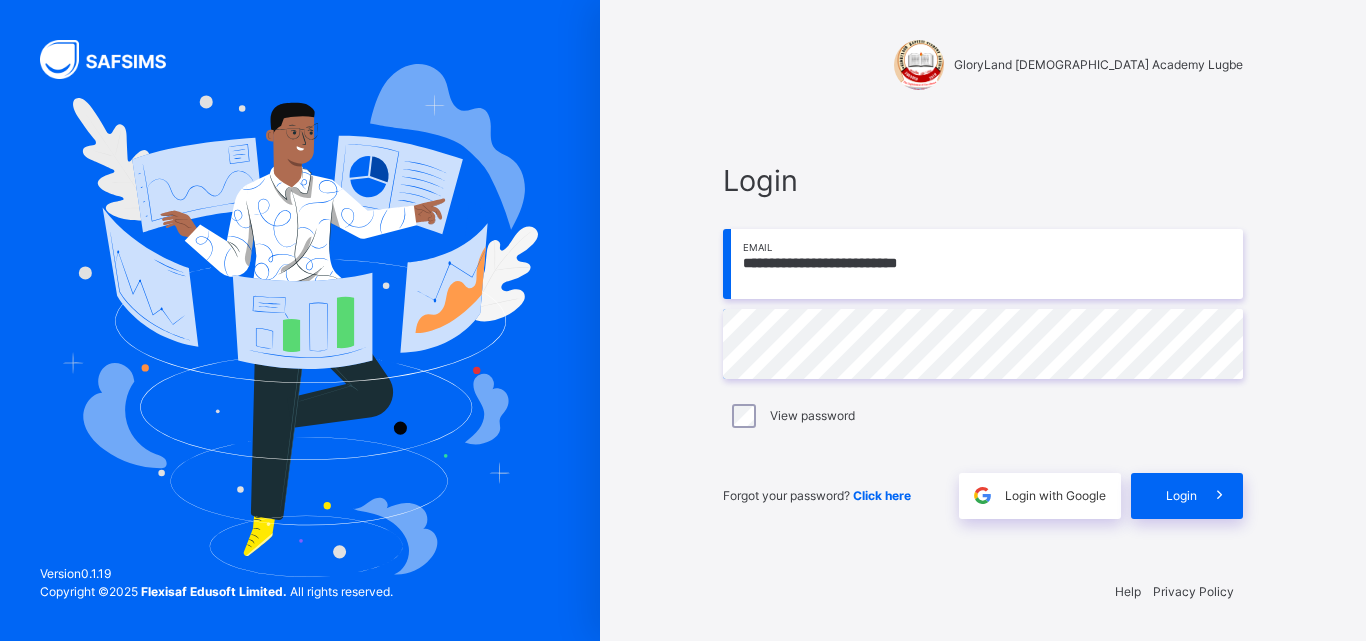 click on "**********" at bounding box center (983, 264) 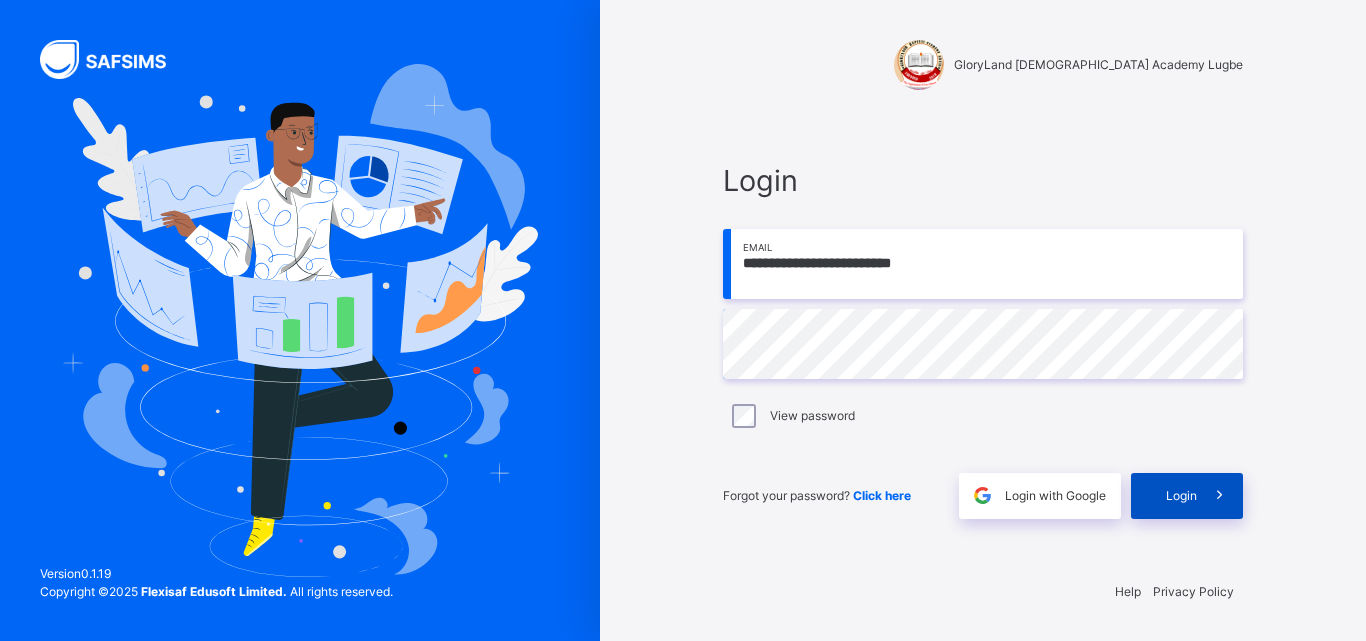 click on "Login" at bounding box center (1187, 496) 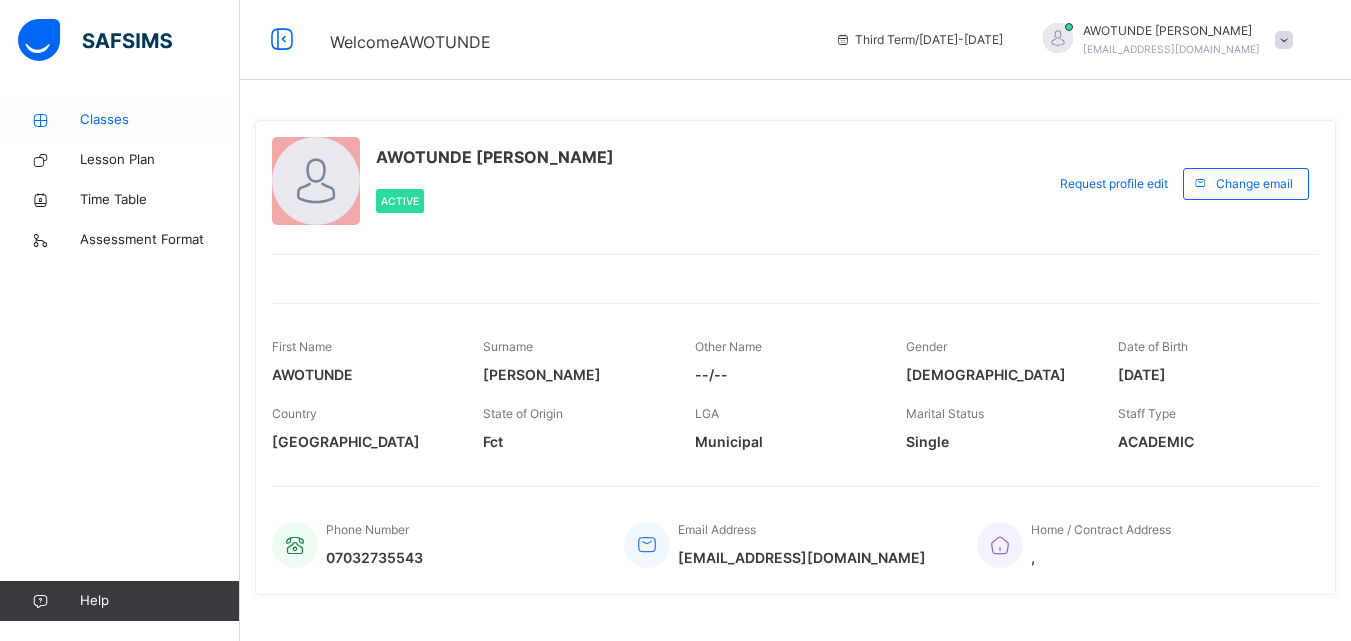 click on "Classes" at bounding box center (160, 120) 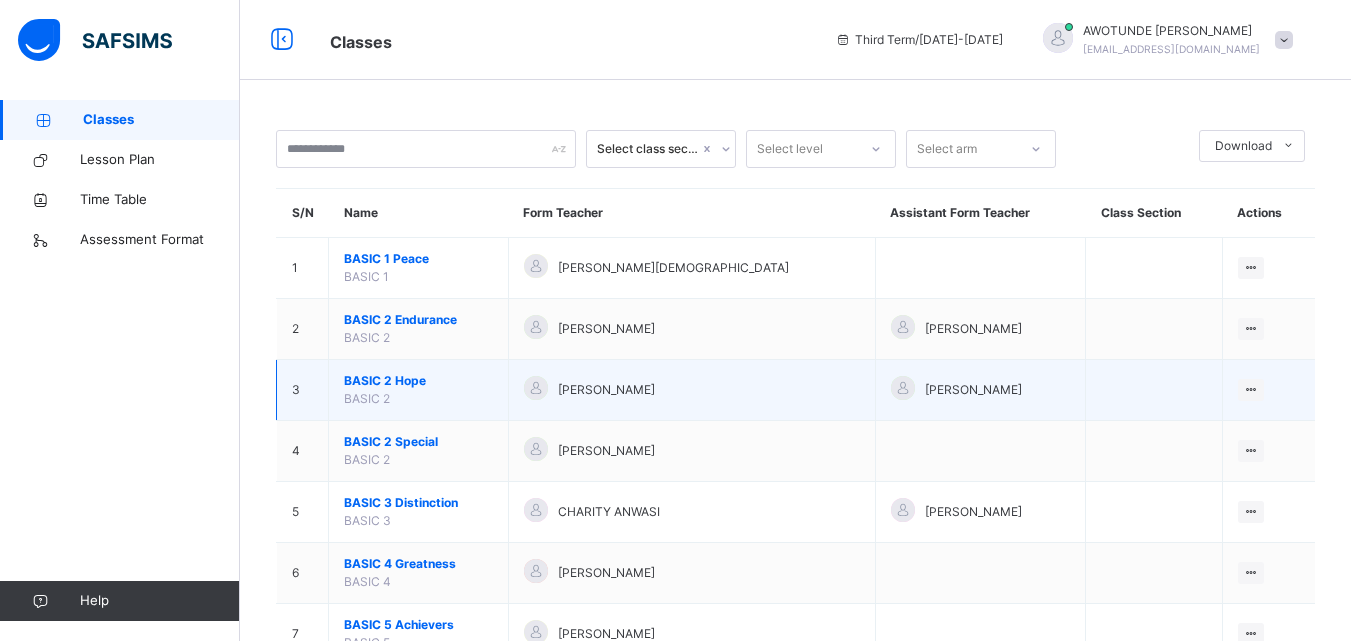 click on "BASIC 2   Hope" at bounding box center [418, 381] 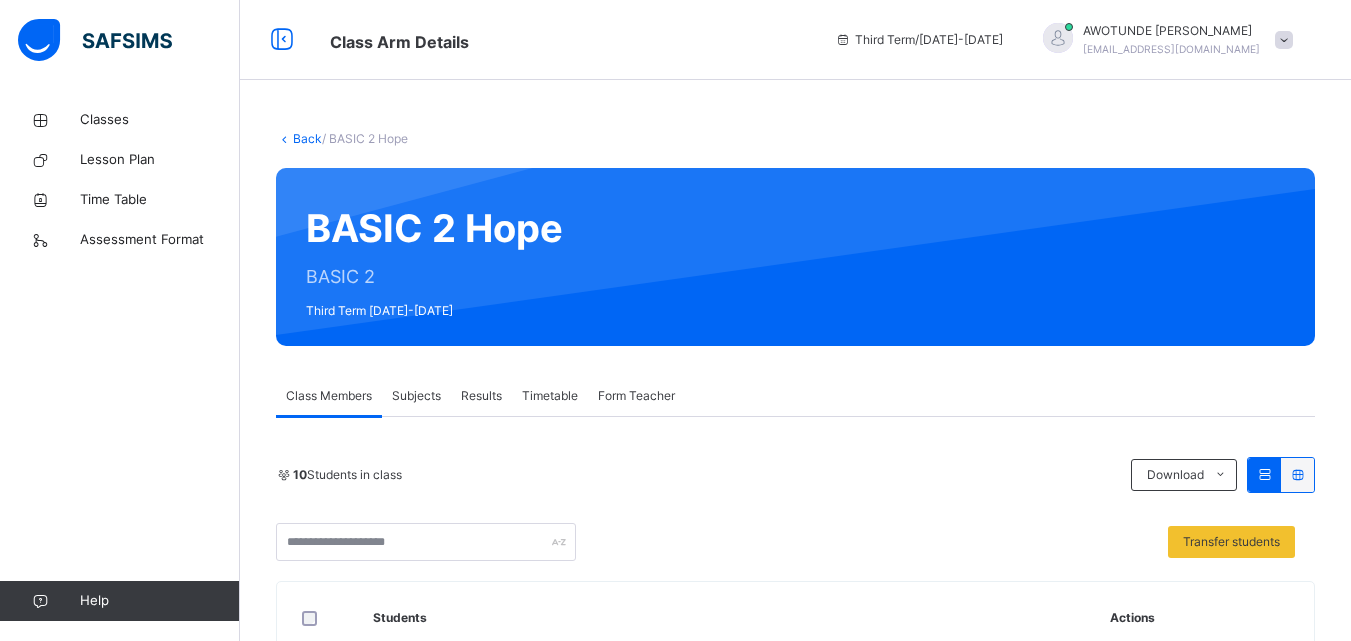click on "Subjects" at bounding box center (416, 396) 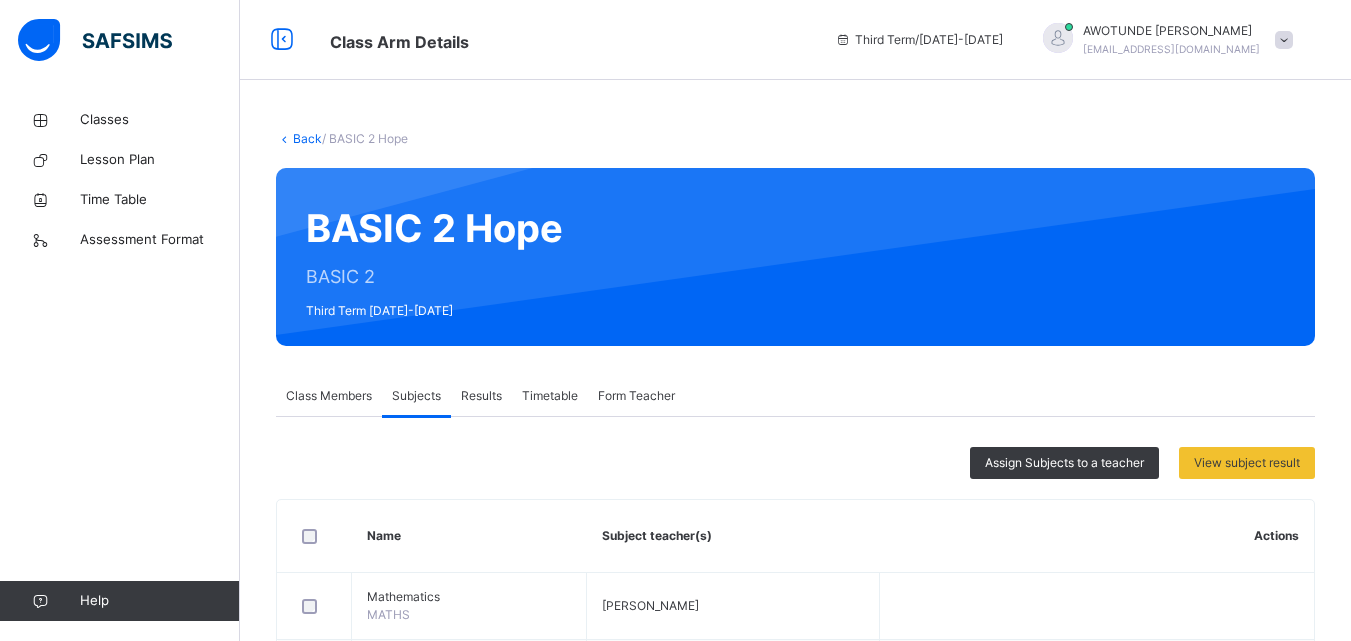 click on "Actions" at bounding box center (1096, 536) 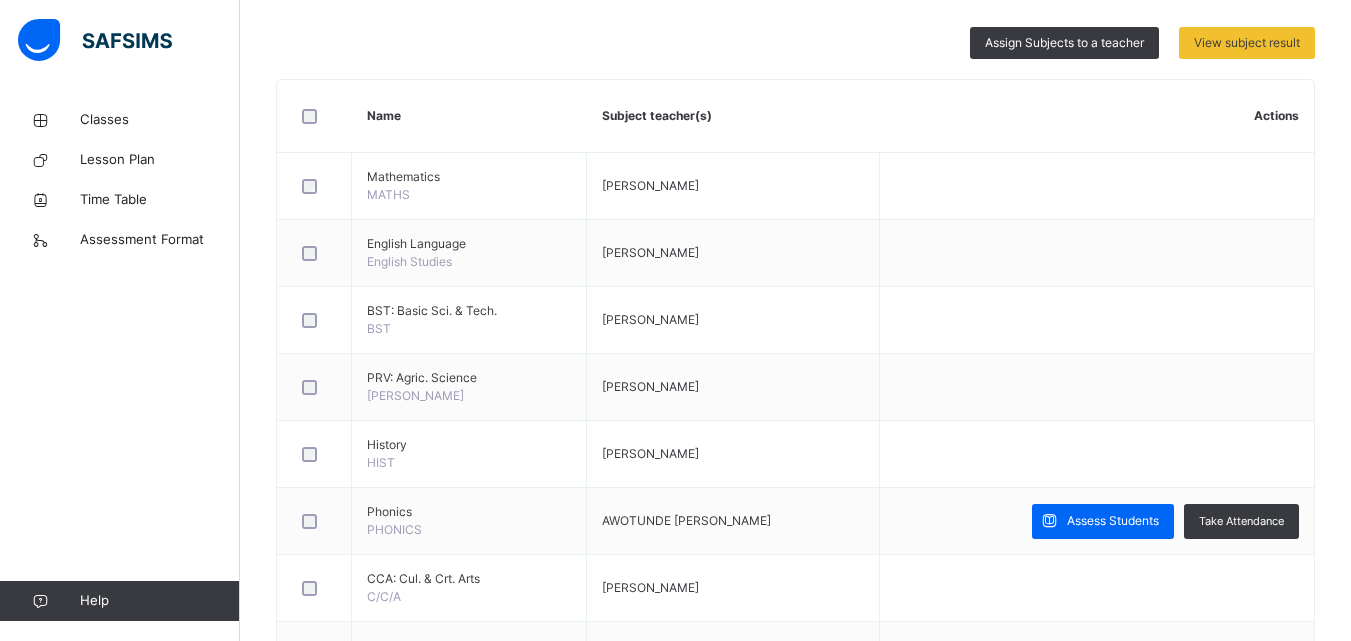 scroll, scrollTop: 428, scrollLeft: 0, axis: vertical 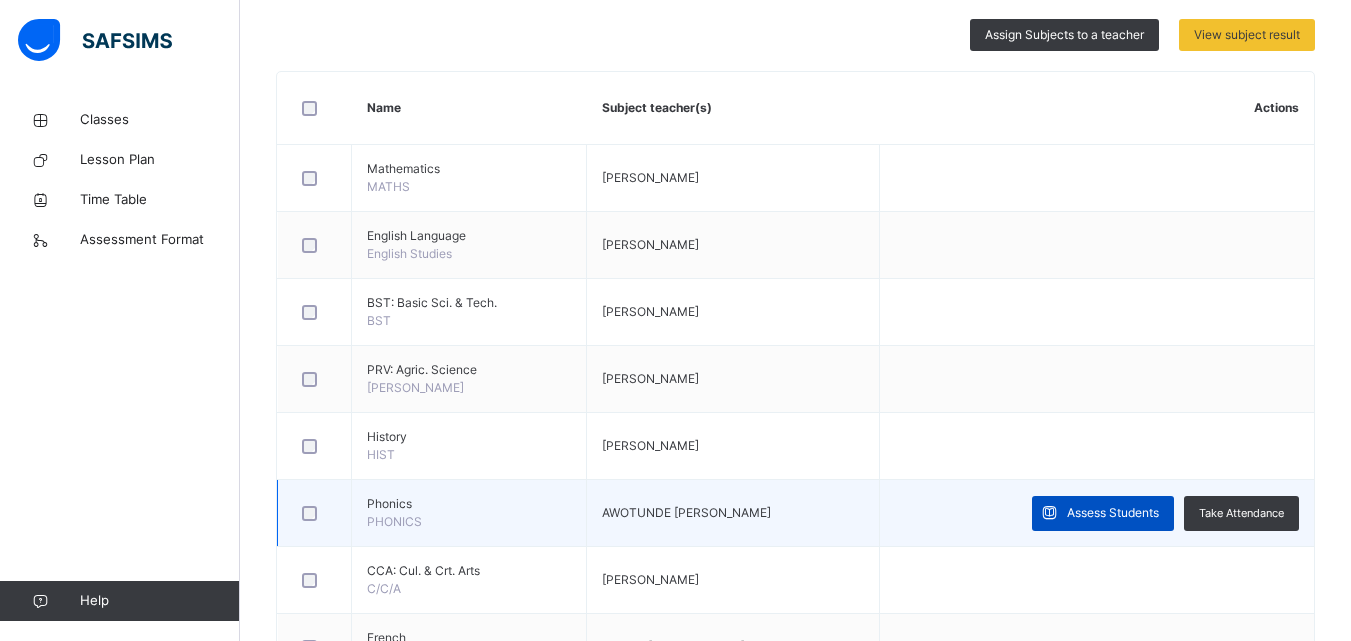 click on "Assess Students" at bounding box center (1113, 513) 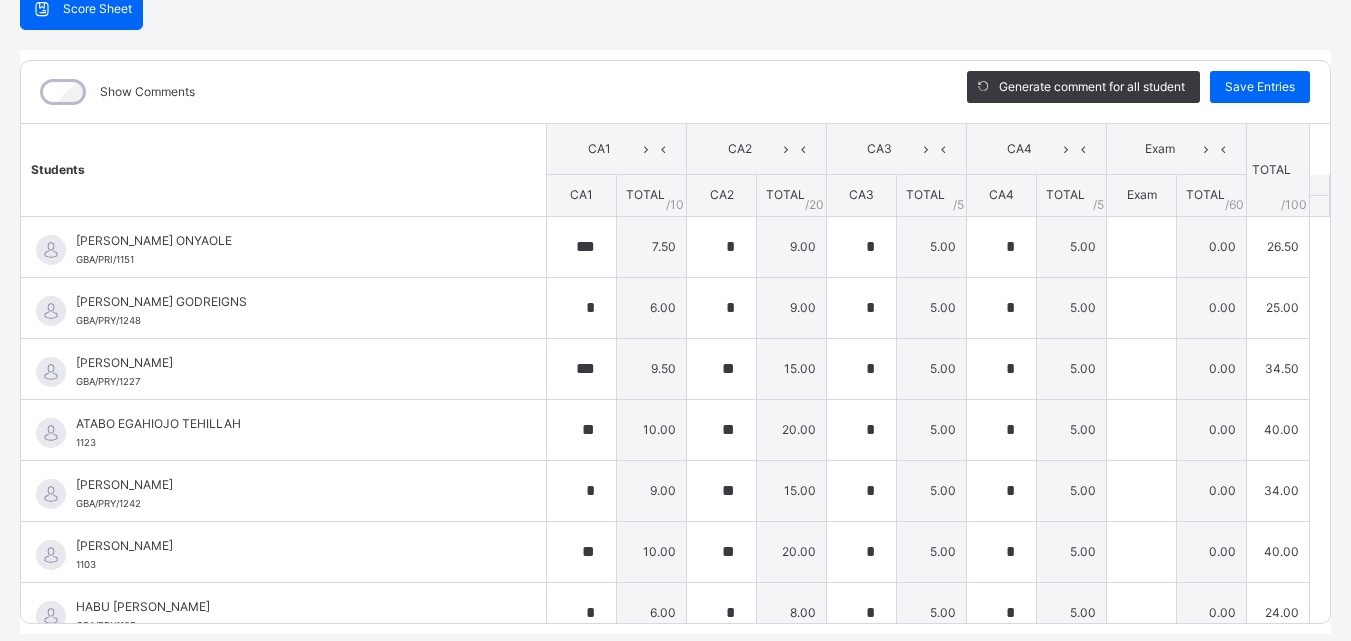 scroll, scrollTop: 211, scrollLeft: 0, axis: vertical 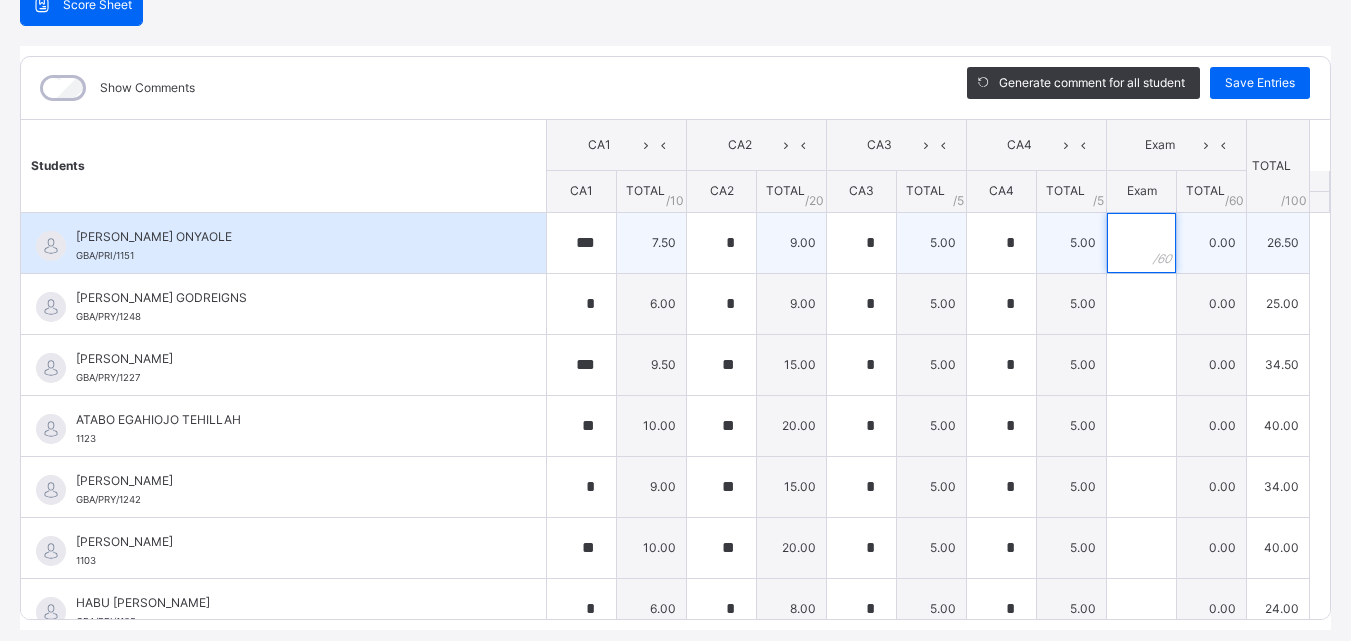 click at bounding box center (1141, 243) 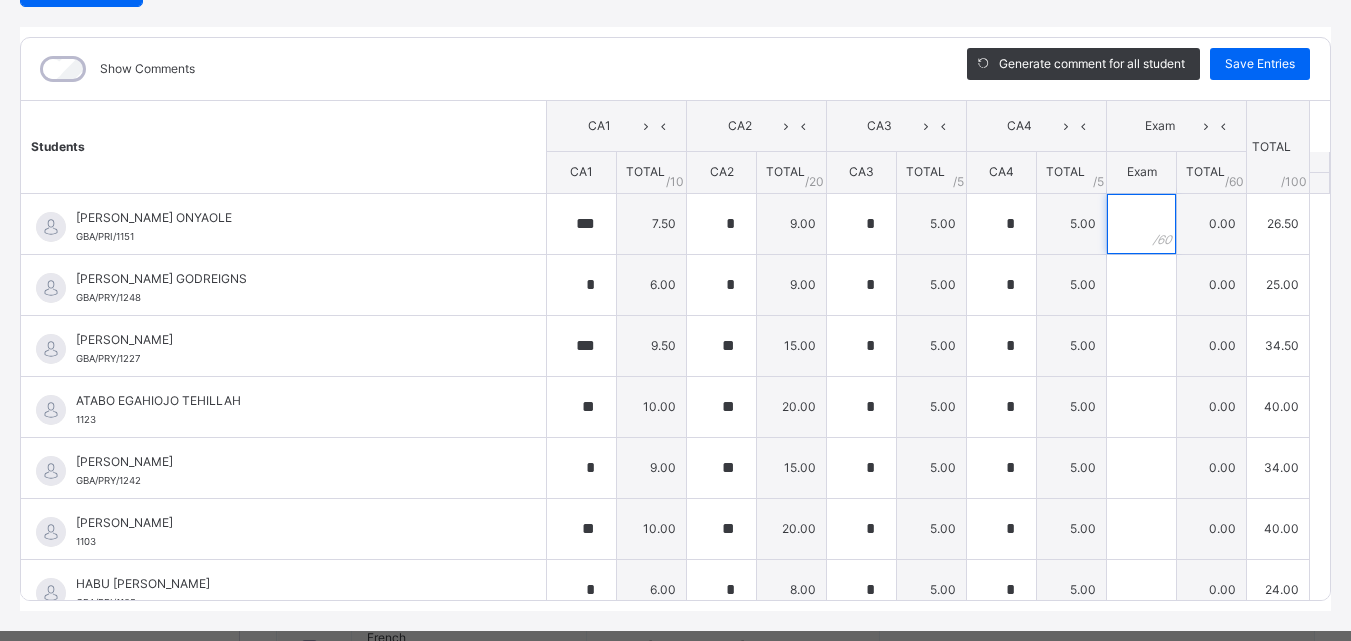 scroll, scrollTop: 247, scrollLeft: 0, axis: vertical 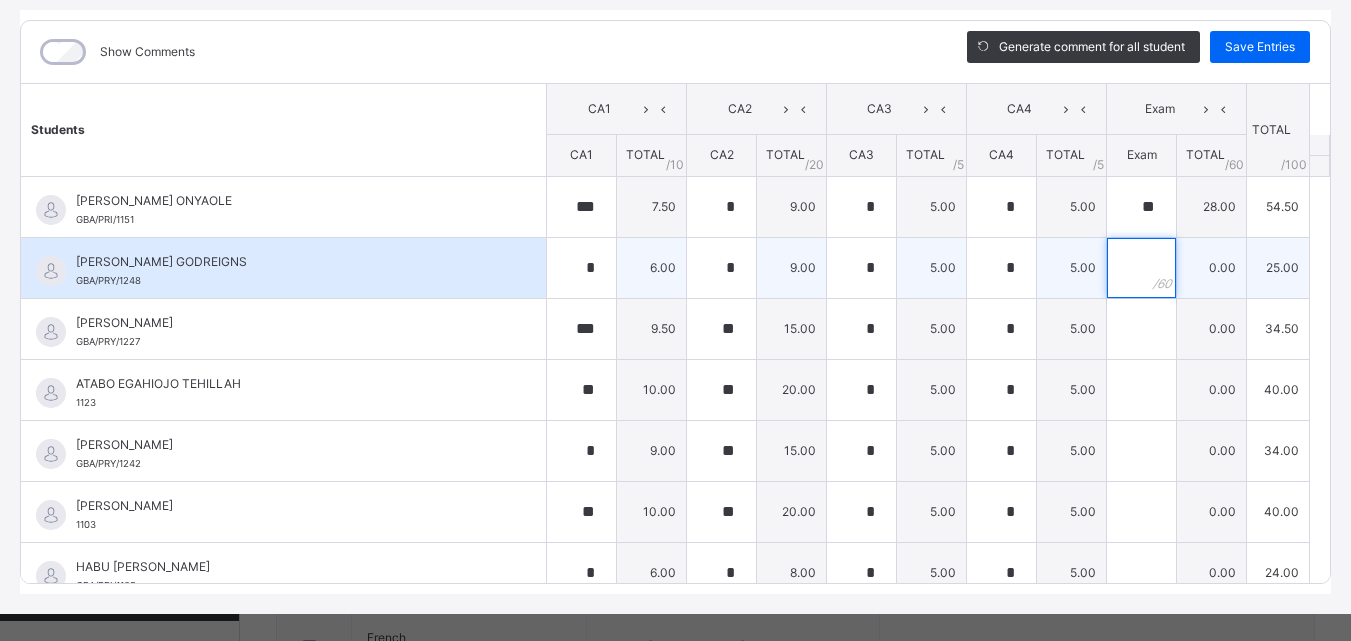 click at bounding box center [1141, 268] 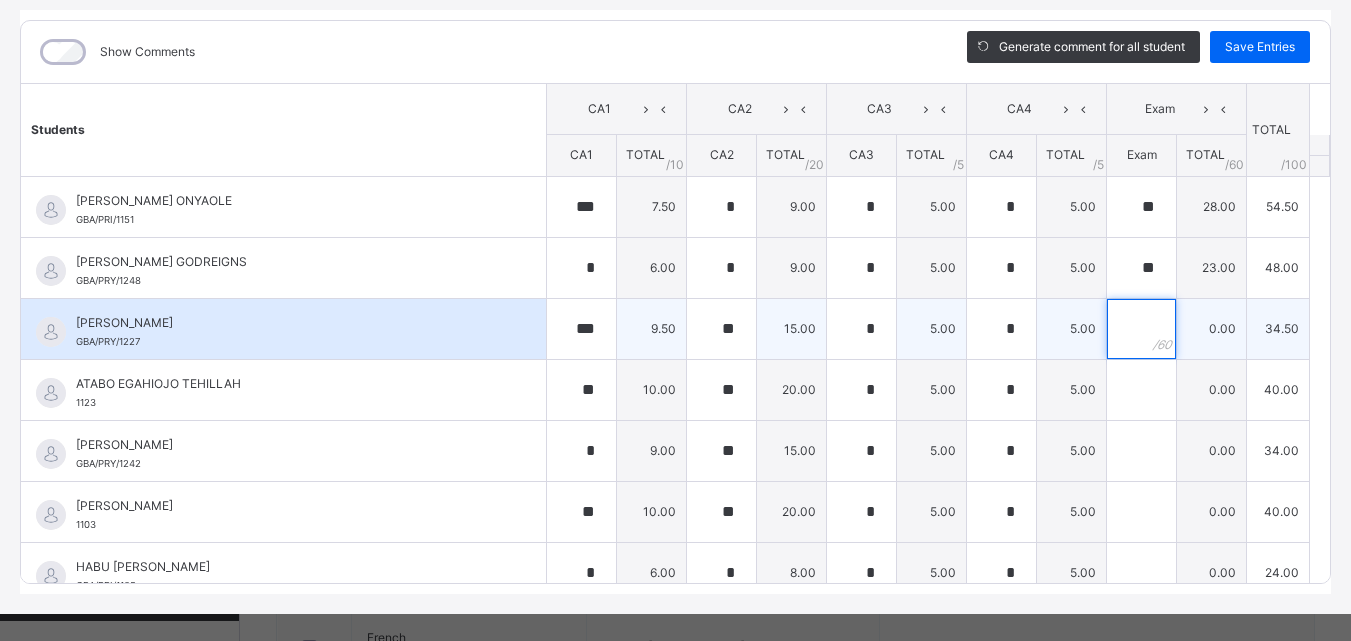 click at bounding box center (1141, 329) 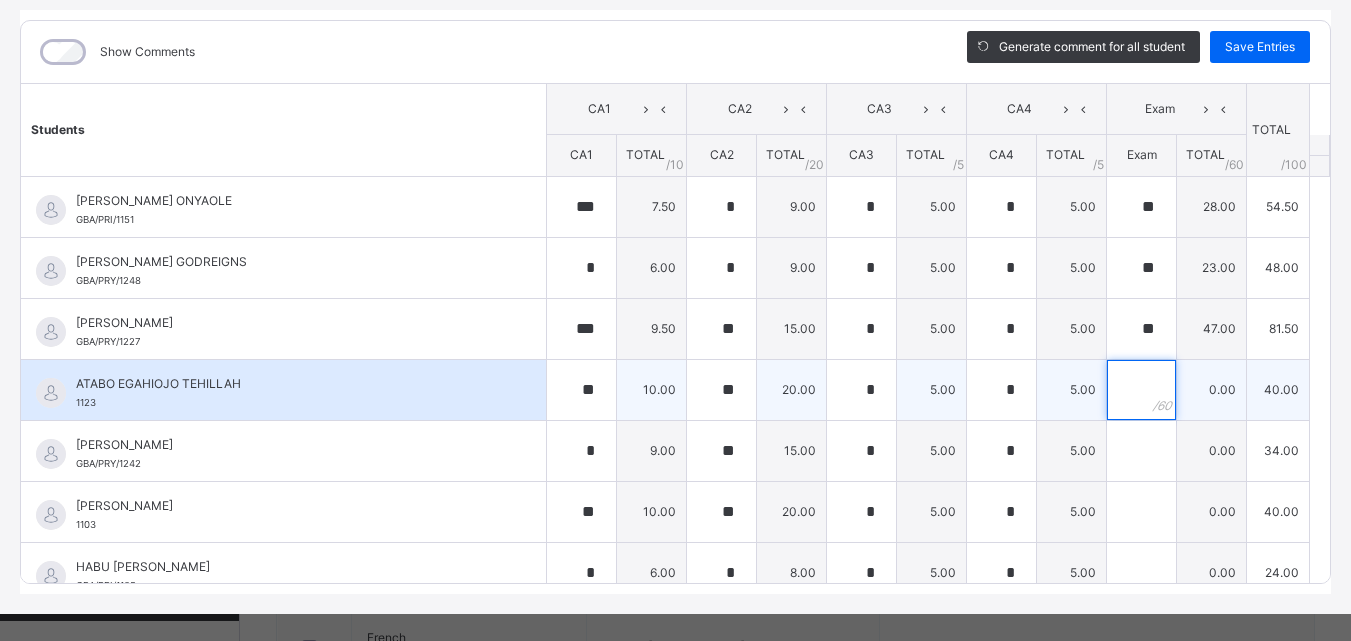 click at bounding box center [1141, 390] 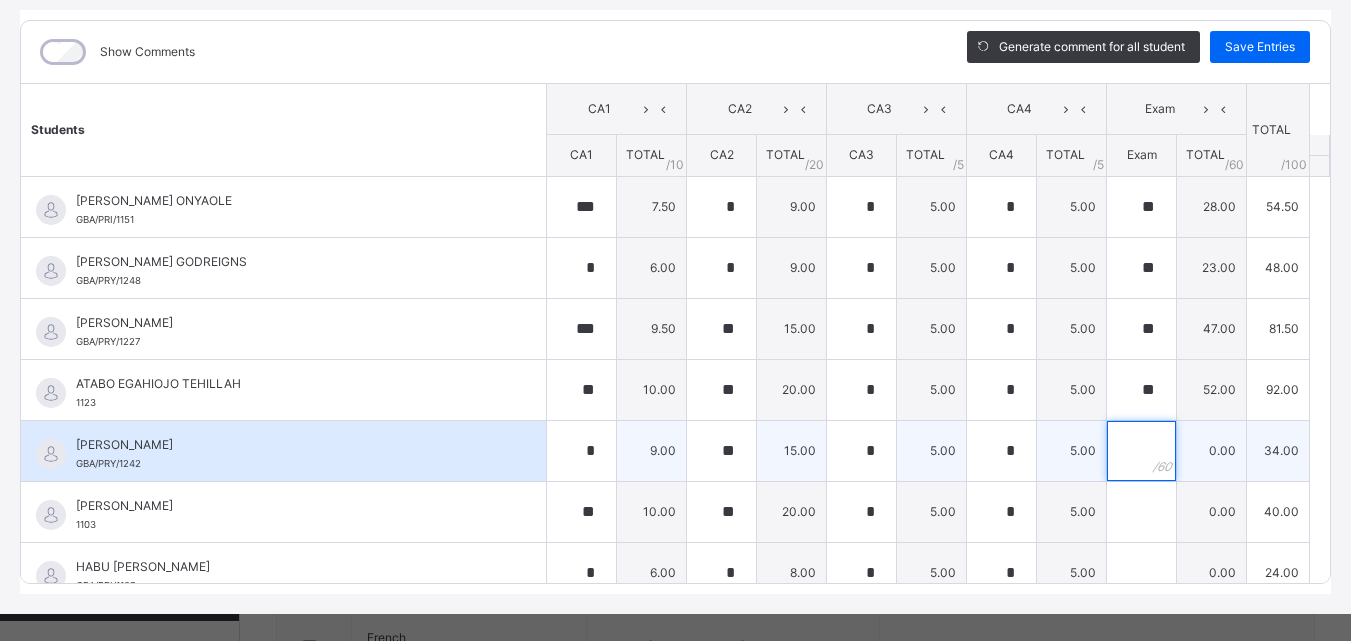 click at bounding box center [1141, 451] 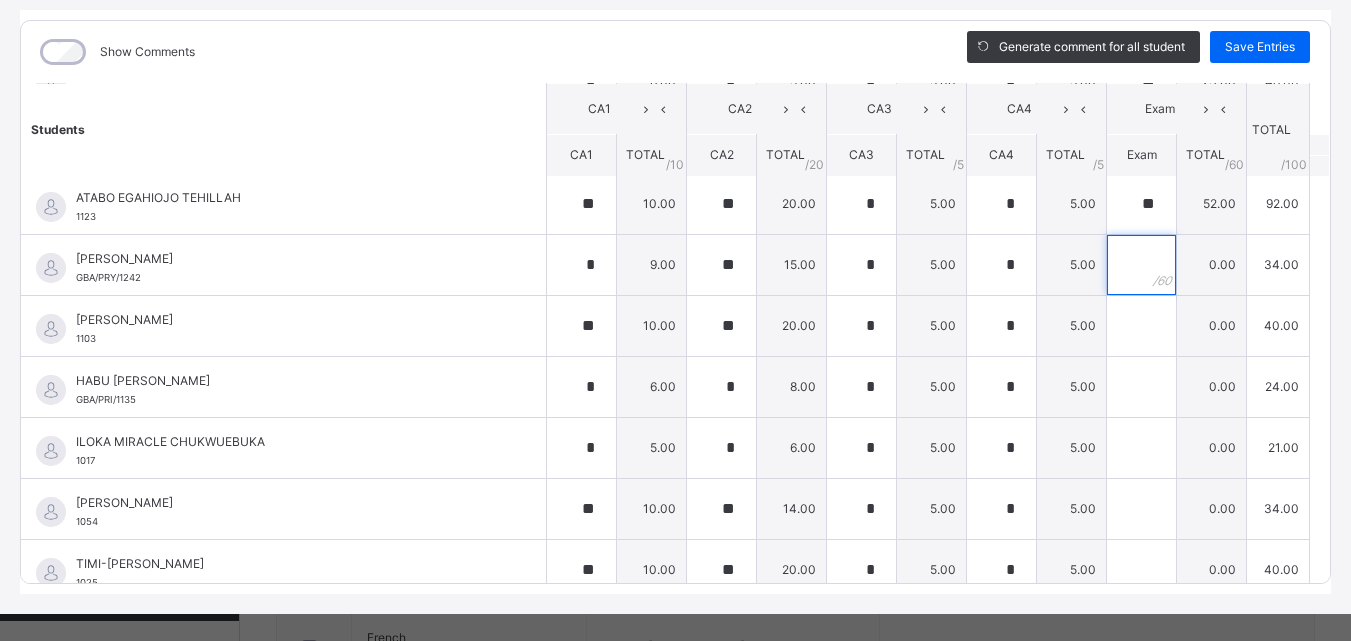scroll, scrollTop: 204, scrollLeft: 0, axis: vertical 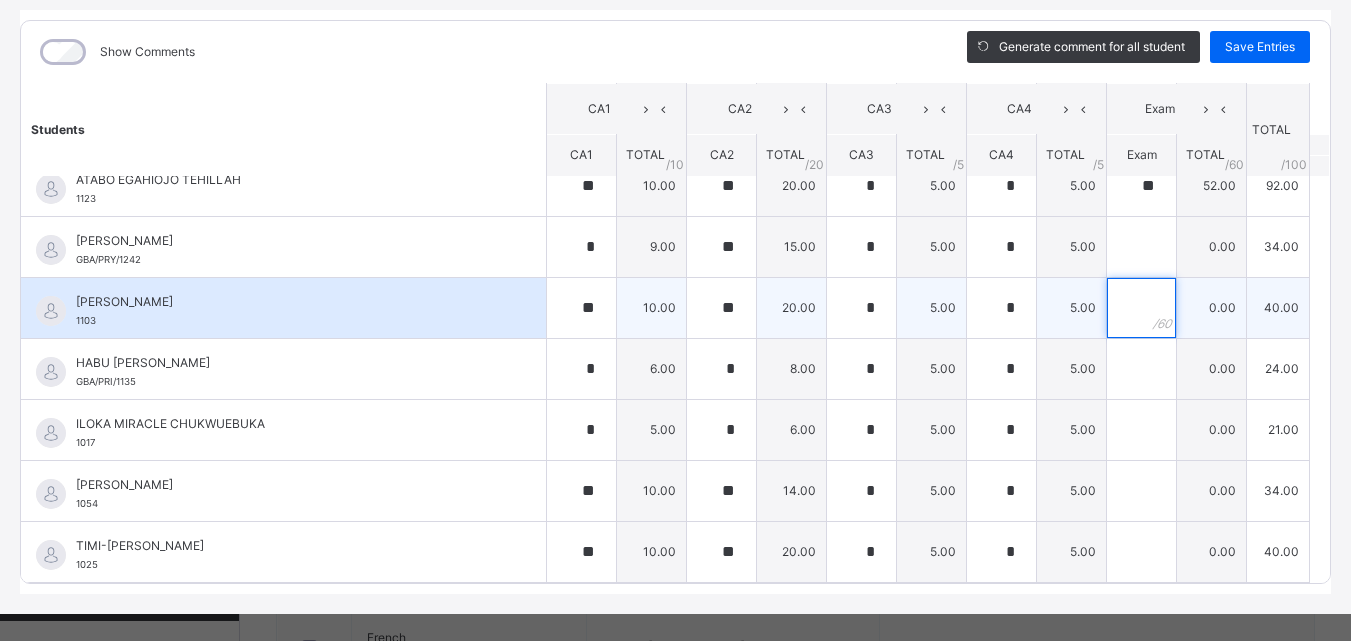 click at bounding box center (1141, 308) 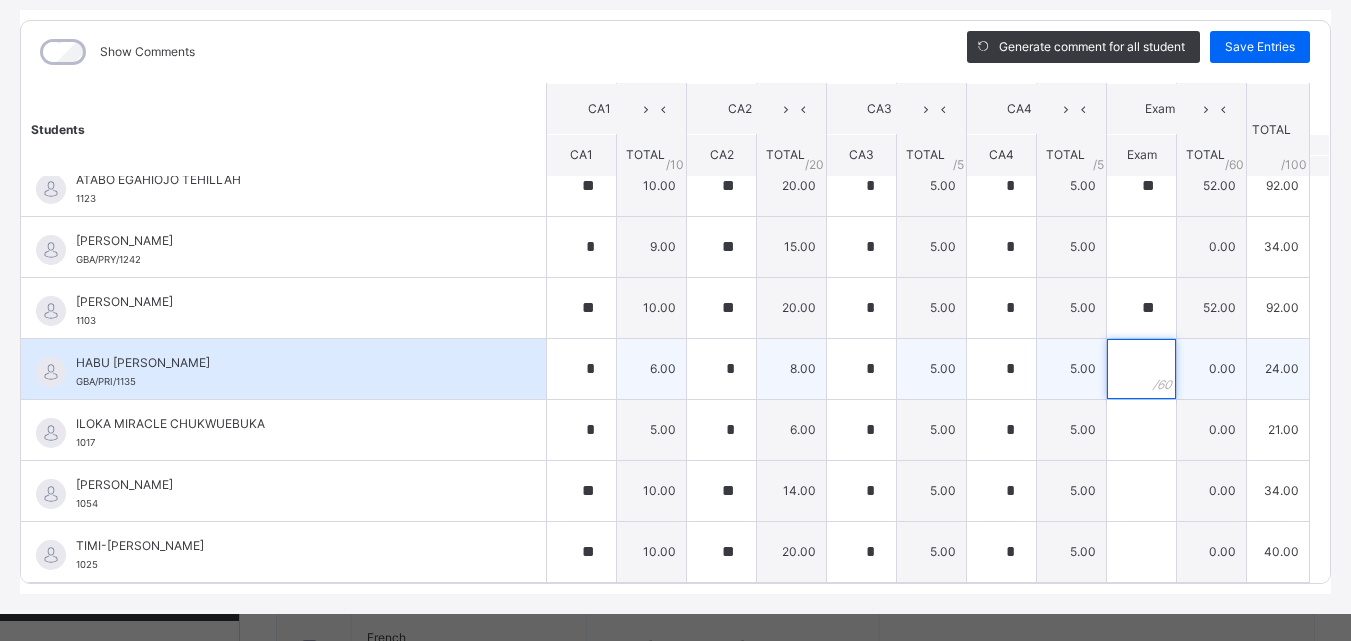 click at bounding box center [1141, 369] 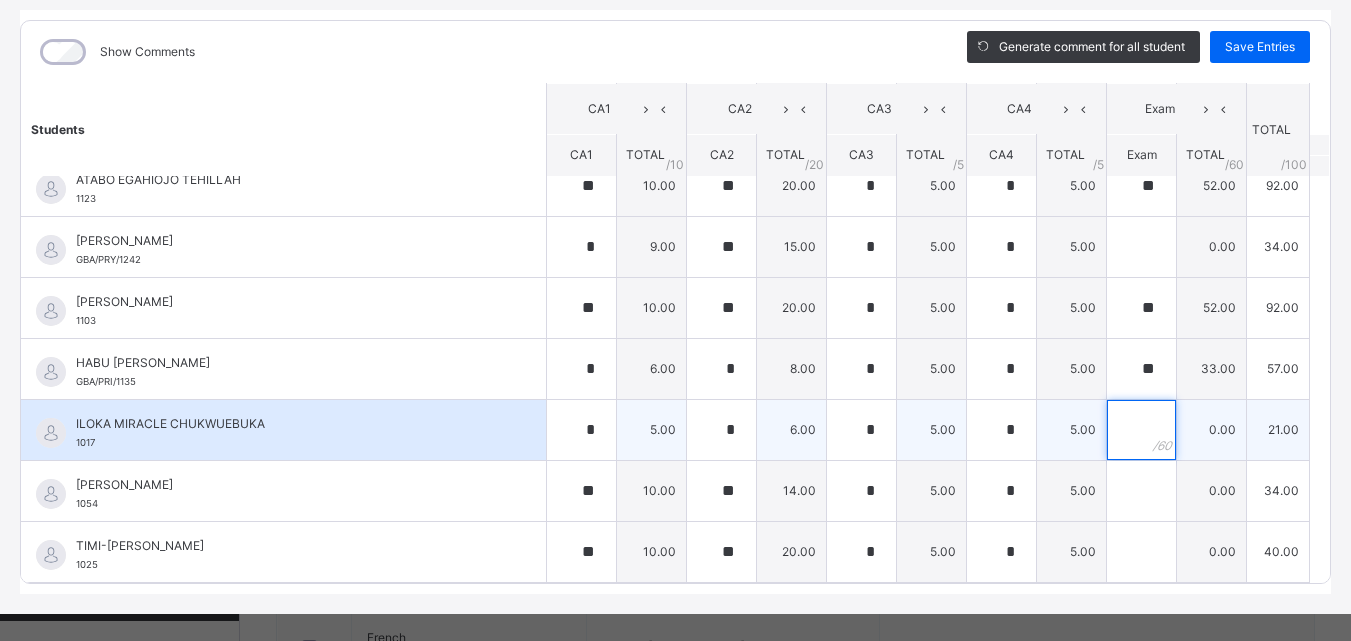 click at bounding box center [1141, 430] 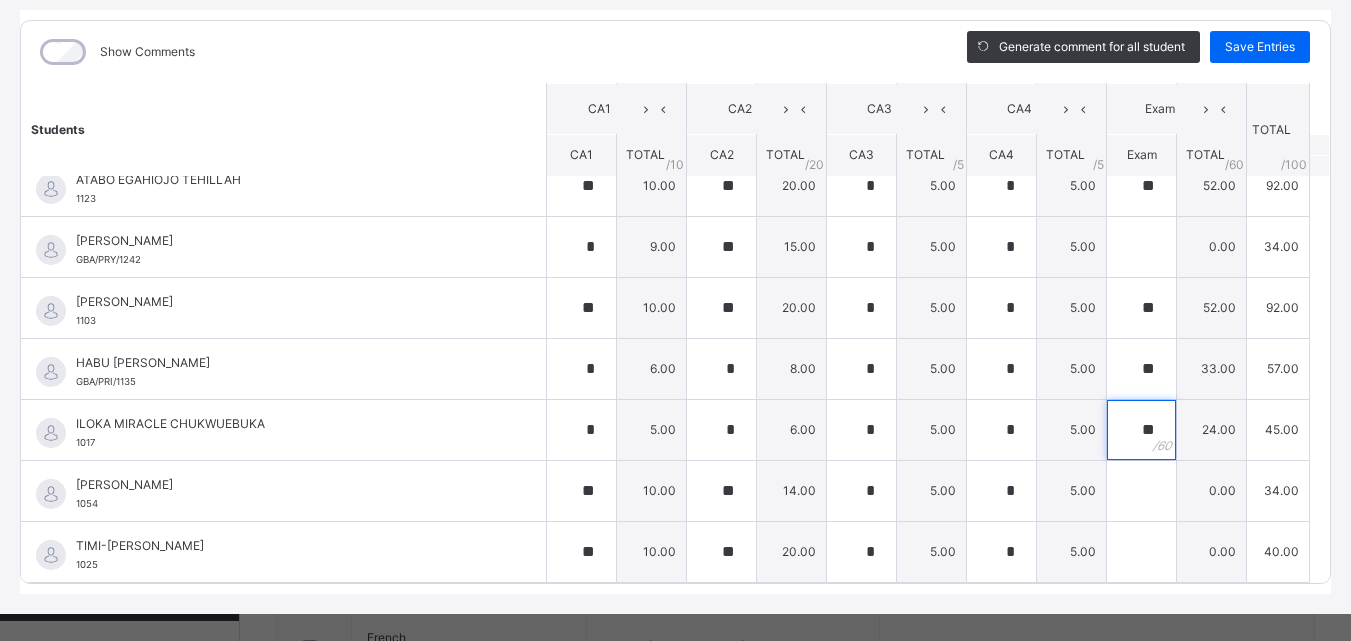 scroll, scrollTop: 270, scrollLeft: 0, axis: vertical 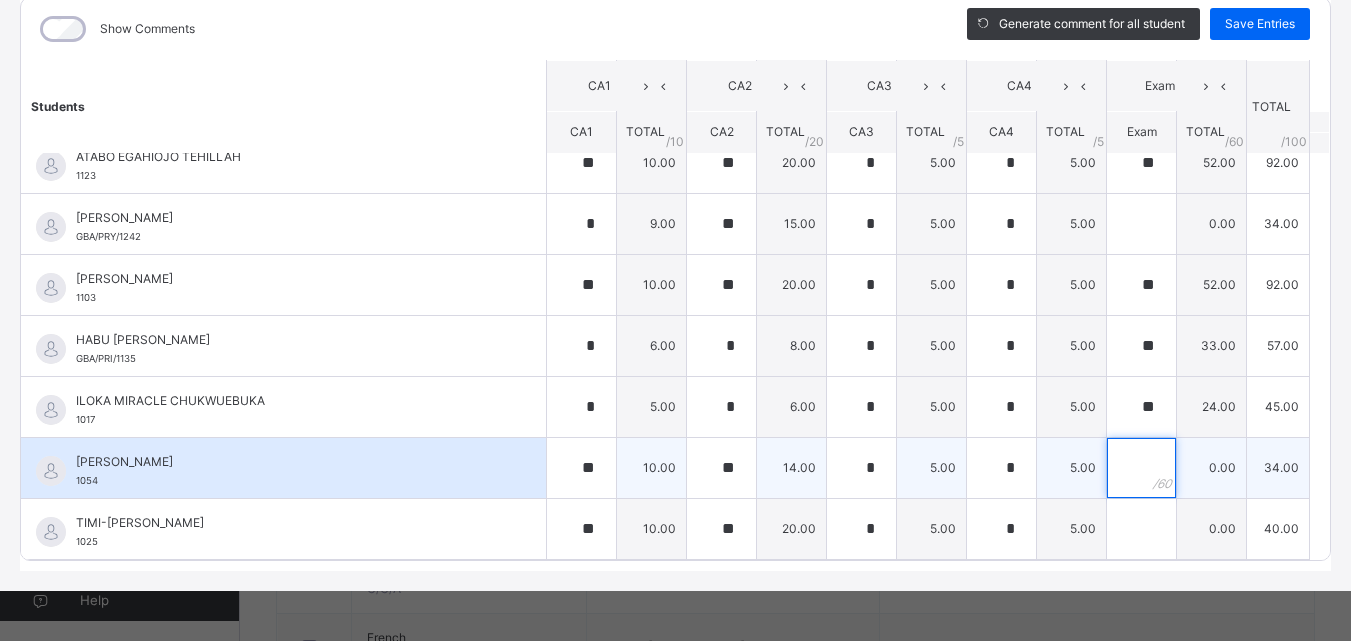click at bounding box center (1141, 468) 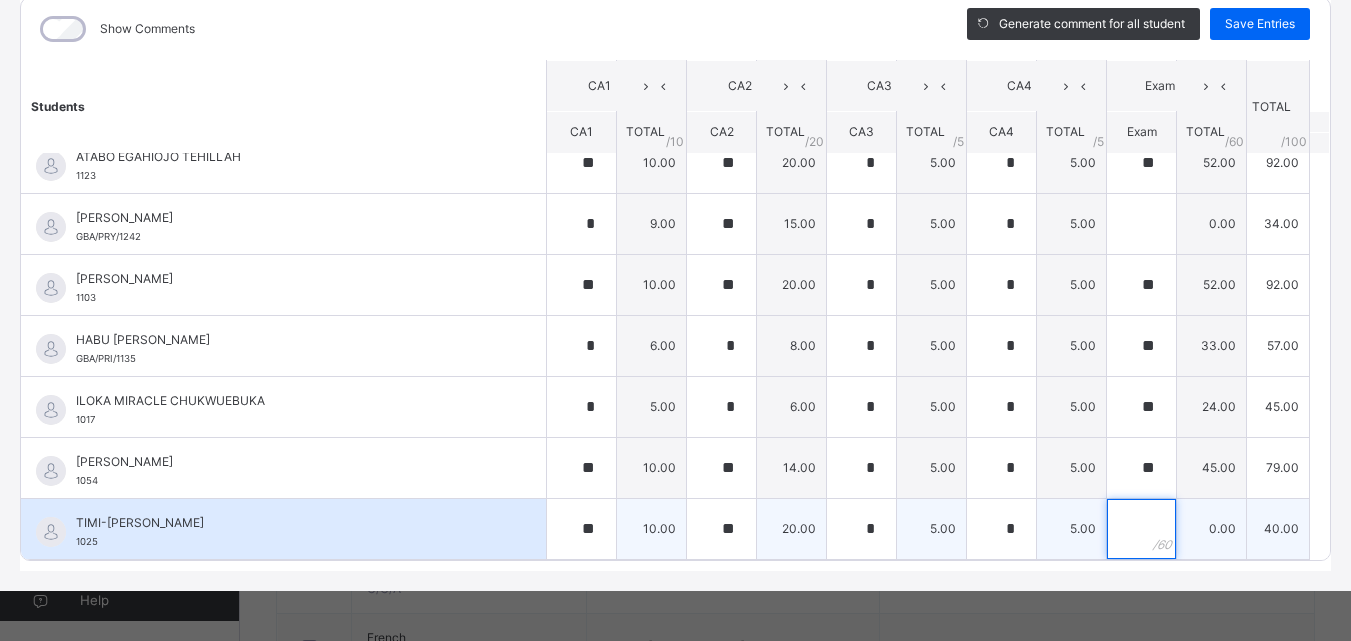 click at bounding box center (1141, 529) 